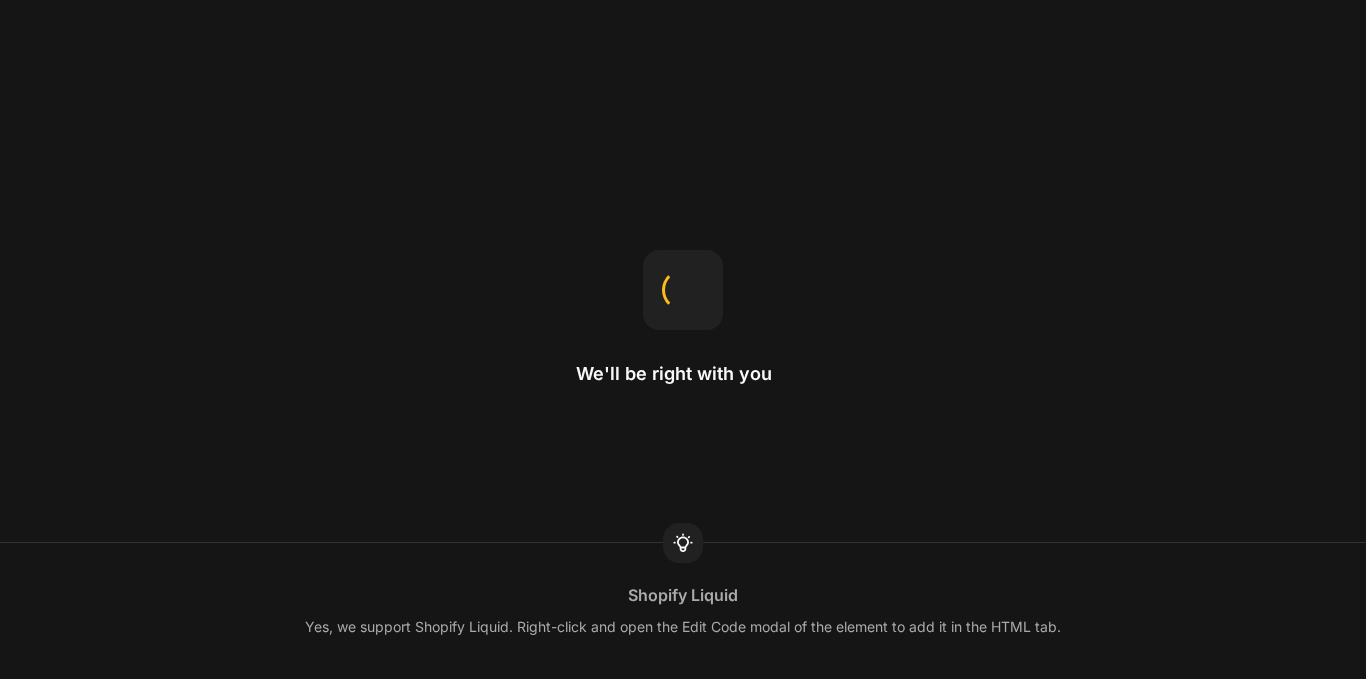 scroll, scrollTop: 0, scrollLeft: 0, axis: both 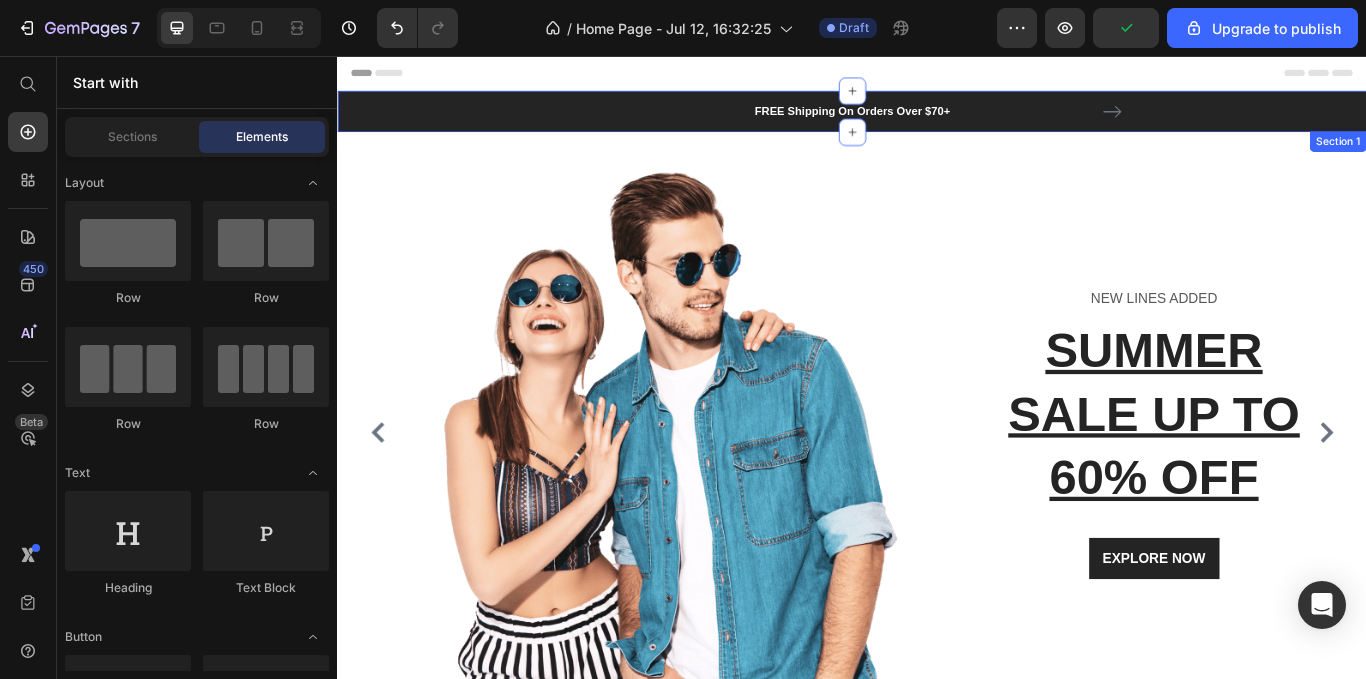 click on "FREE Shipping On Orders Over $70+ Text block FREE Shipping On Orders Over $70+ Text block
Carousel Row" at bounding box center (937, 121) 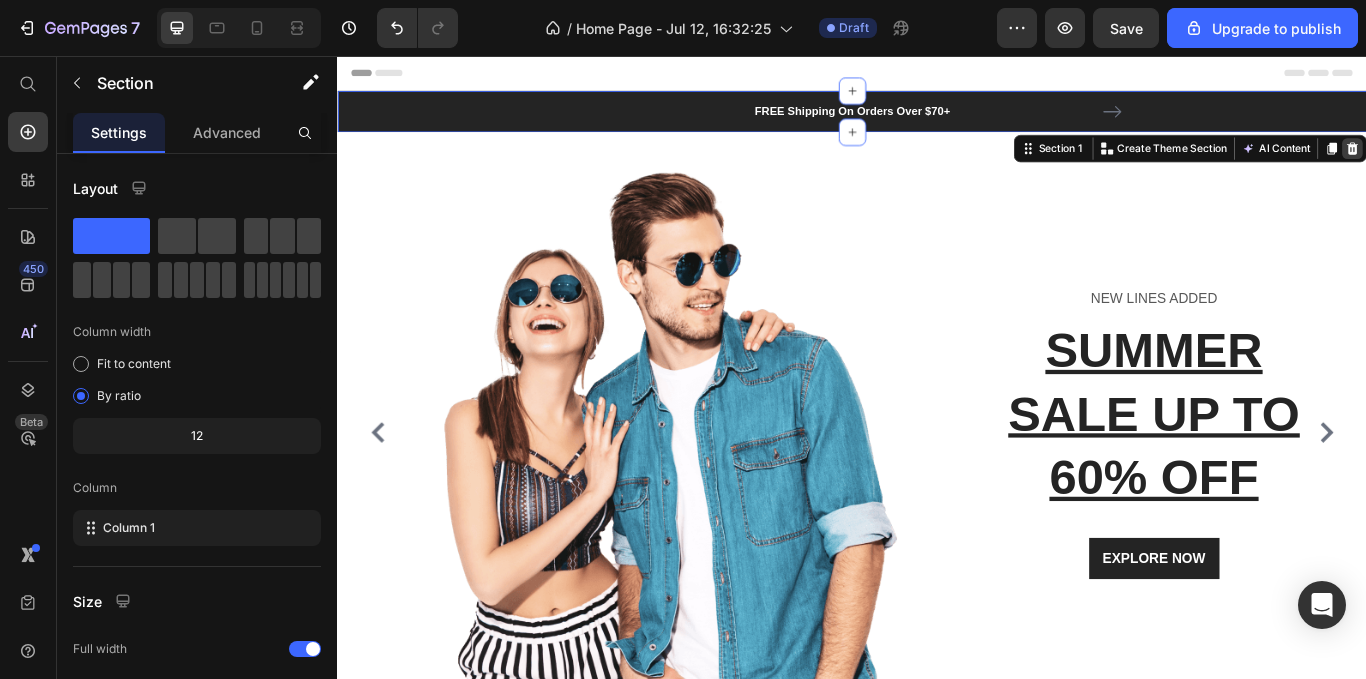 click 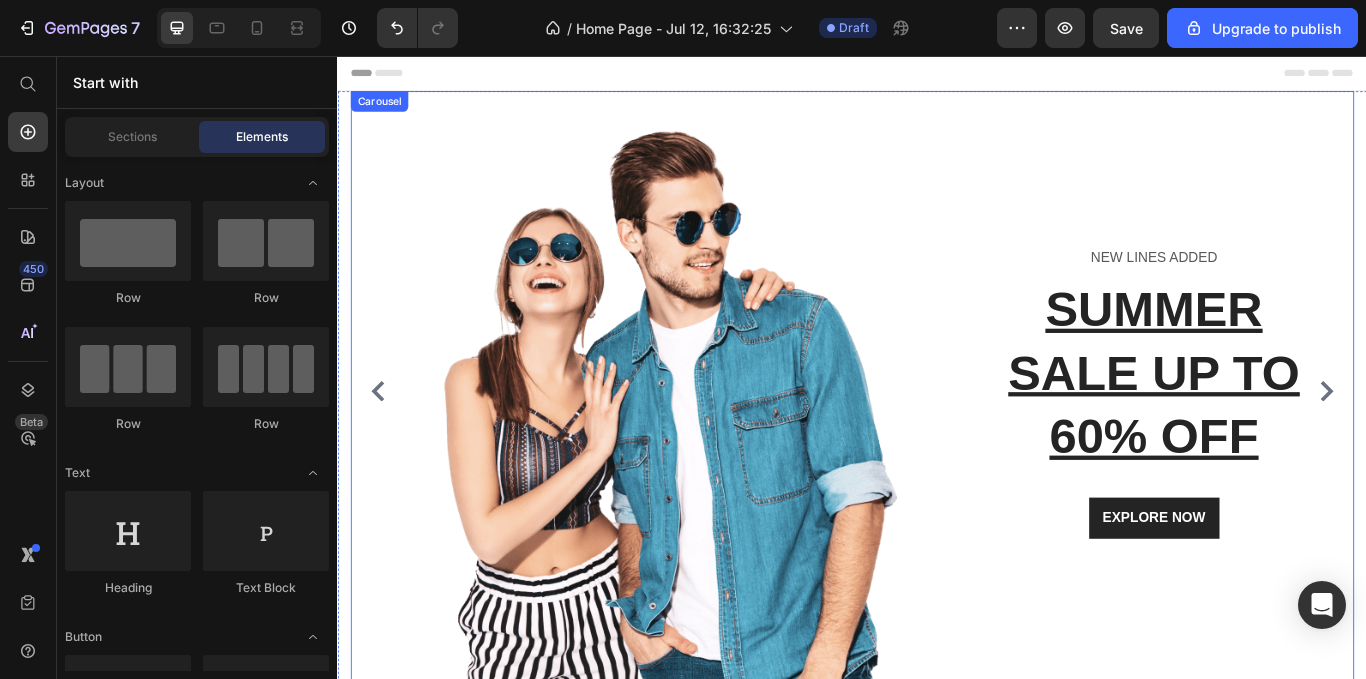 click 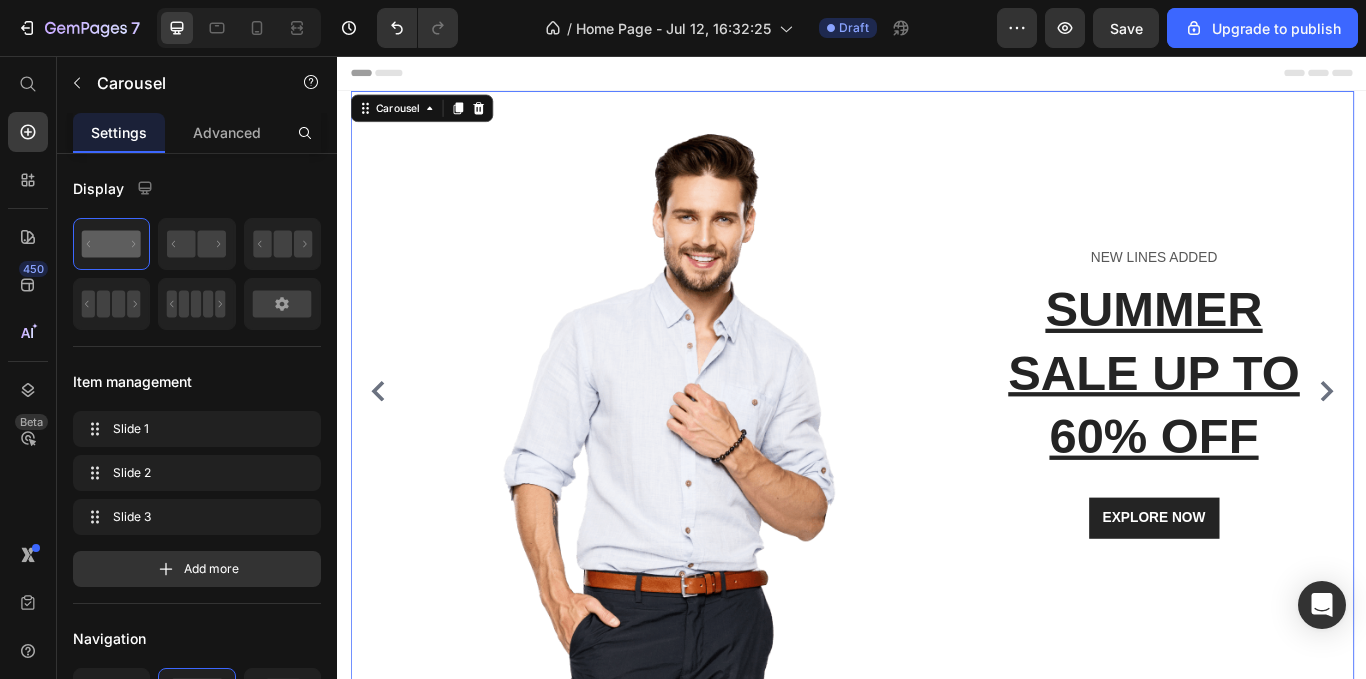 click 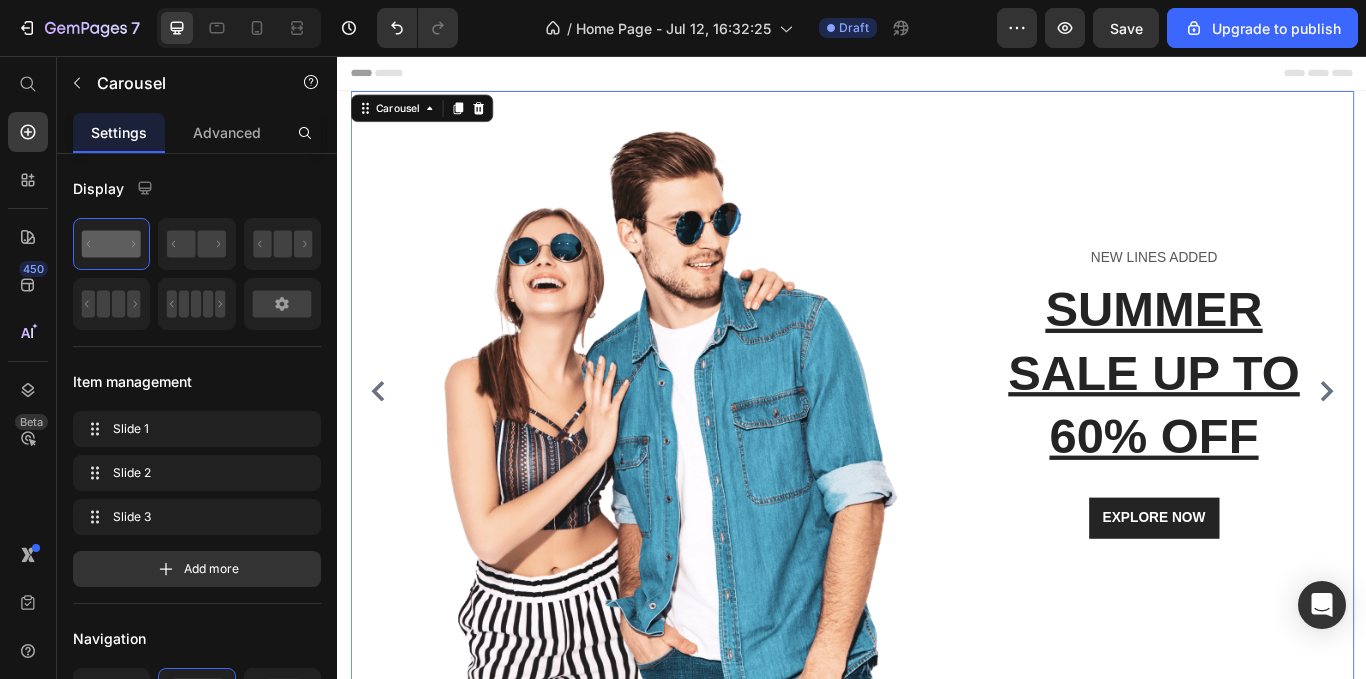 click 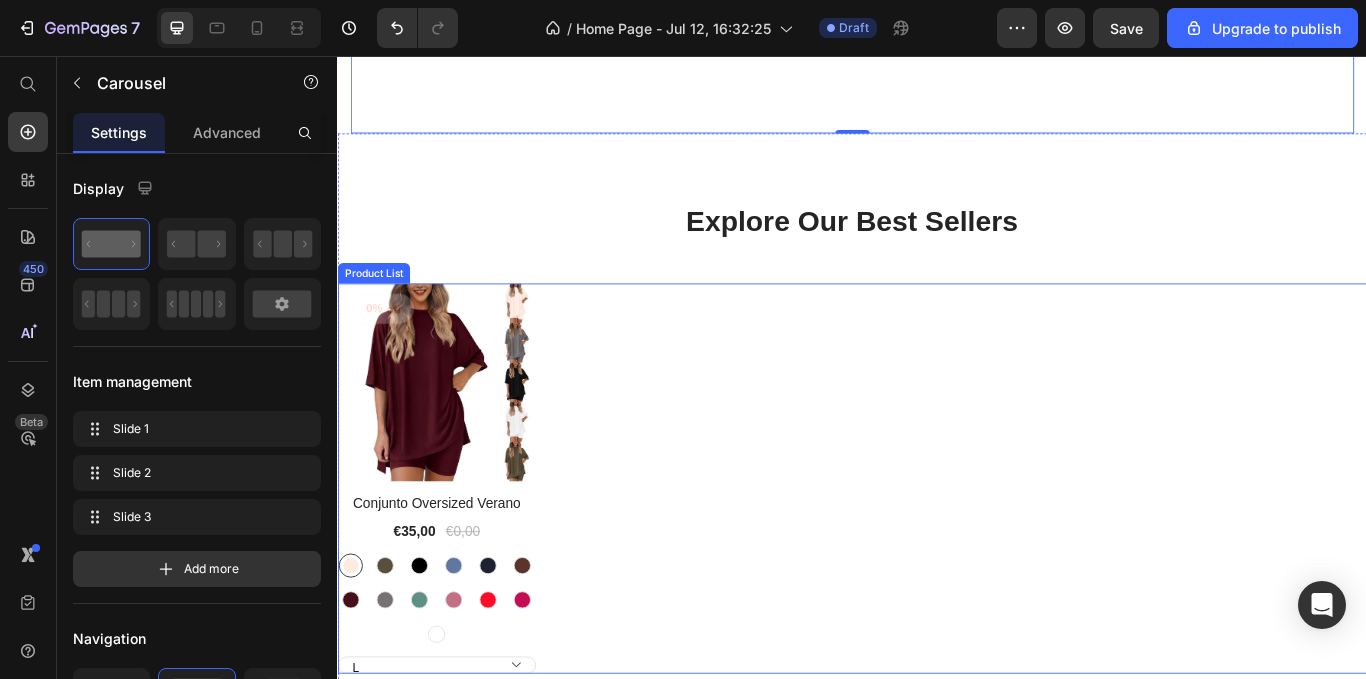 scroll, scrollTop: 700, scrollLeft: 0, axis: vertical 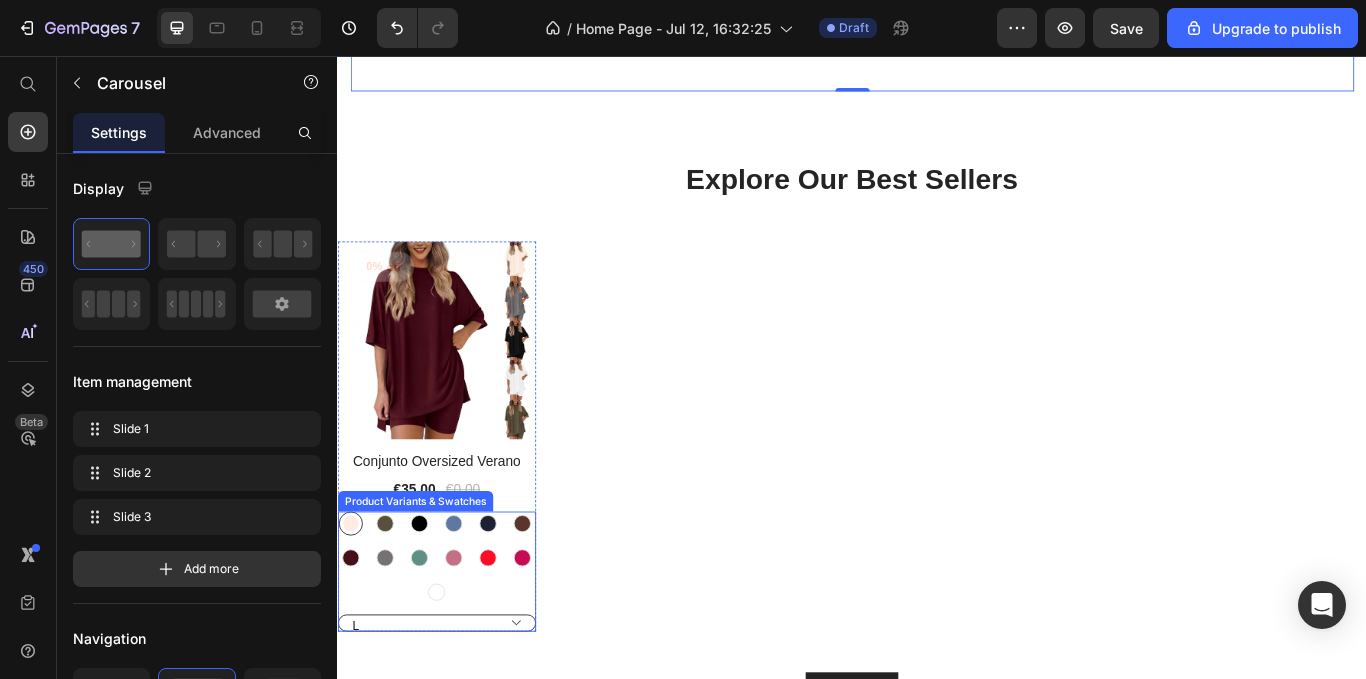 click on "L M S XL XS XXL XXXL XXXXL" at bounding box center (452, 717) 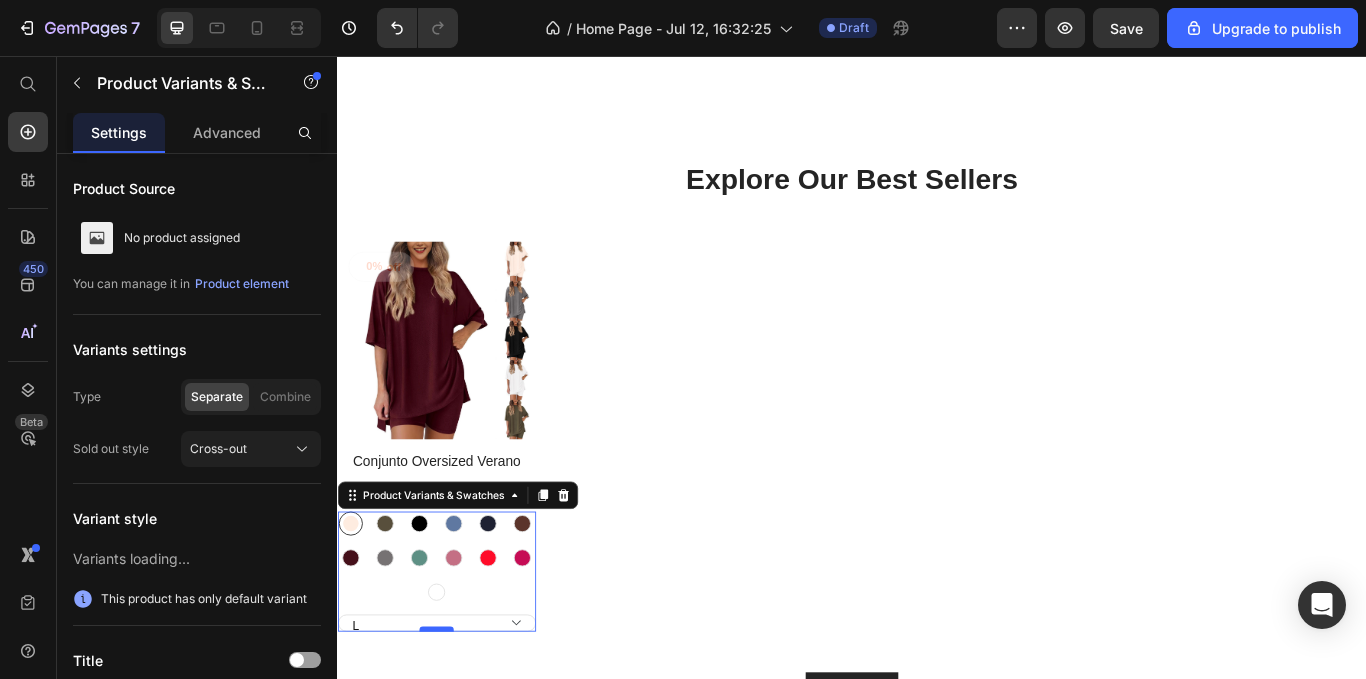 click on "Apricot Apricot Army Green Army Green Black Black Blue Blue Dark Blue Dark Blue Dark Brown Dark Brown Dark Red Dark Red Gray Gray Green Green Pink Pink Red Red Rose Red Rose Red White White L M S XL XS XXL XXXL XXXXL Product Variants & Swatches   0" at bounding box center [452, 657] 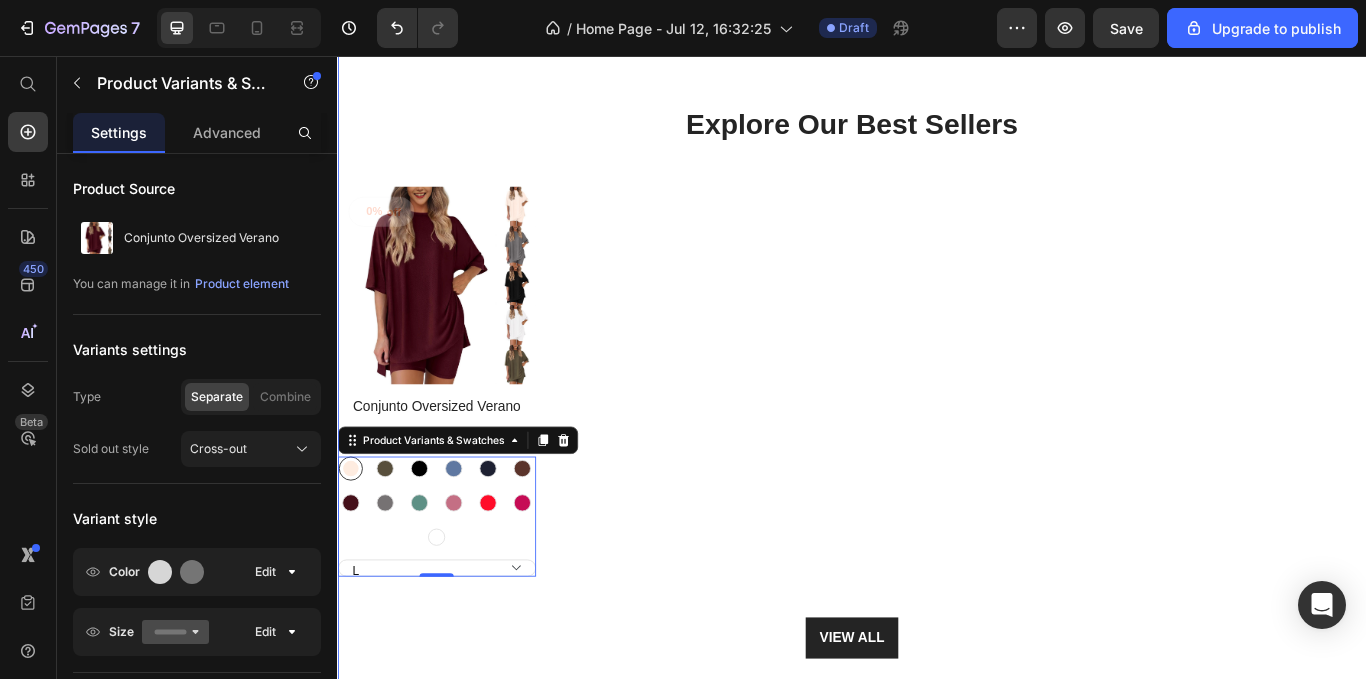 scroll, scrollTop: 800, scrollLeft: 0, axis: vertical 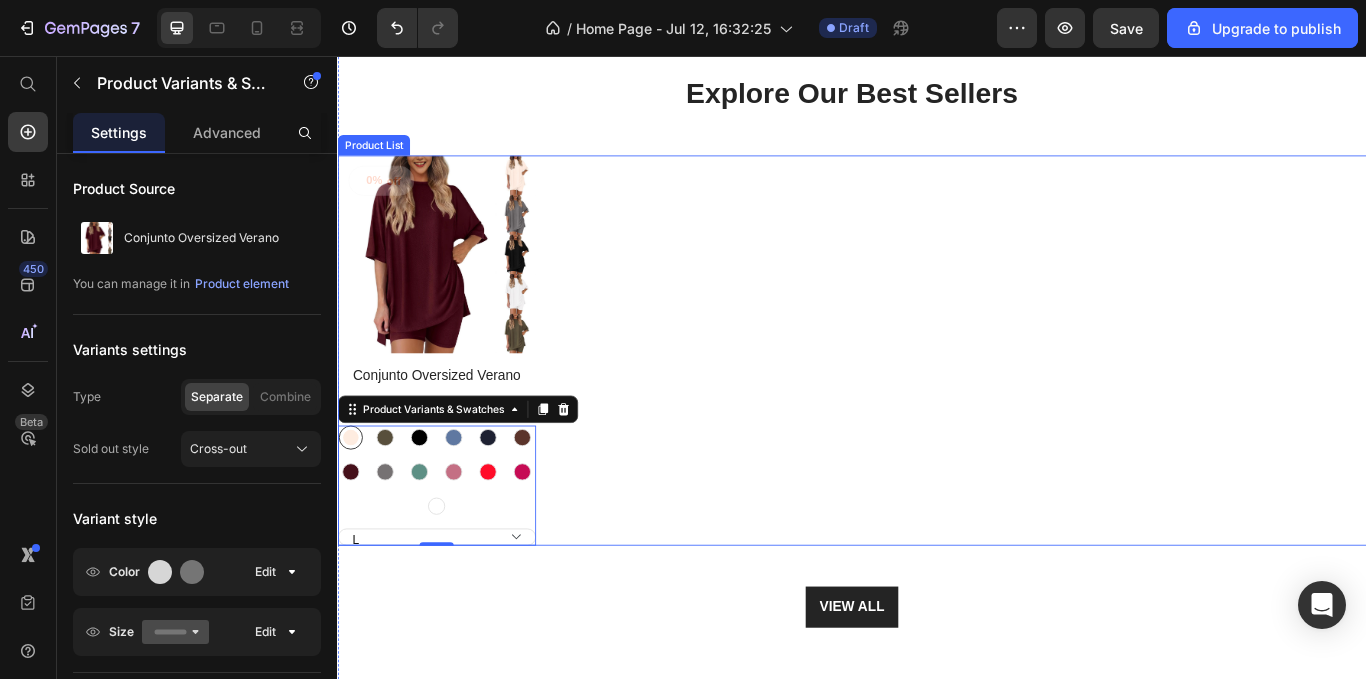 click on "0% off Product Tag Product Images Row Conjunto Oversized Verano Product Title €35,00 Product Price €0,00 Product Price Row Apricot Apricot Army Green Army Green Black Black Blue Blue Dark Blue Dark Blue Dark Brown Dark Brown Dark Red Dark Red Gray Gray Green Green Pink Pink Red Red Rose Red Rose Red White White L M S XL XS XXL XXXL XXXXL Product Variants & Swatches   0 Row" at bounding box center [937, 399] 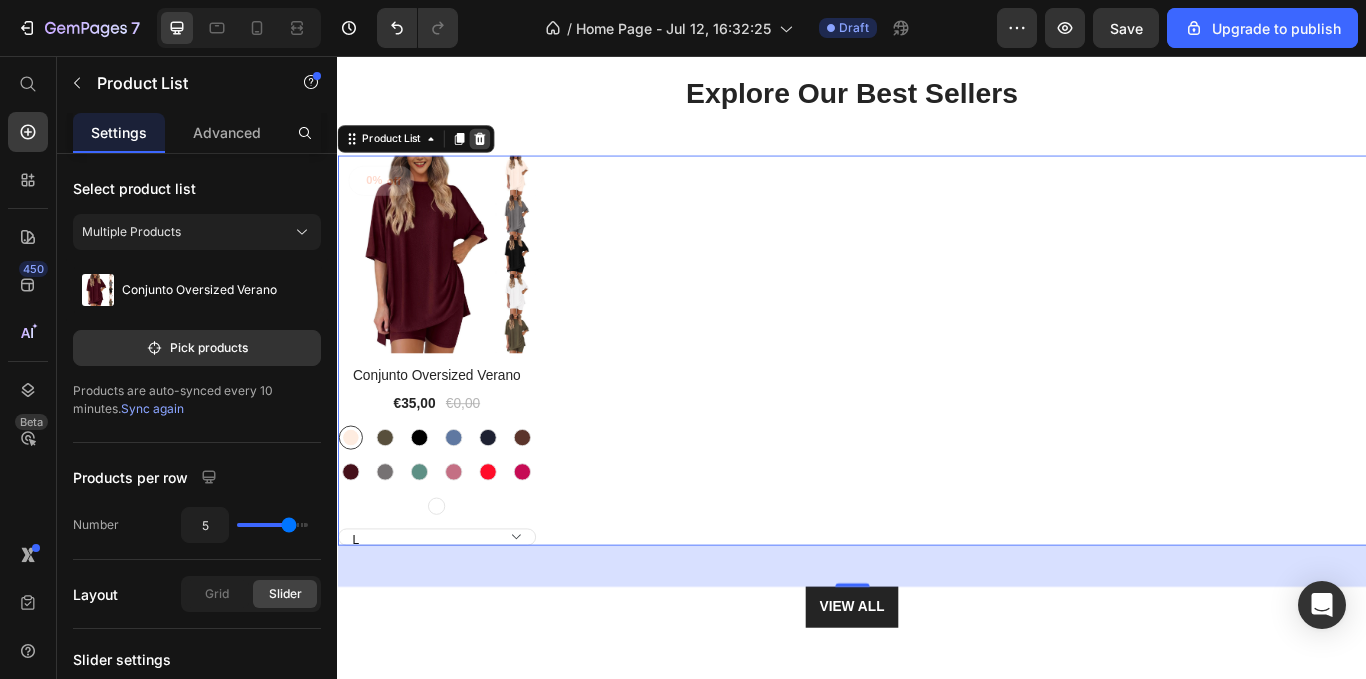 click 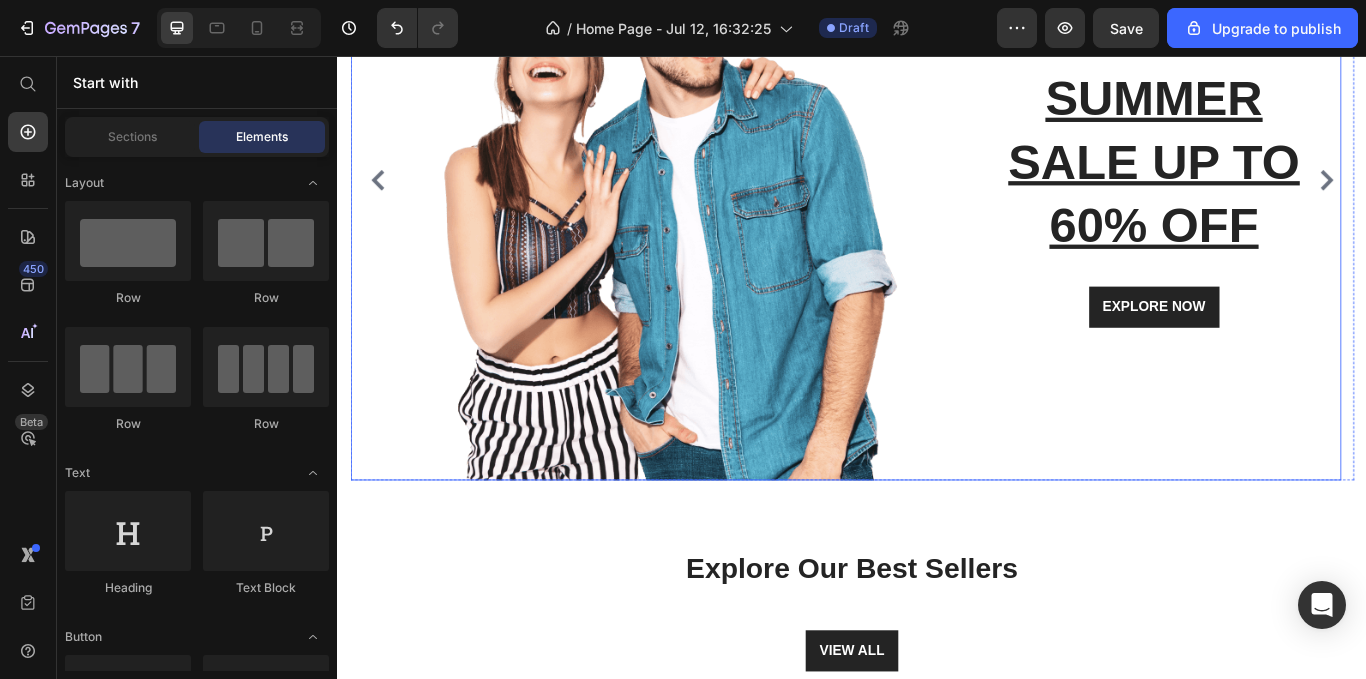 scroll, scrollTop: 100, scrollLeft: 0, axis: vertical 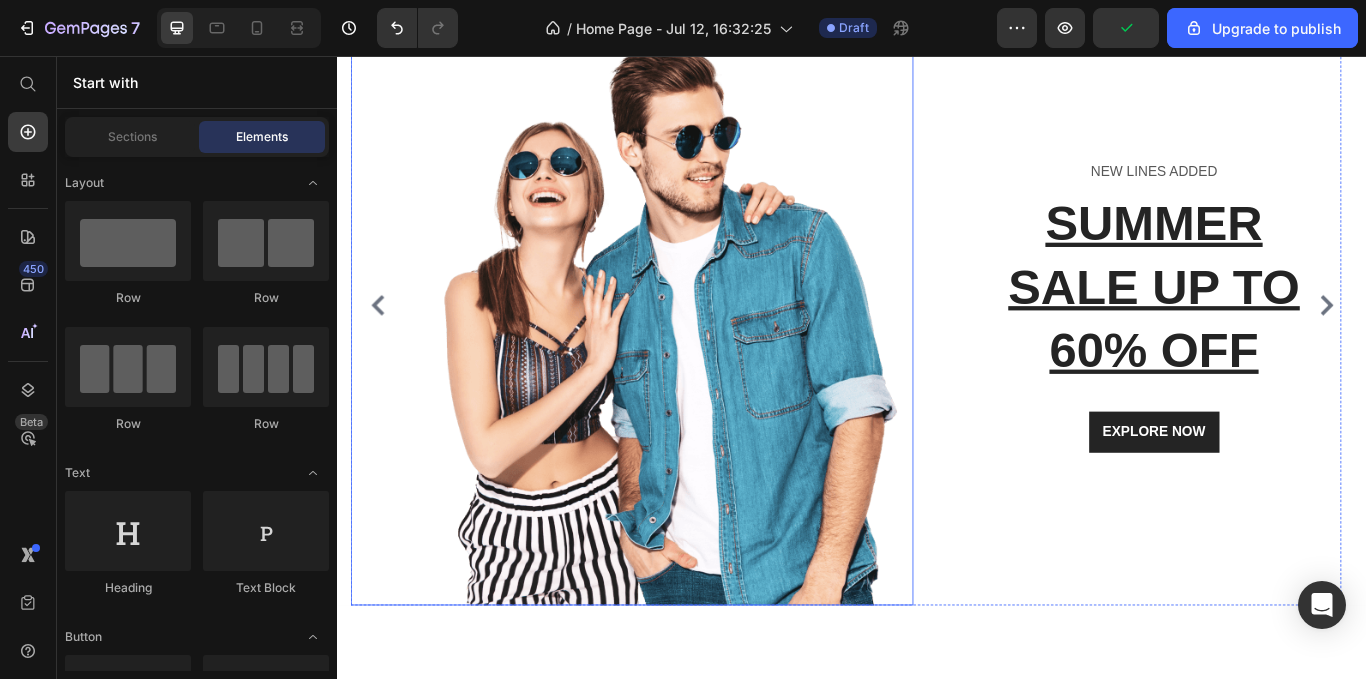 click at bounding box center [680, 347] 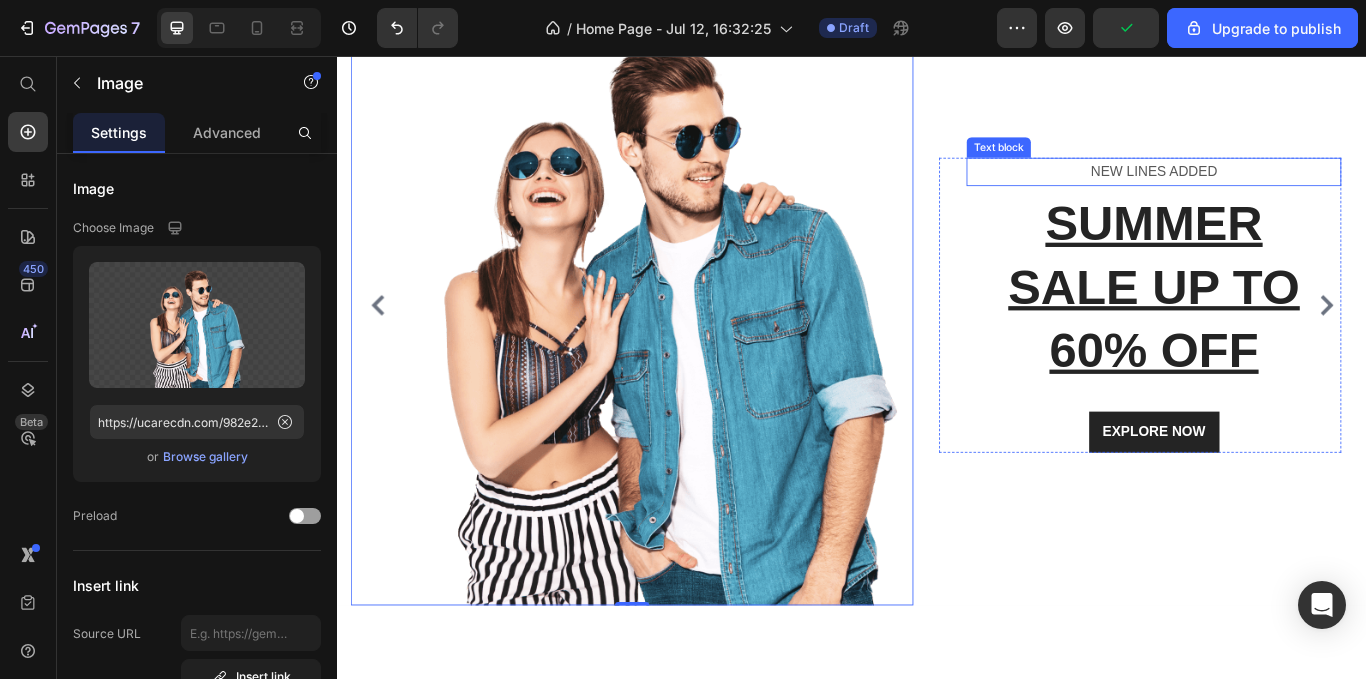 click on "NEW LINES ADDED Text block" at bounding box center (1288, 191) 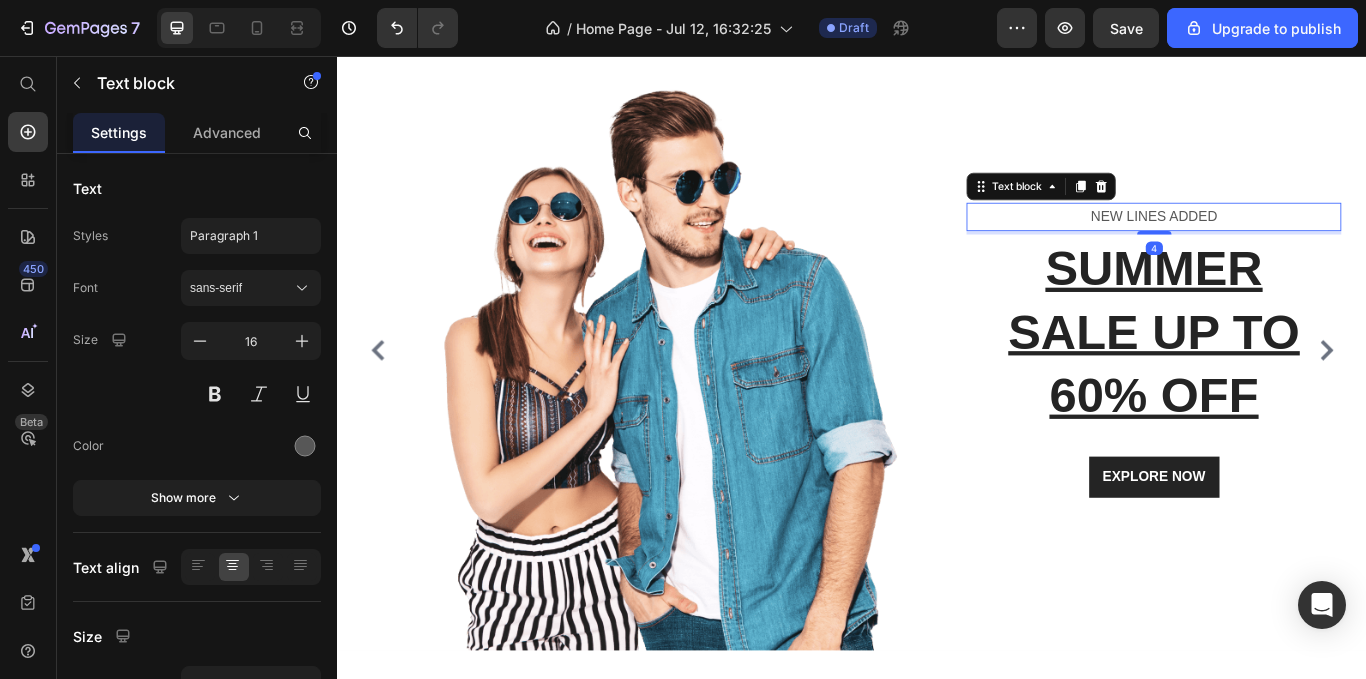 scroll, scrollTop: 0, scrollLeft: 0, axis: both 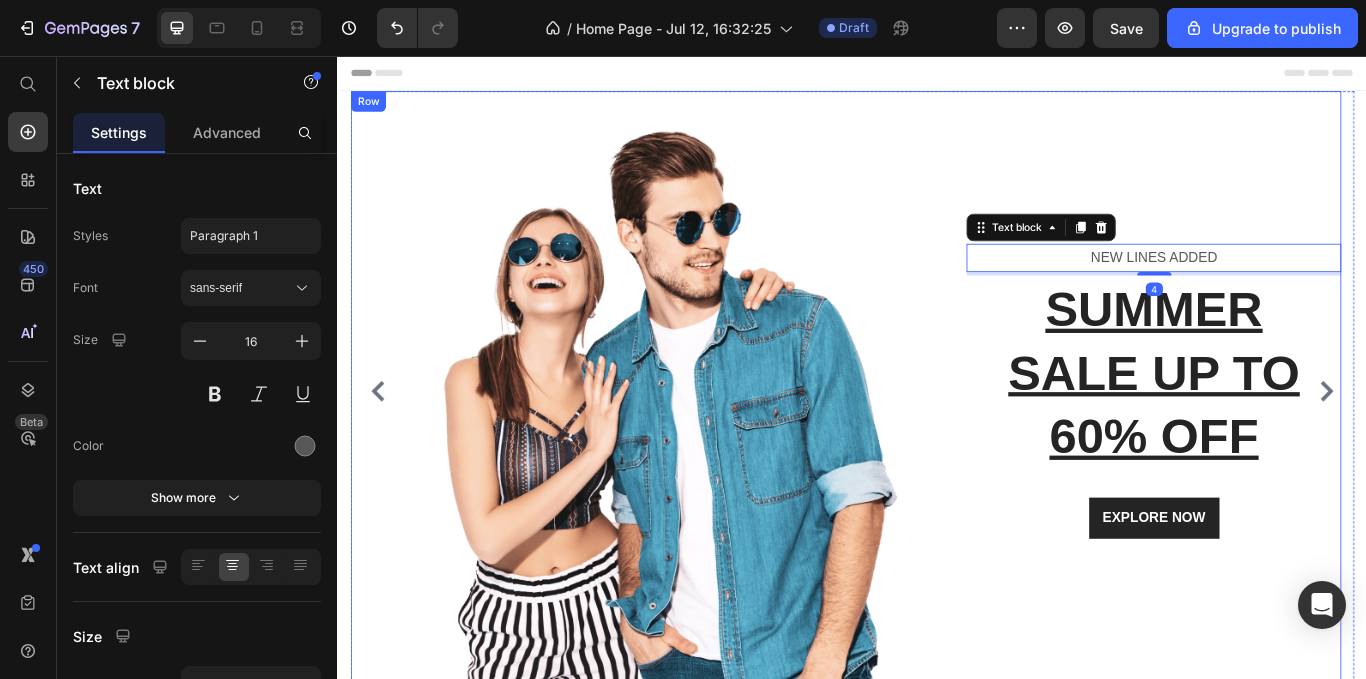 click on "NEW LINES ADDED Text block   4 SUMMER SALE UP TO 60% OFF Heading EXPLORE NOW Button Row" at bounding box center [1272, 447] 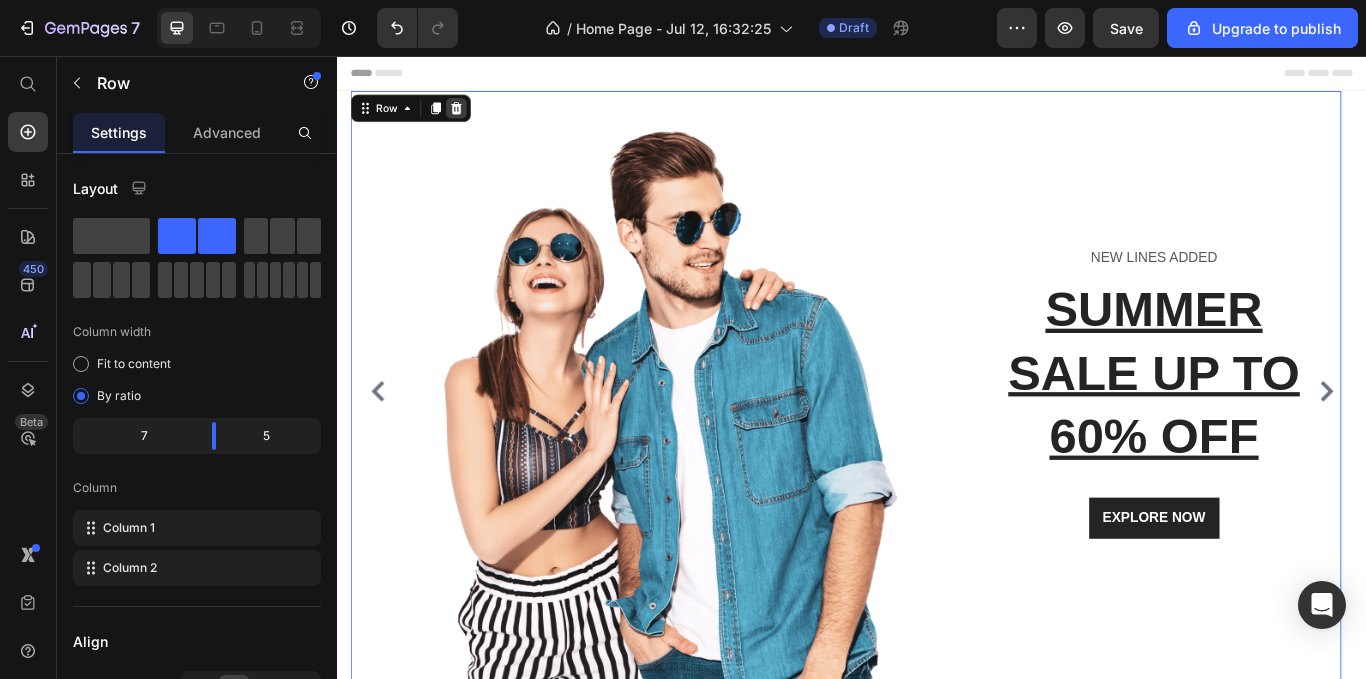 click 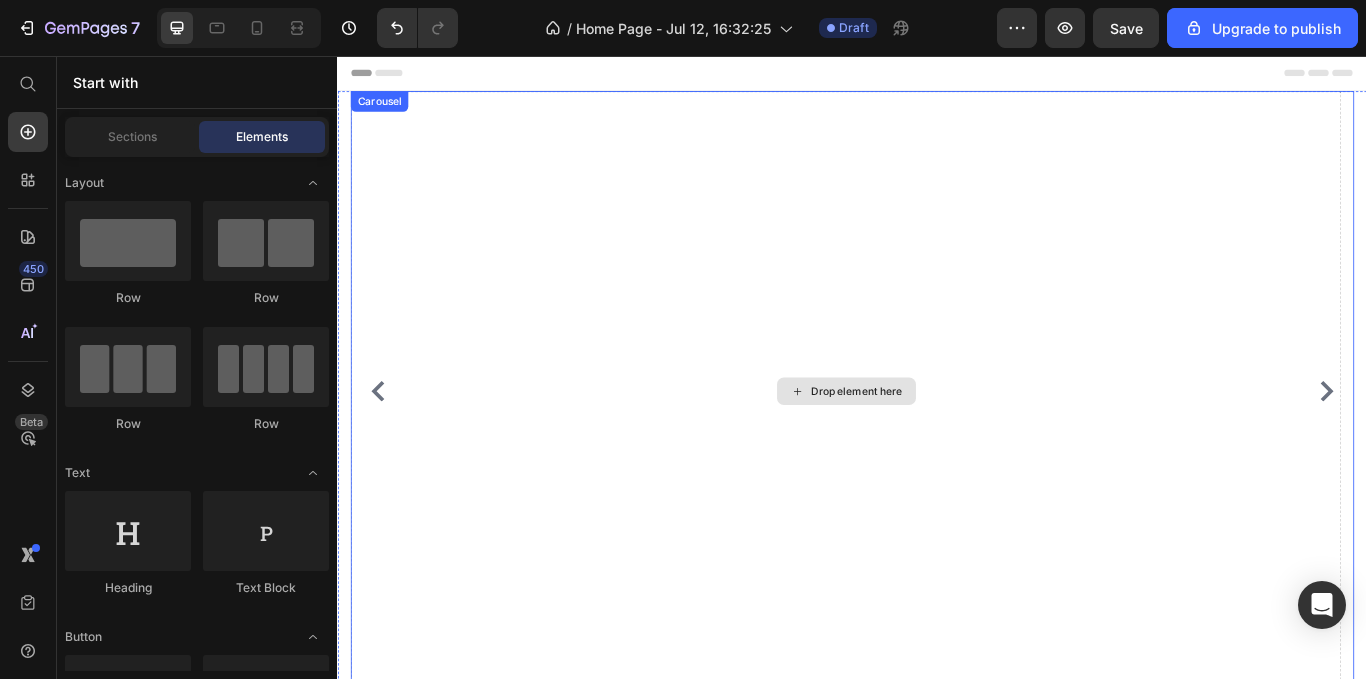 click on "Drop element here" at bounding box center (929, 447) 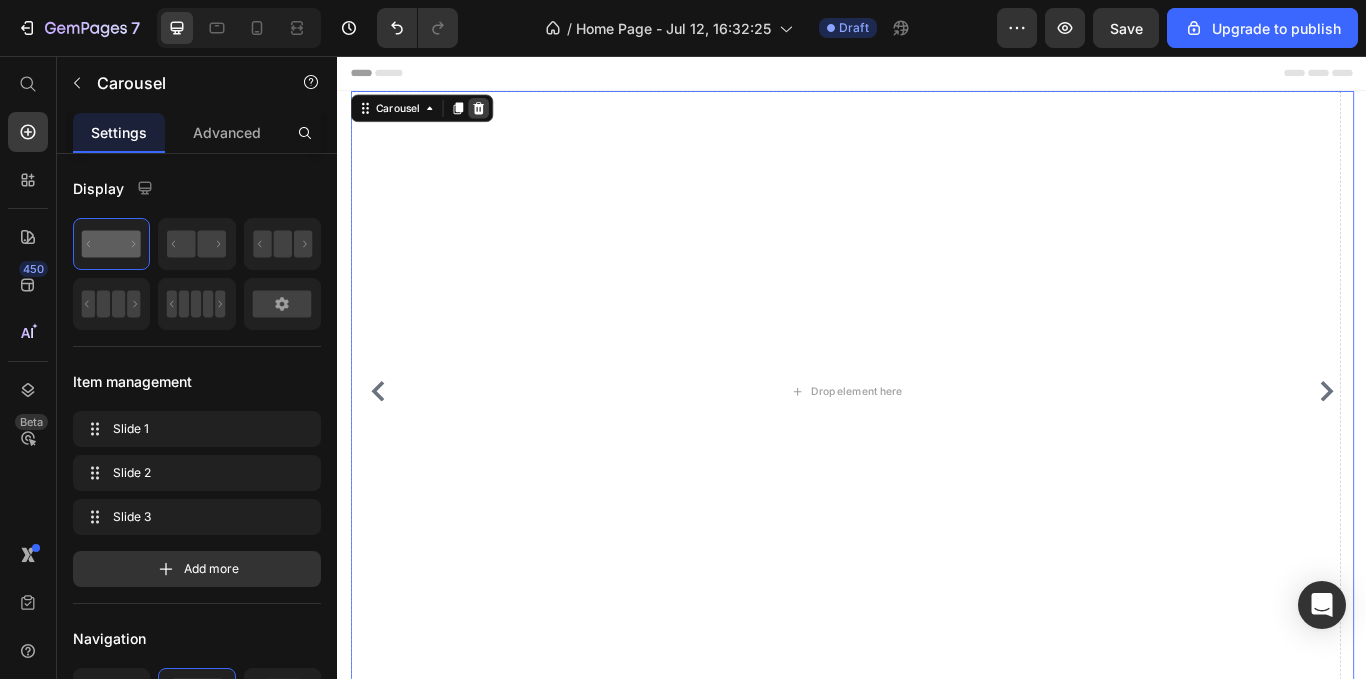 click 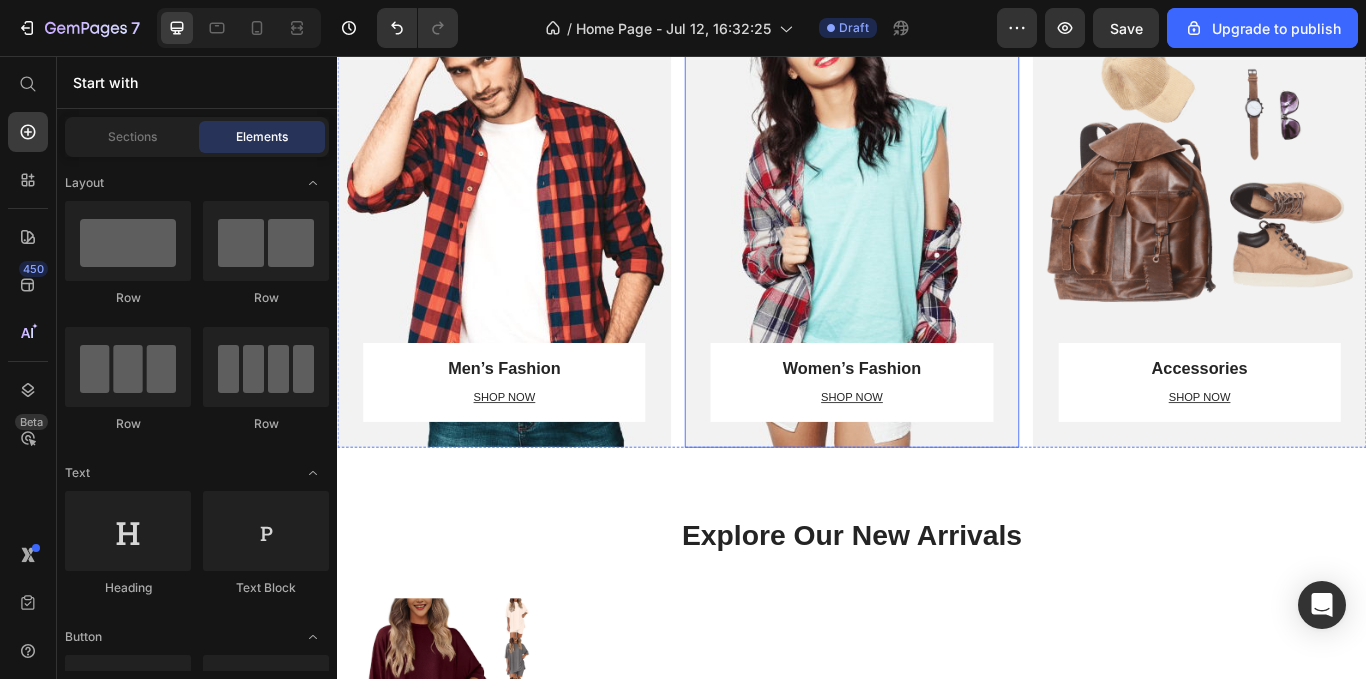 scroll, scrollTop: 600, scrollLeft: 0, axis: vertical 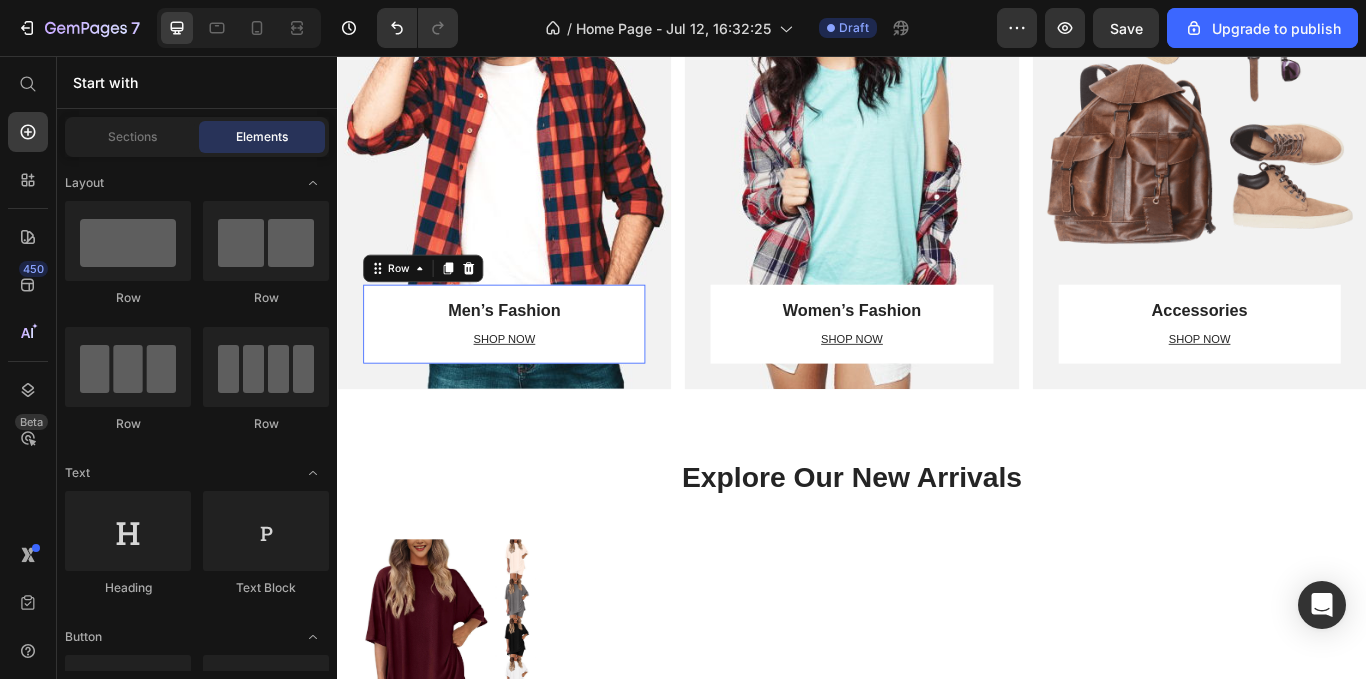 click on "Men’s Fashion Heading SHOP NOW Text block Row   0" at bounding box center [531, 369] 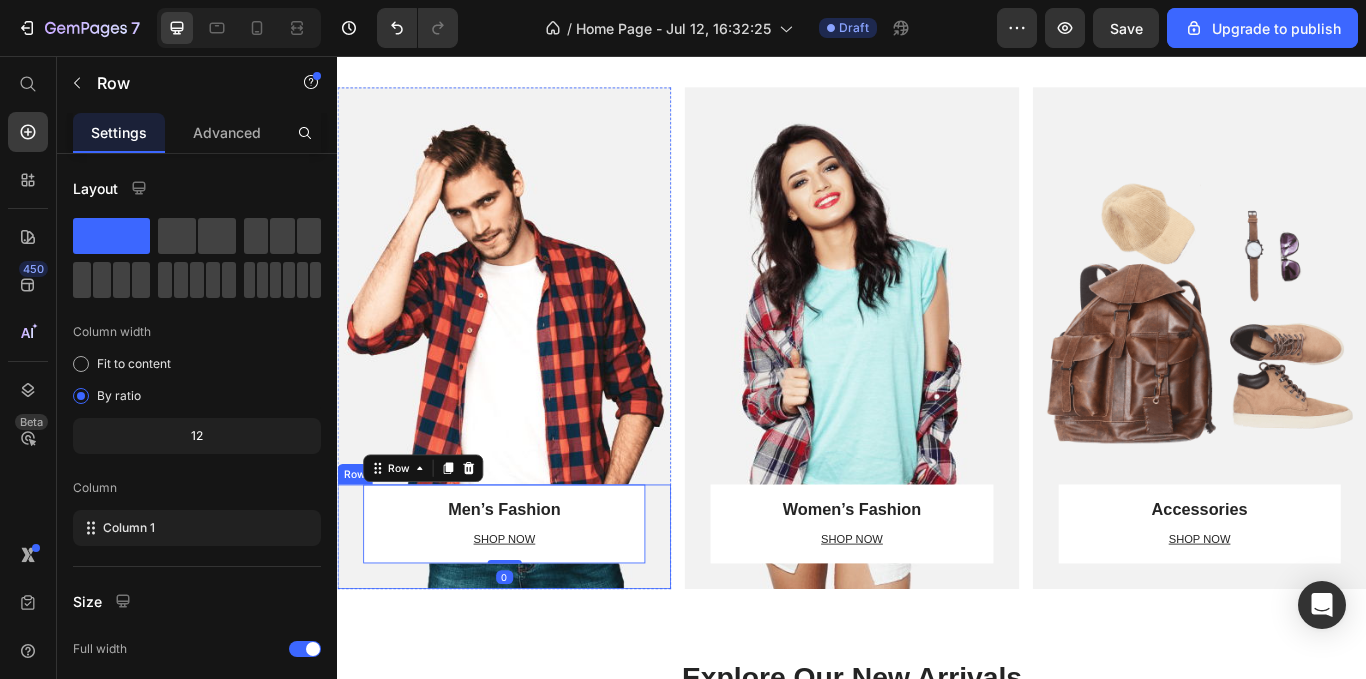 scroll, scrollTop: 300, scrollLeft: 0, axis: vertical 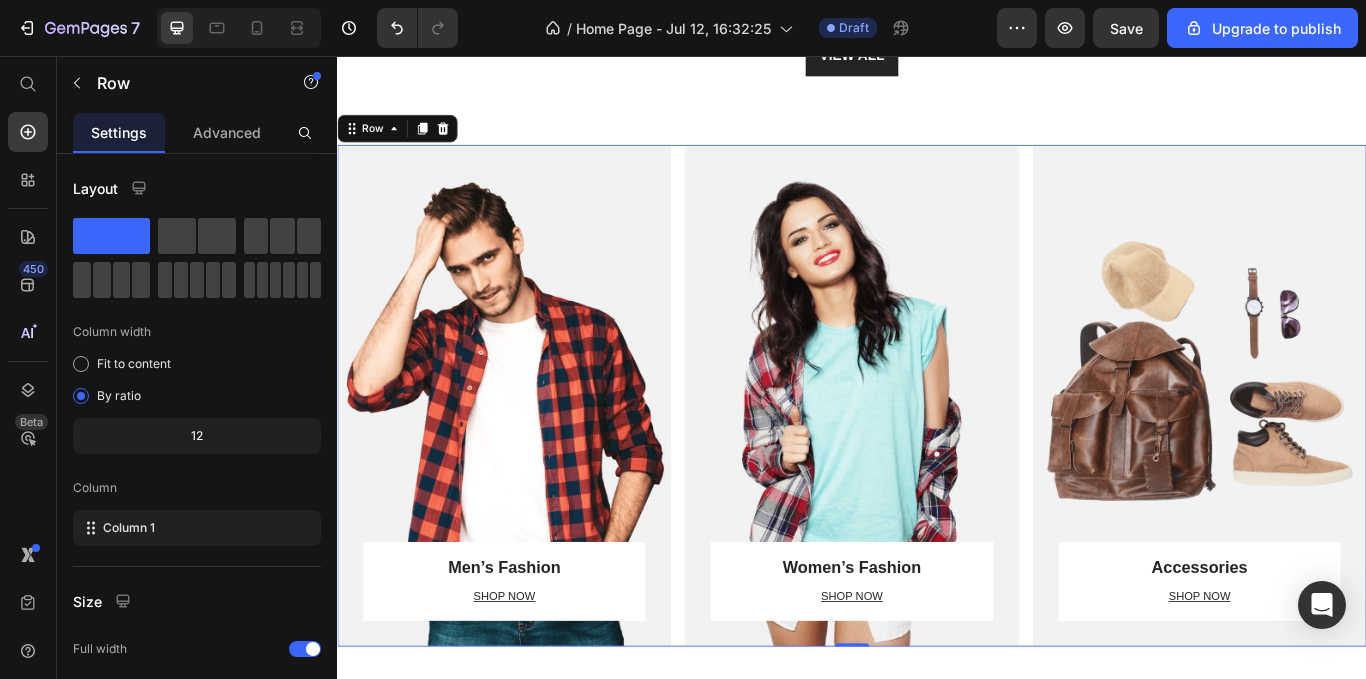 click on "Men’s Fashion Heading SHOP NOW Text block Row Row Hero Banner Women’s Fashion Heading SHOP NOW Text block Row Row Hero Banner Accessories Heading SHOP NOW Text block Row Row Hero Banner Row   0" at bounding box center (937, 452) 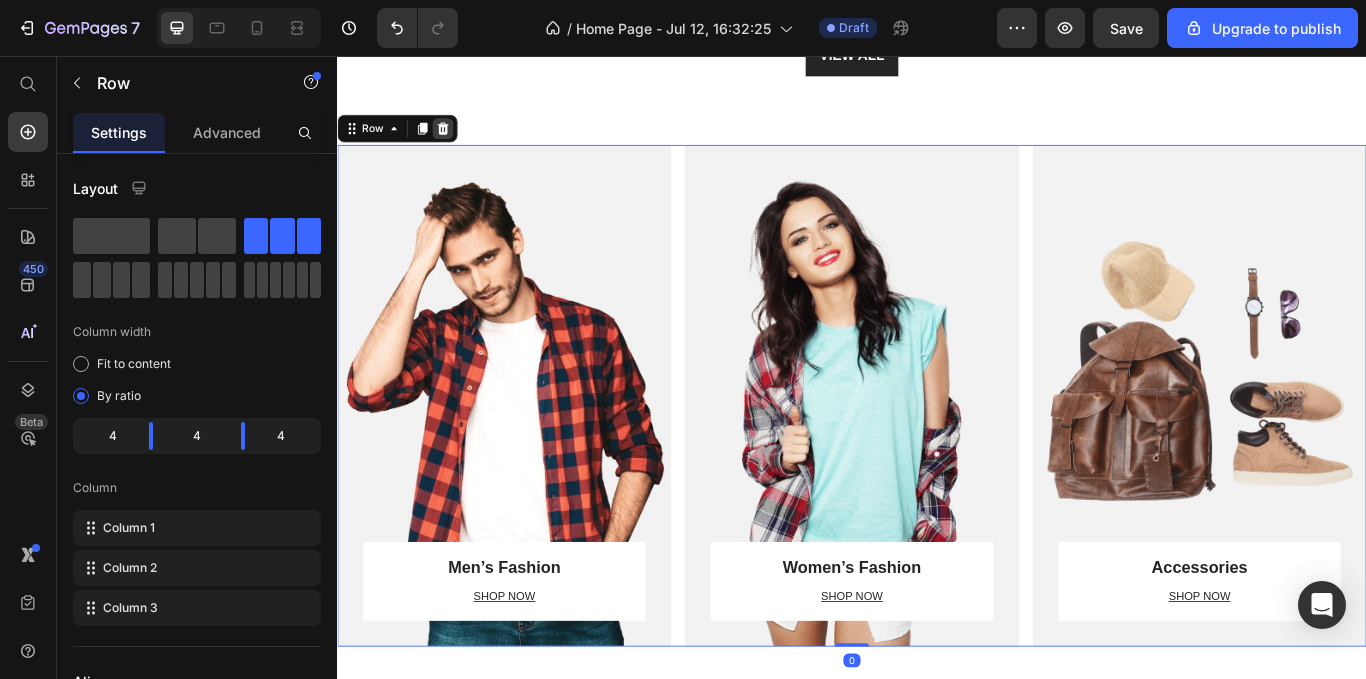 click at bounding box center [460, 141] 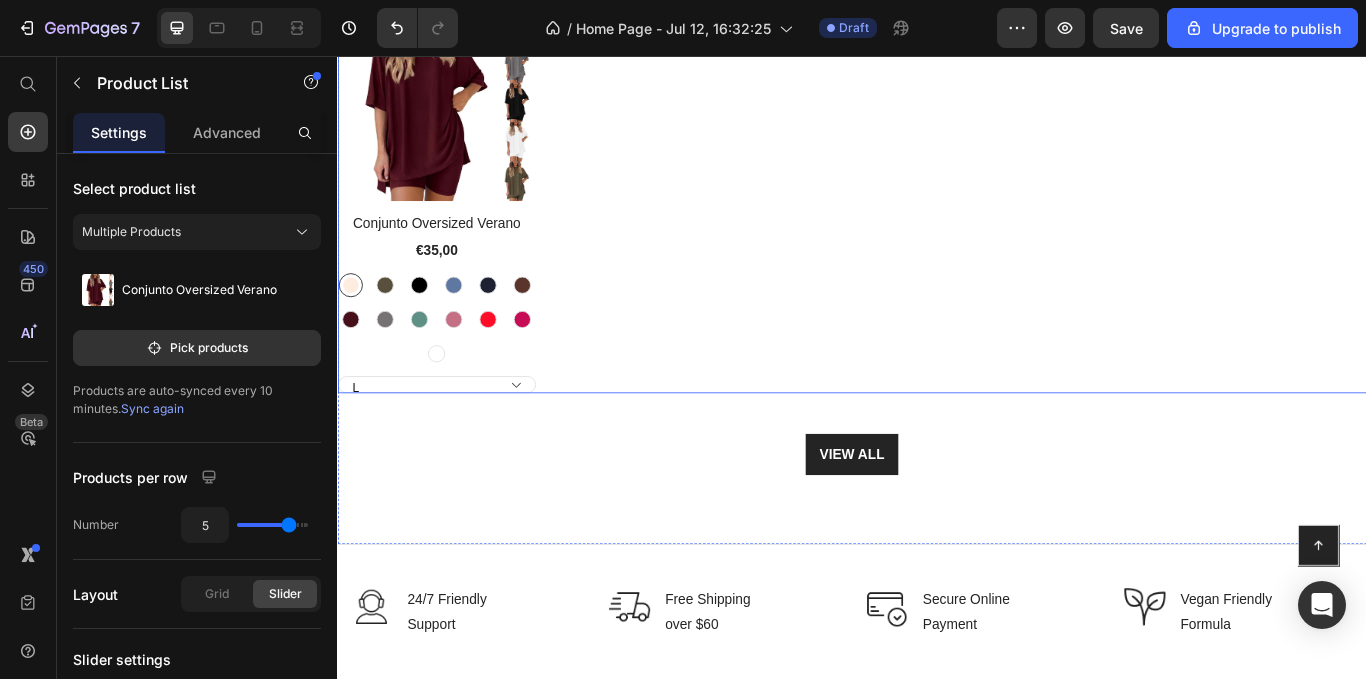 click on "Product Images Conjunto Oversized Verano Product Title €35,00 Product Price Apricot Apricot Army Green Army Green Black Black Blue Blue Dark Blue Dark Blue Dark Brown Dark Brown Dark Red Dark Red Gray Gray Green Green Pink Pink Red Red Rose Red Rose Red White White L M S XL XS XXL XXXL XXXXL Product Variants & Swatches Row" at bounding box center [937, 222] 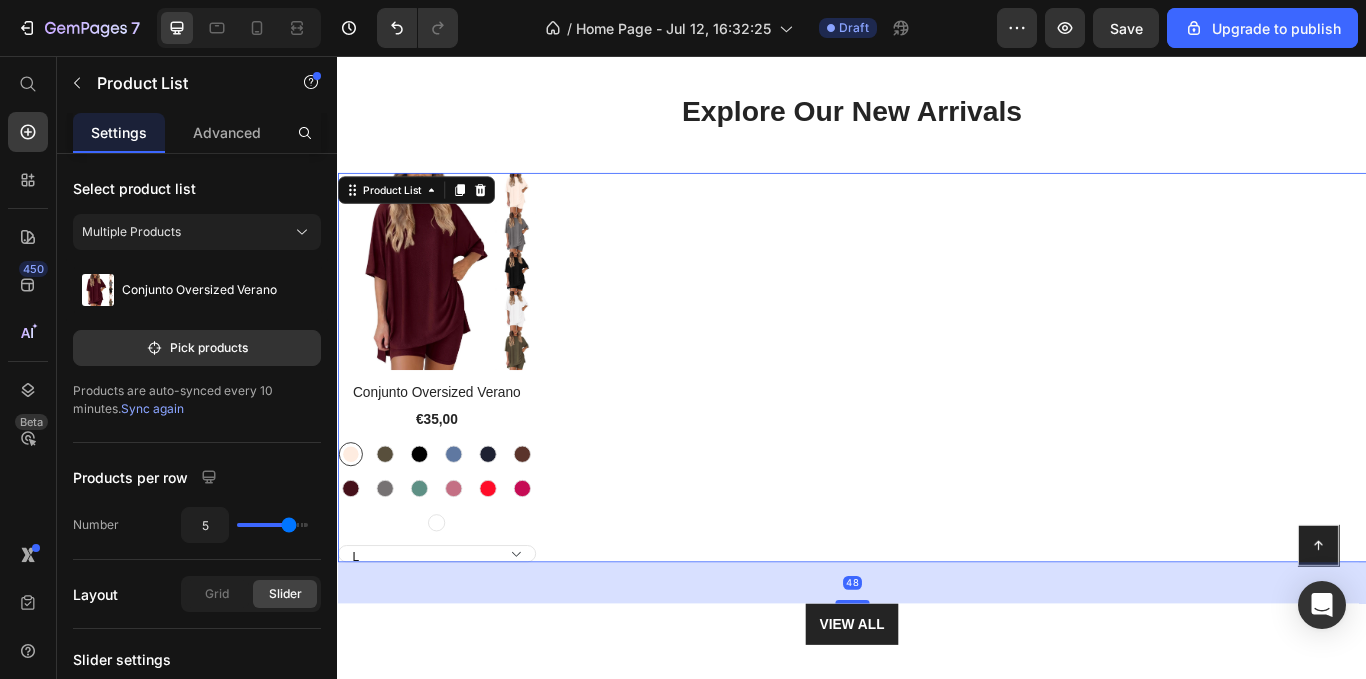 scroll, scrollTop: 500, scrollLeft: 0, axis: vertical 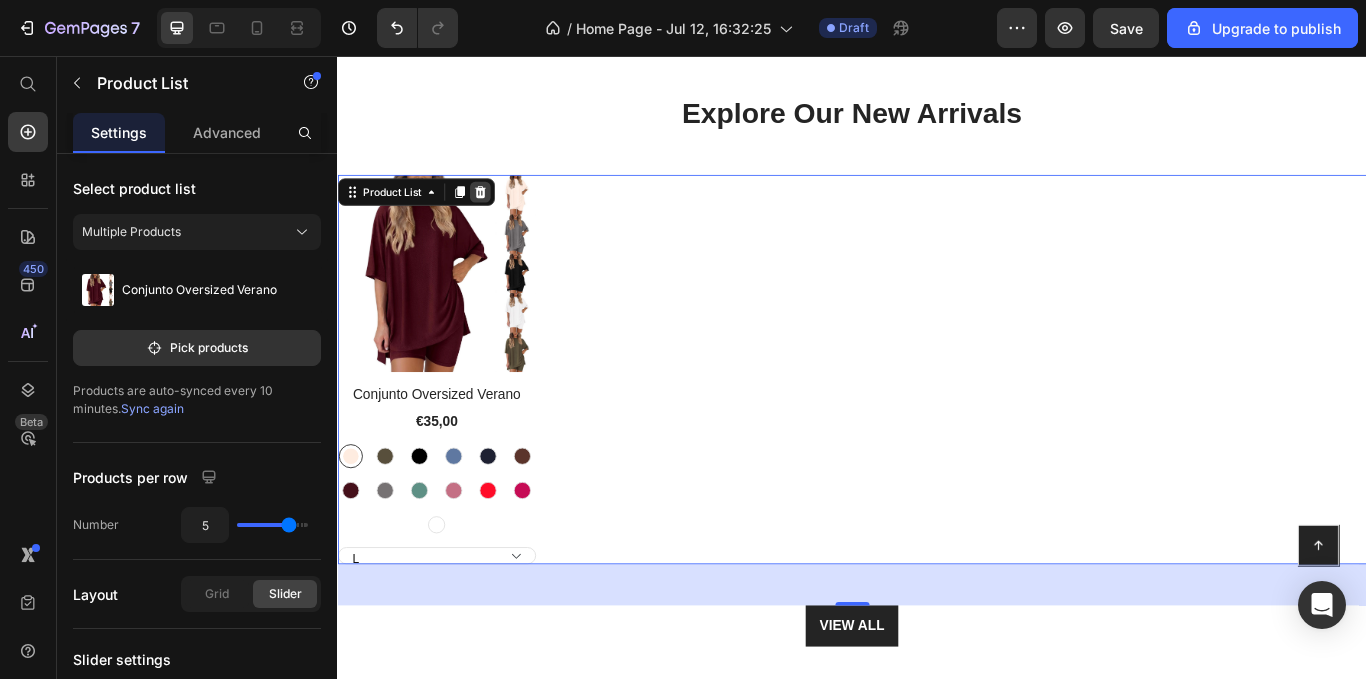 click 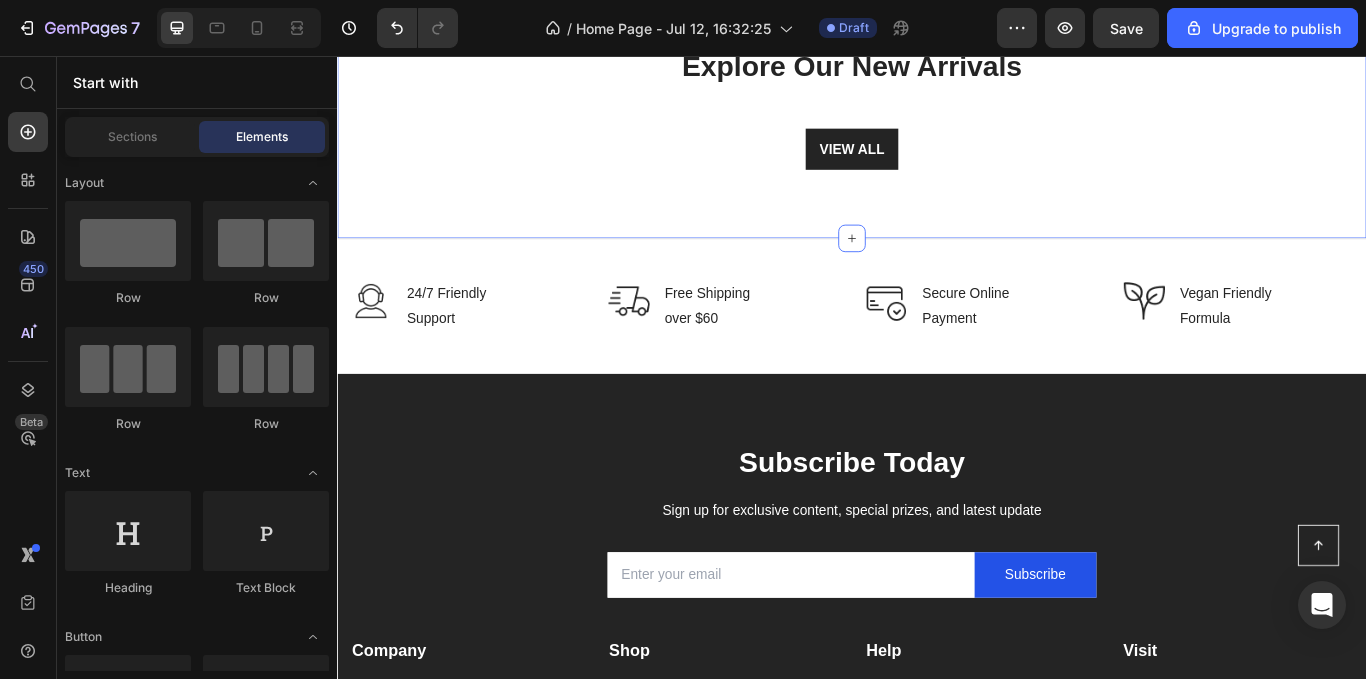 scroll, scrollTop: 600, scrollLeft: 0, axis: vertical 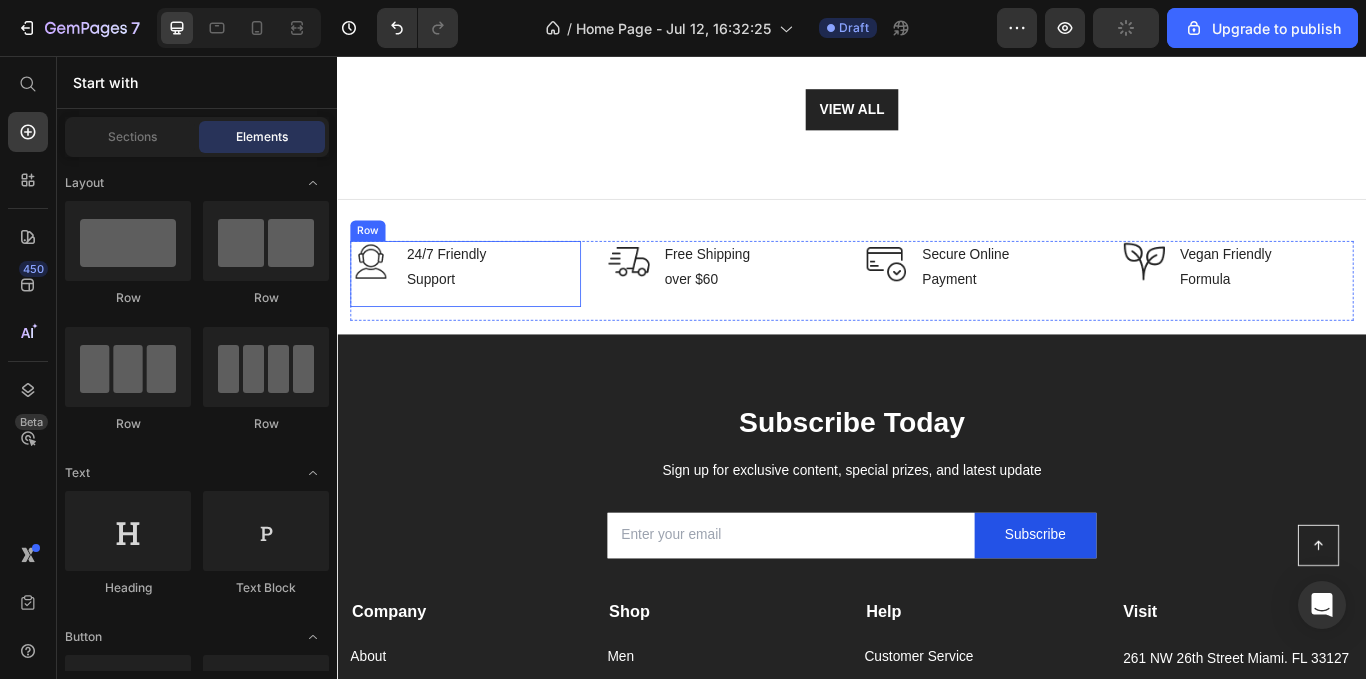 click on "Image 24/7 Friendly Support Text block Row" at bounding box center [486, 311] 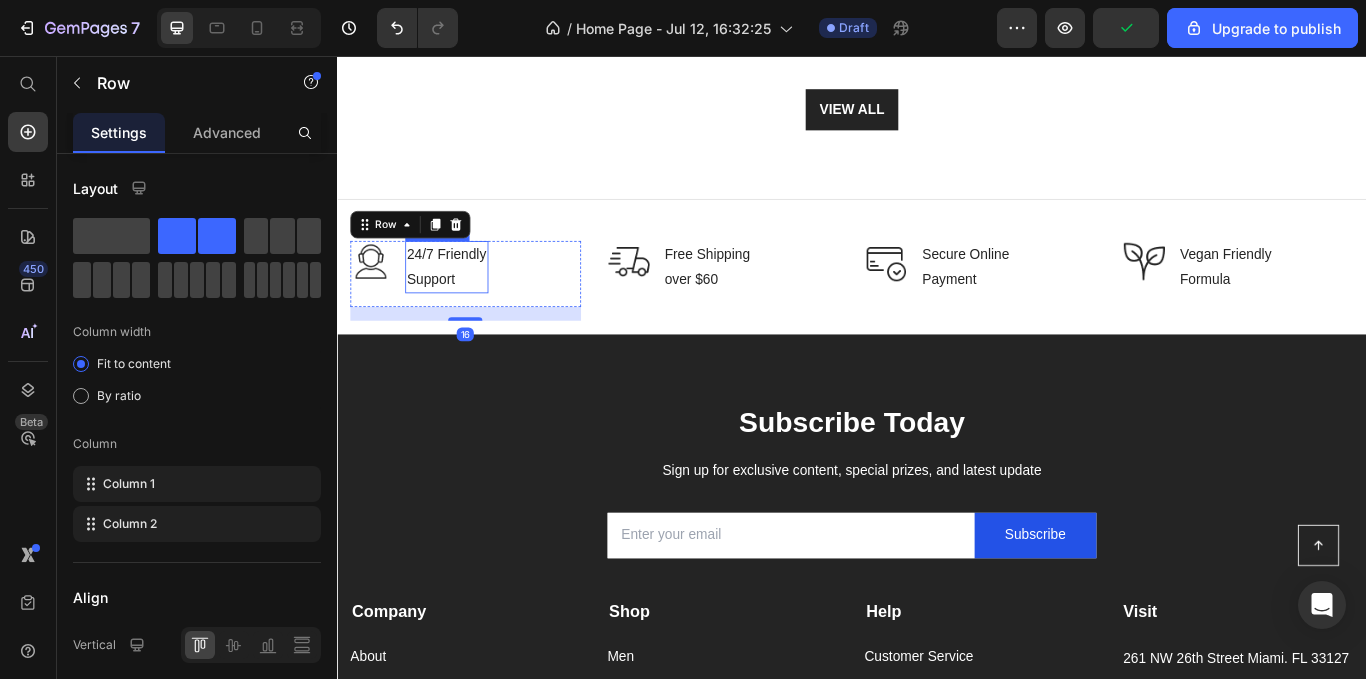 click on "Support" at bounding box center [464, 317] 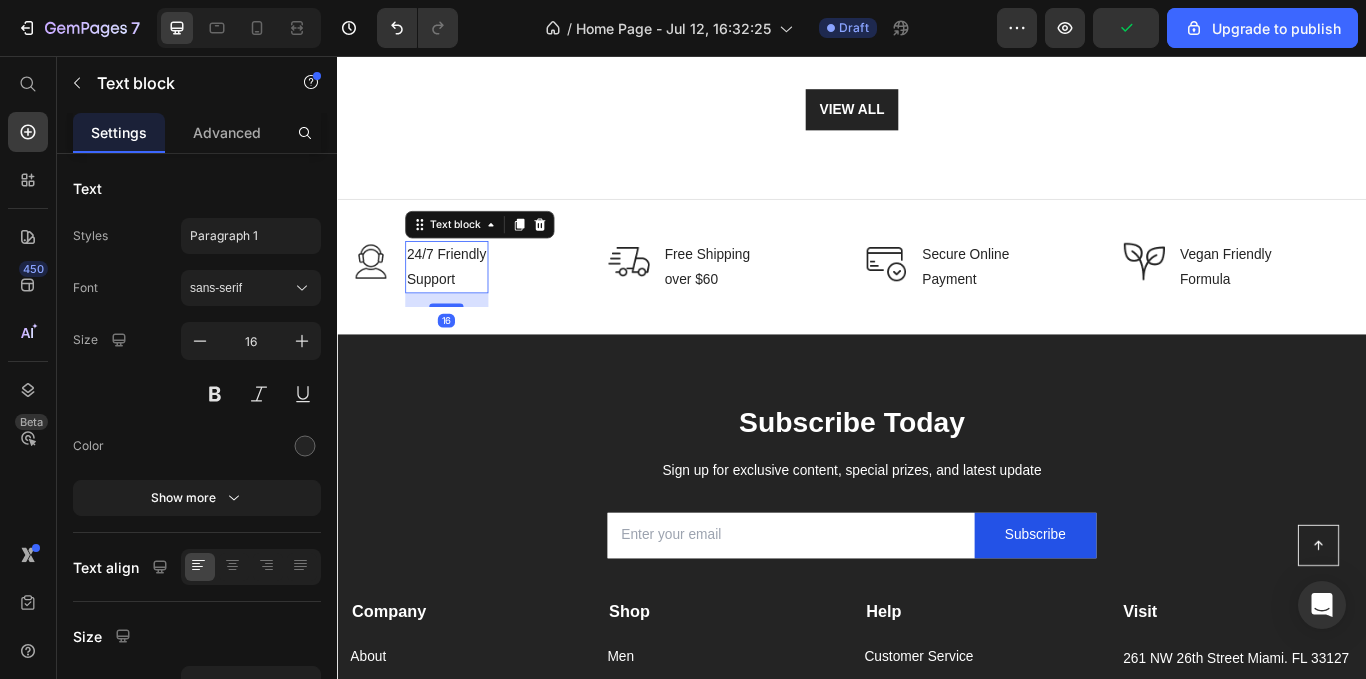 click on "Support" at bounding box center [464, 317] 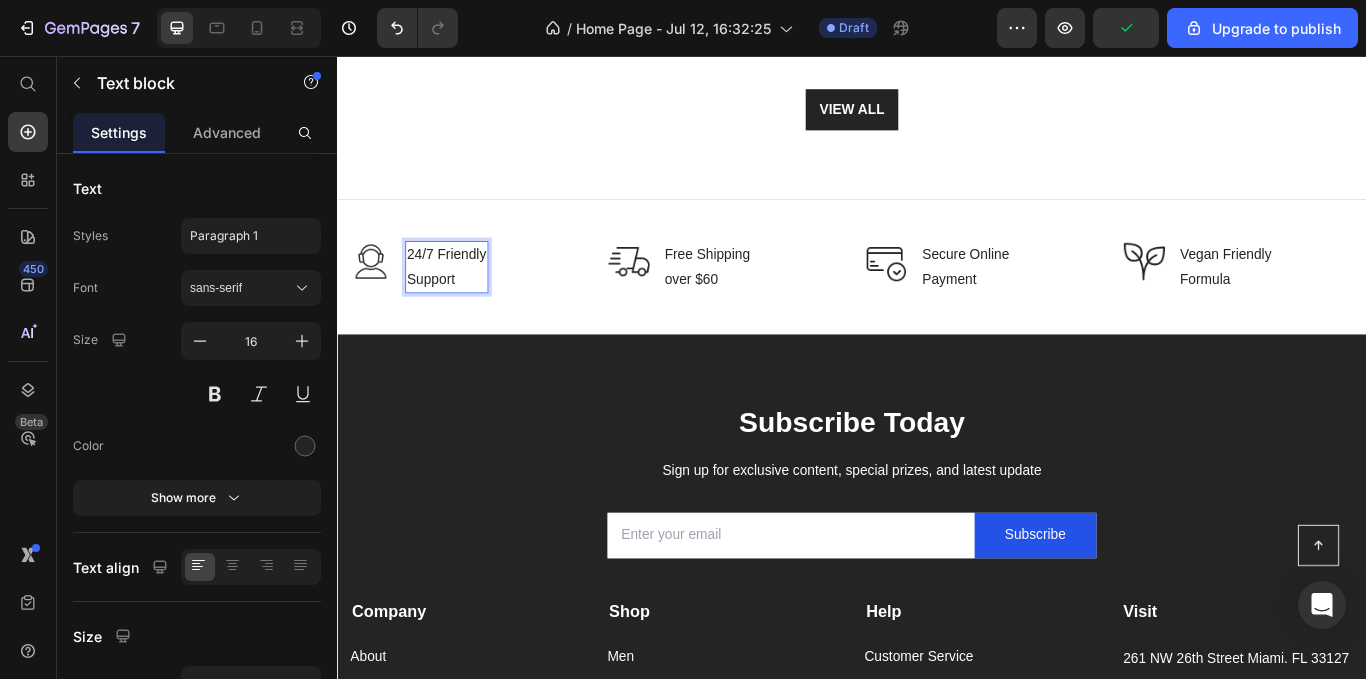 click on "Support" at bounding box center [464, 317] 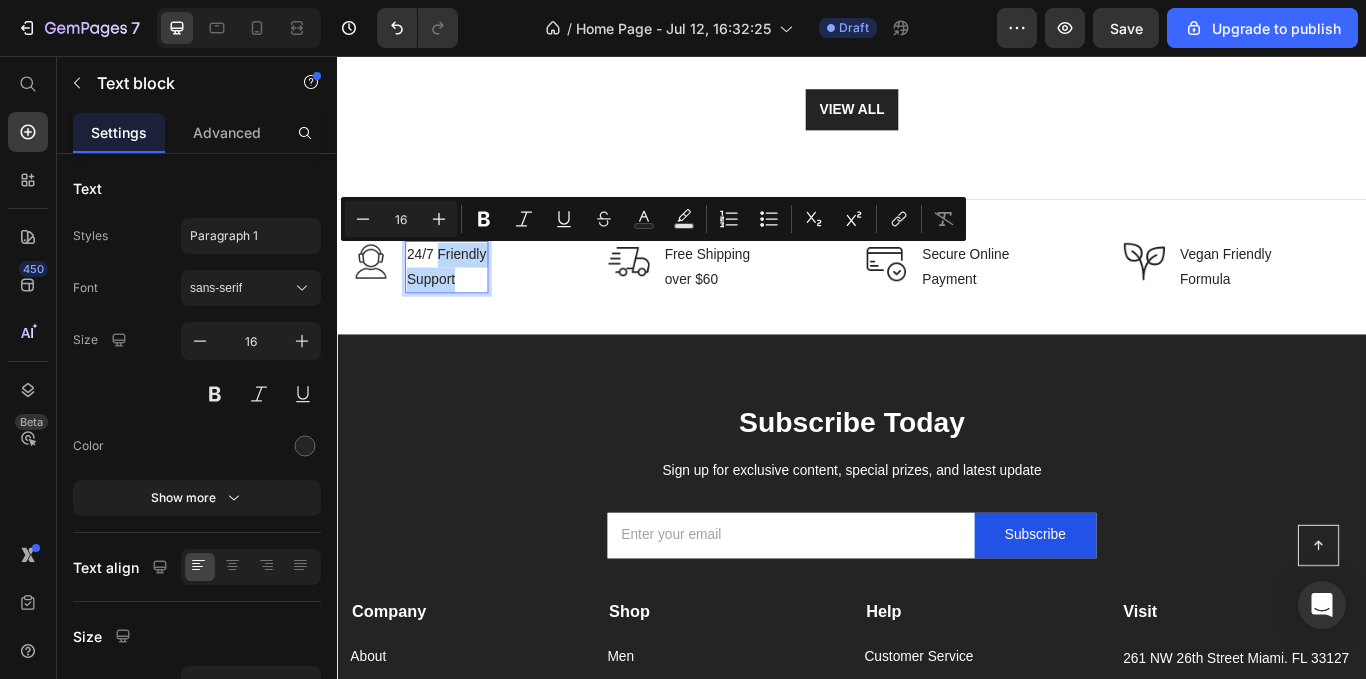 drag, startPoint x: 481, startPoint y: 317, endPoint x: 455, endPoint y: 290, distance: 37.48333 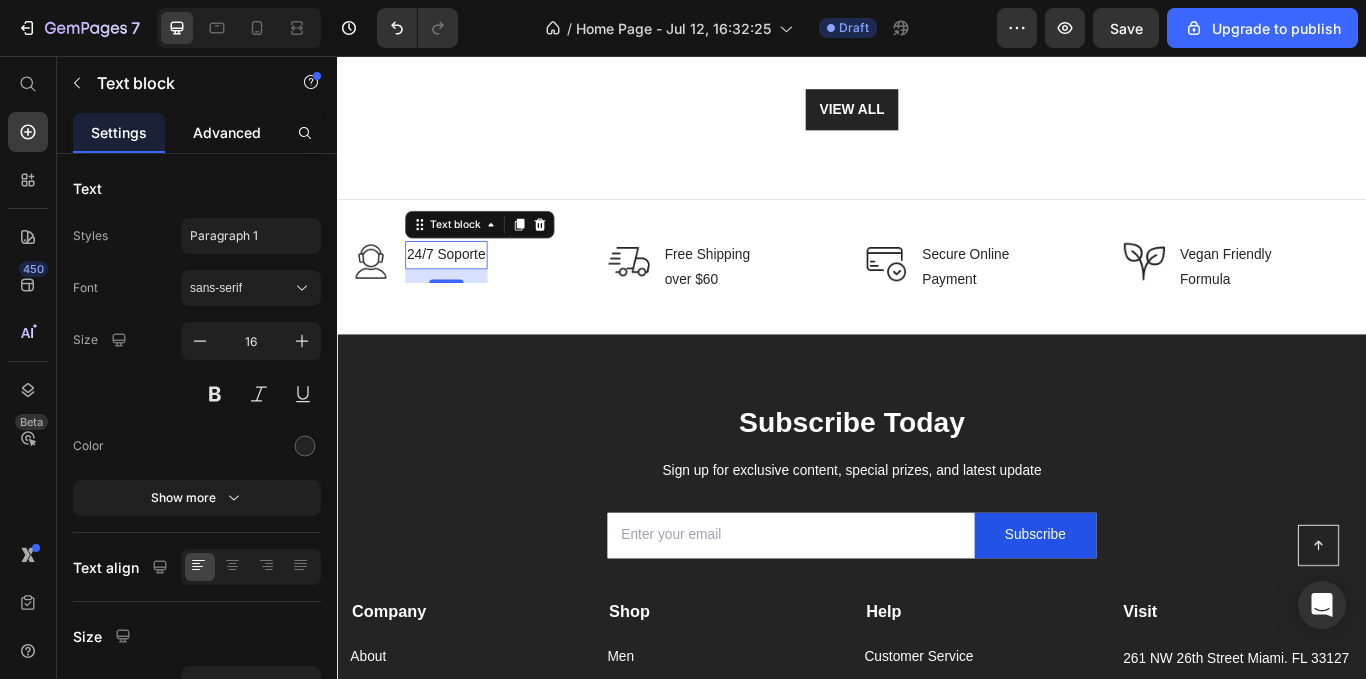 click on "Advanced" 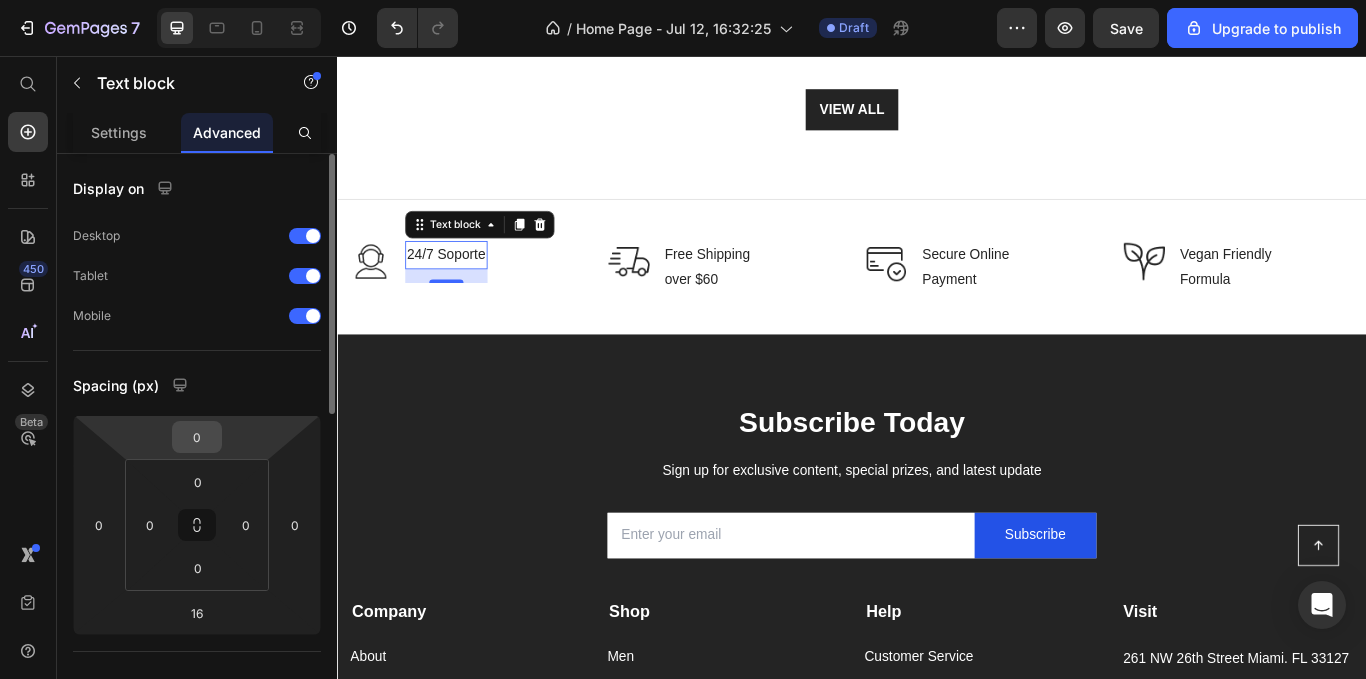 click on "0" at bounding box center [197, 437] 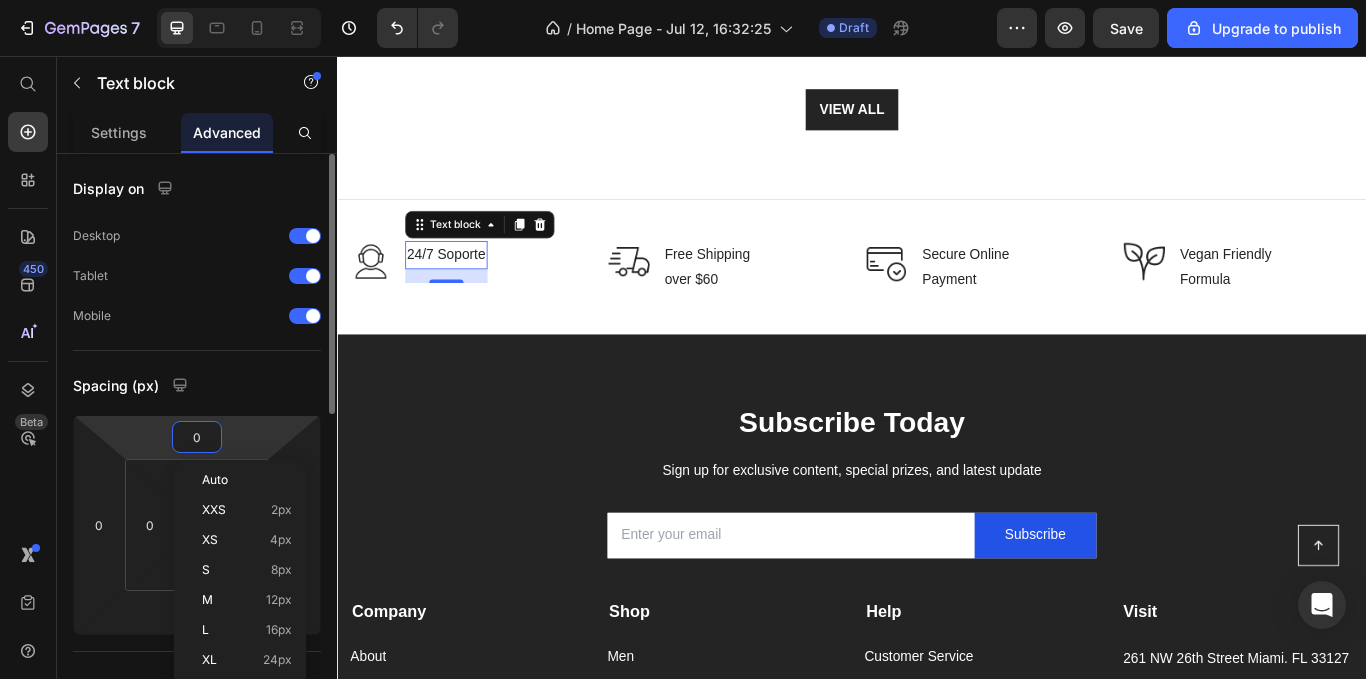 type on "4" 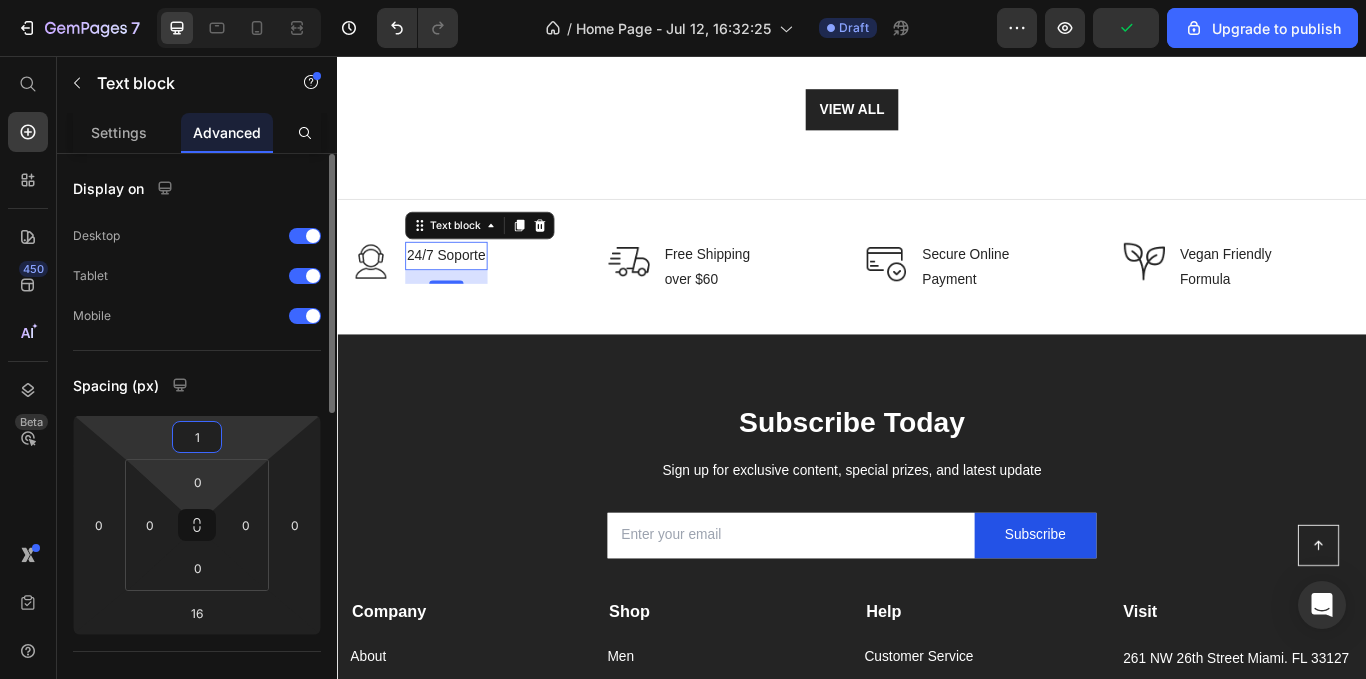type on "10" 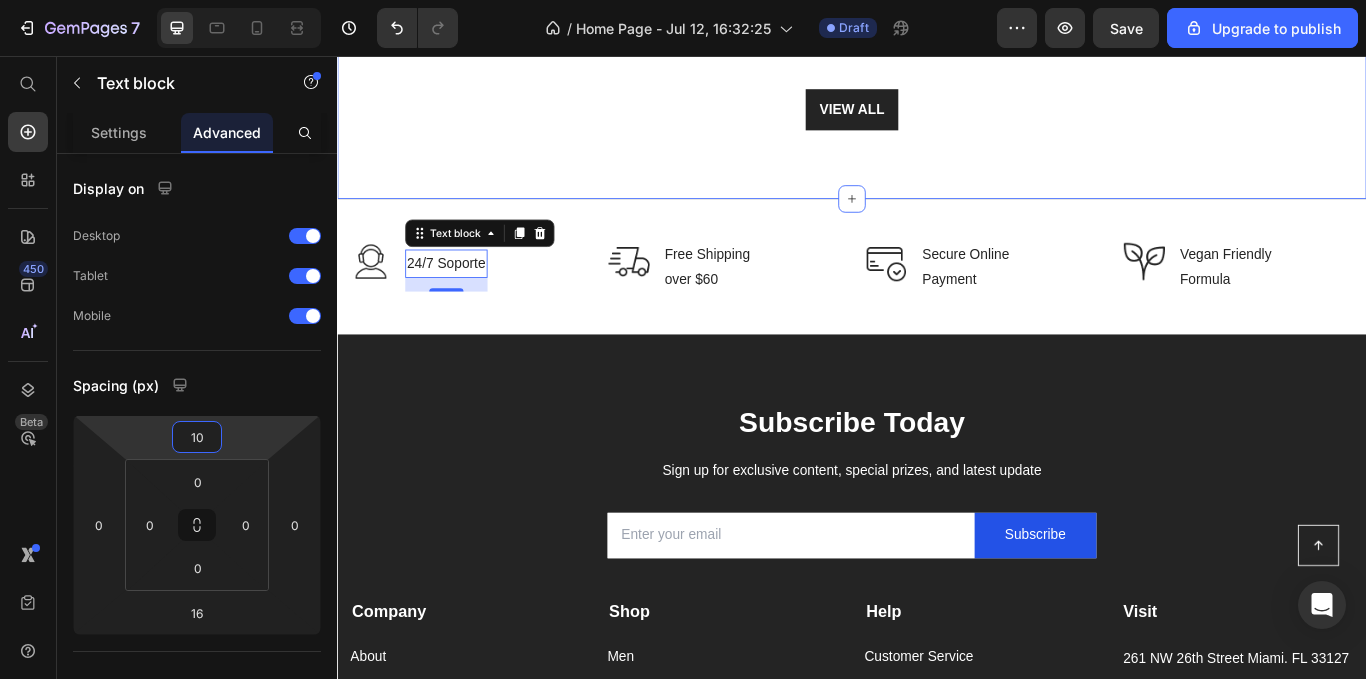 click on "VIEW ALL Button" at bounding box center (937, 119) 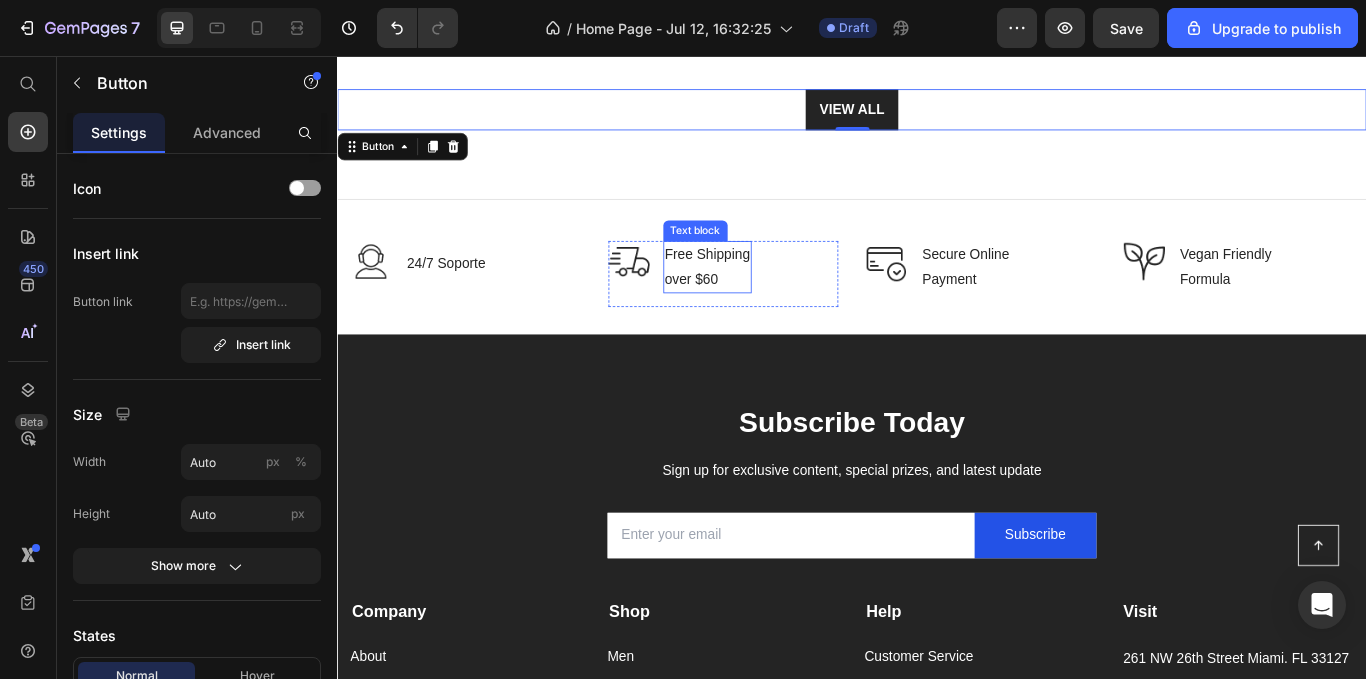 click on "Free Shipping over $60" at bounding box center [769, 303] 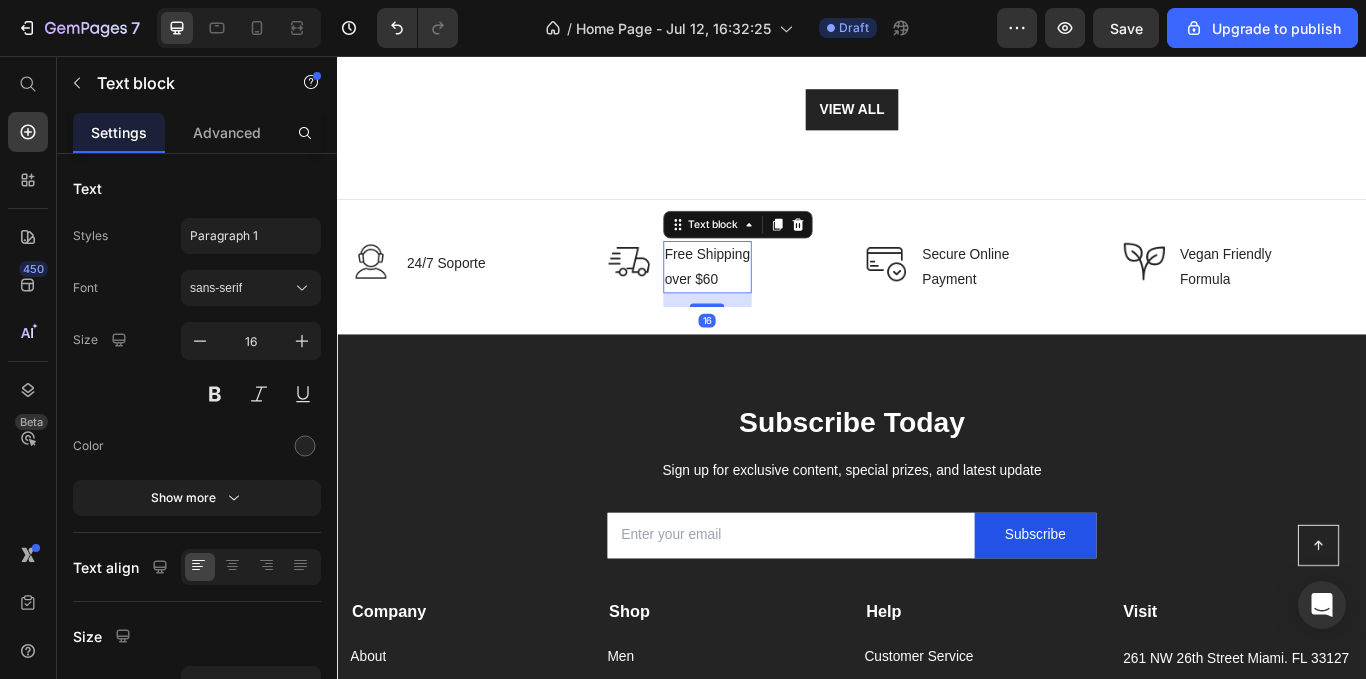 click on "Free Shipping over $60" at bounding box center (769, 303) 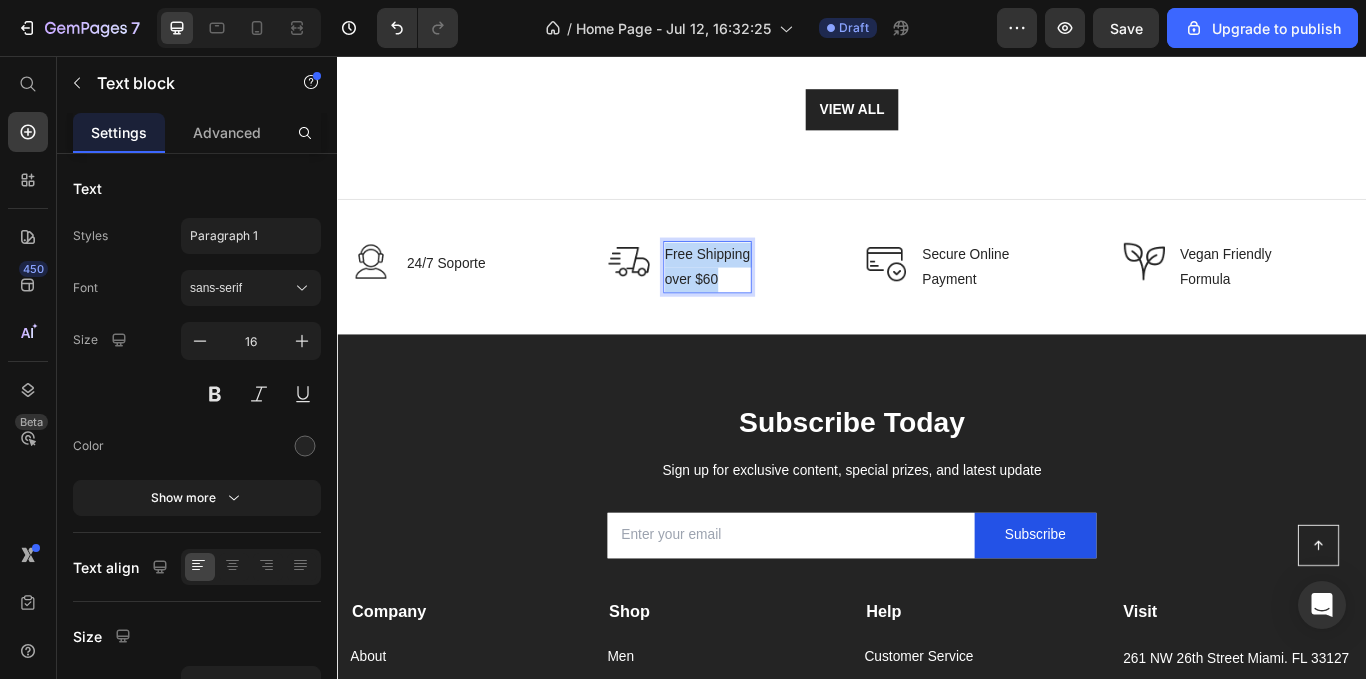 drag, startPoint x: 784, startPoint y: 319, endPoint x: 716, endPoint y: 279, distance: 78.892334 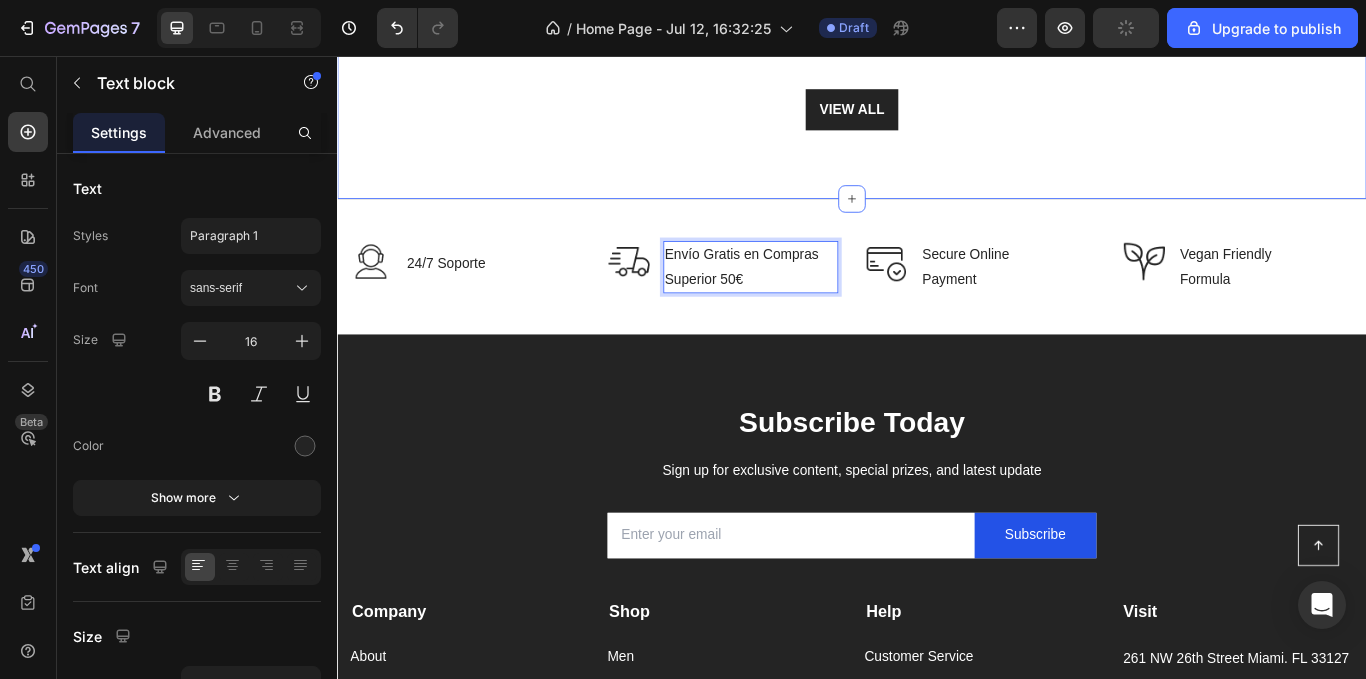 click on "Explore Our New Arrivals Heading Row VIEW ALL Button Section 4" at bounding box center [937, 71] 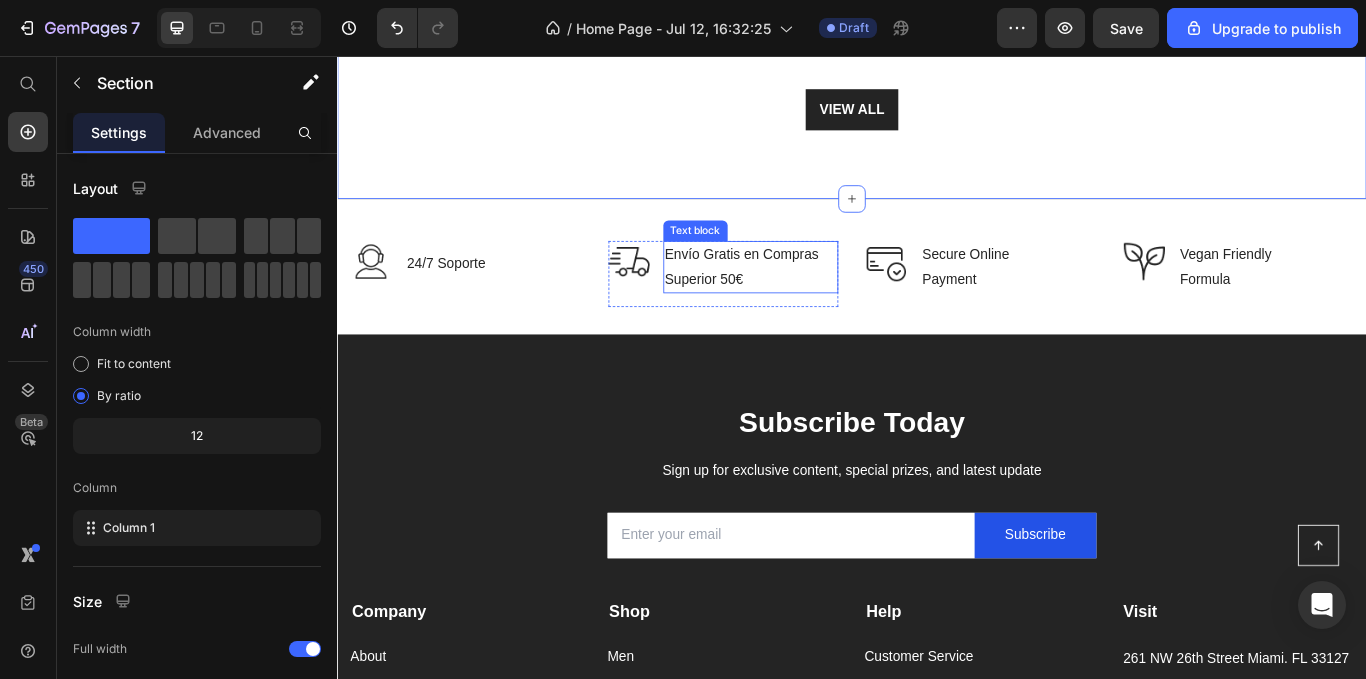 click on "Envío Gratis en Compras Superior 50€" at bounding box center (819, 303) 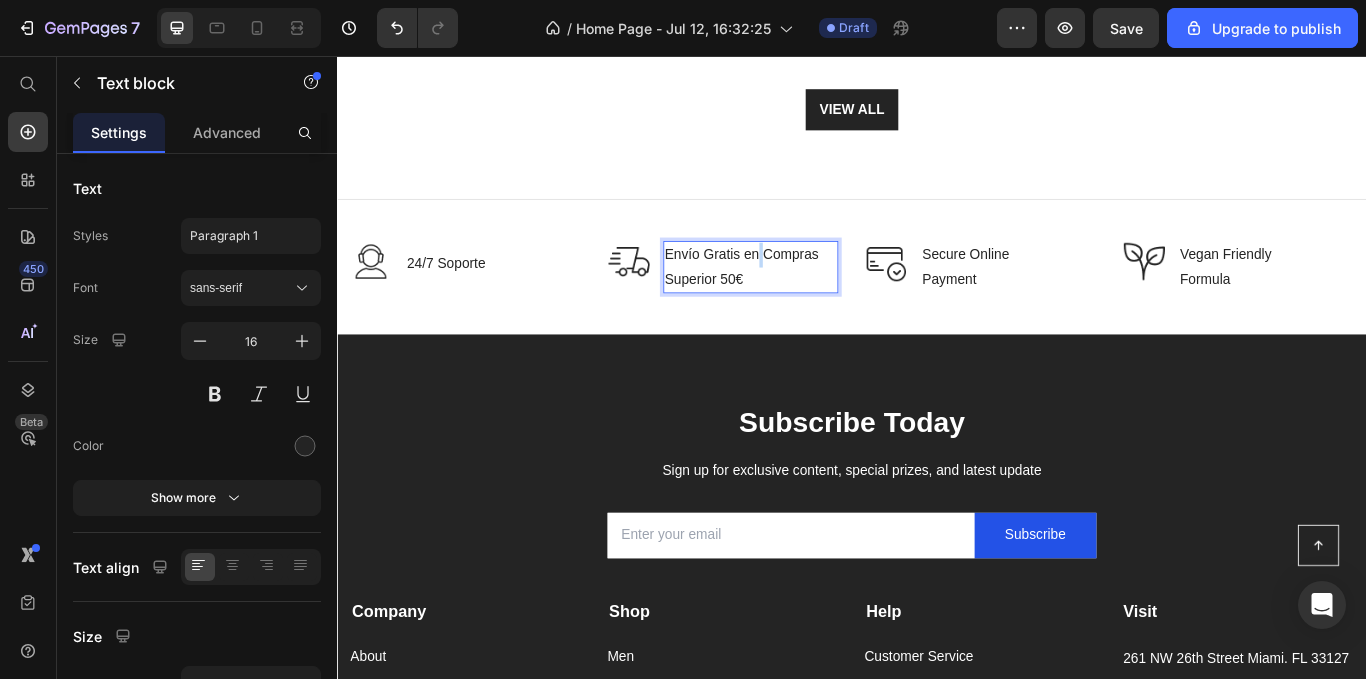 click on "Envío Gratis en Compras Superior 50€" at bounding box center [819, 303] 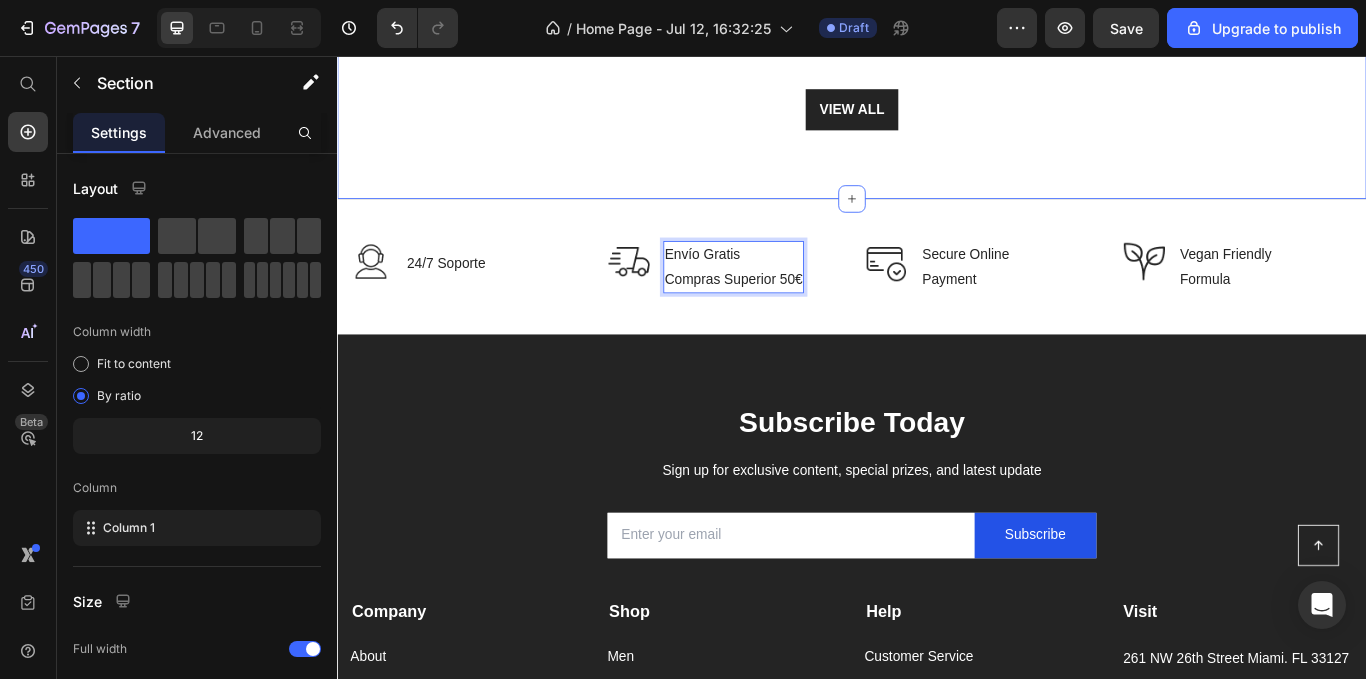 click on "Explore Our New Arrivals Heading Row VIEW ALL Button Section 4" at bounding box center [937, 71] 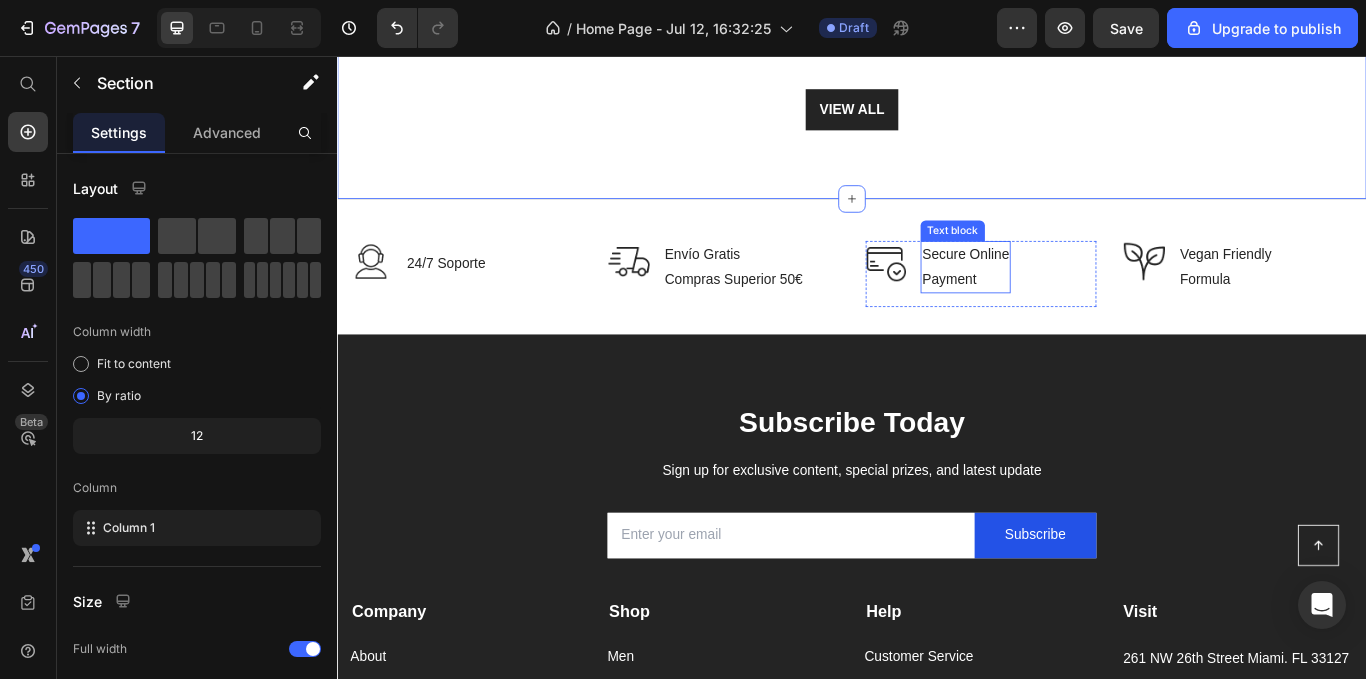 click on "Secure Online Payment" at bounding box center (1069, 303) 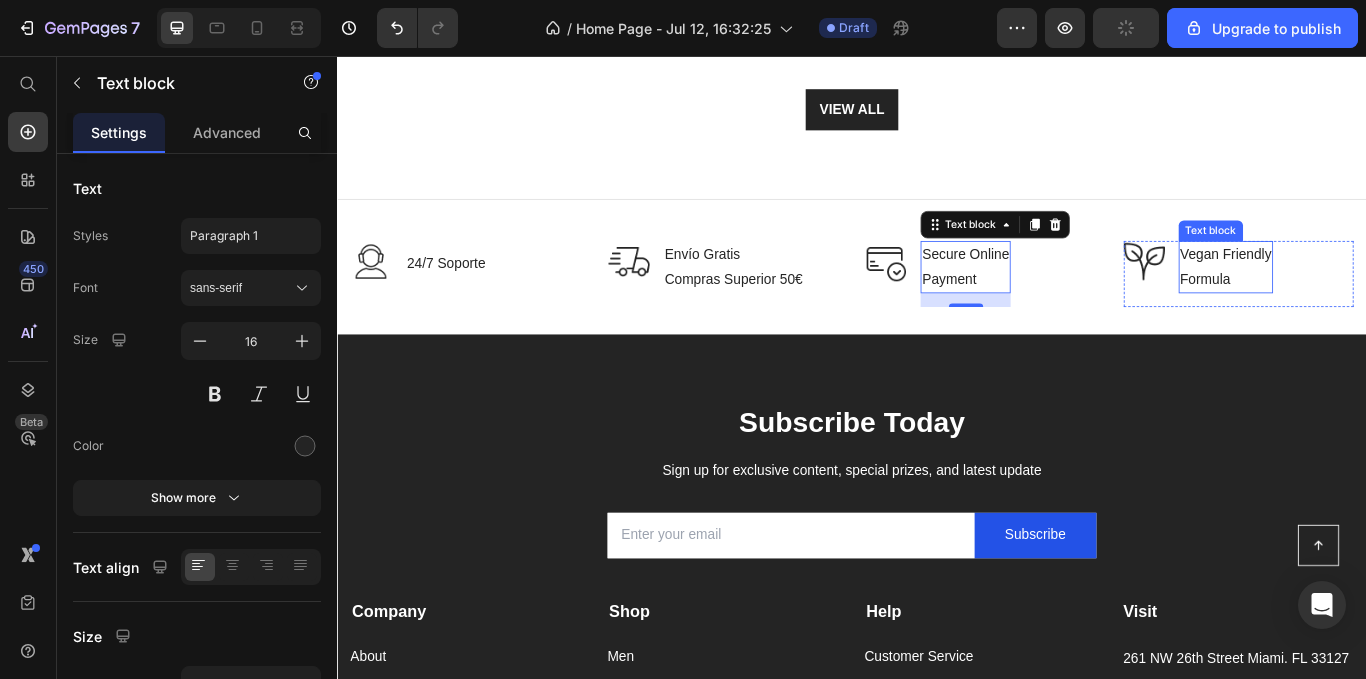 click on "Vegan Friendly Formula" at bounding box center (1373, 303) 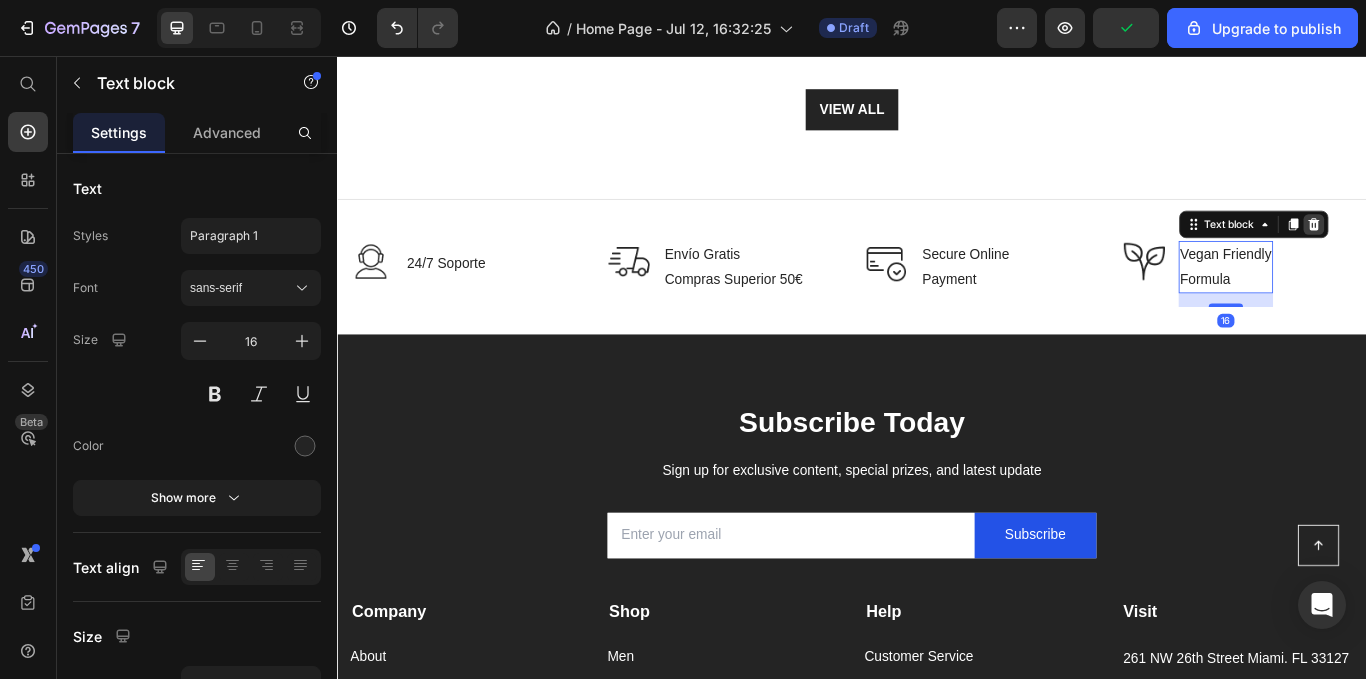 click 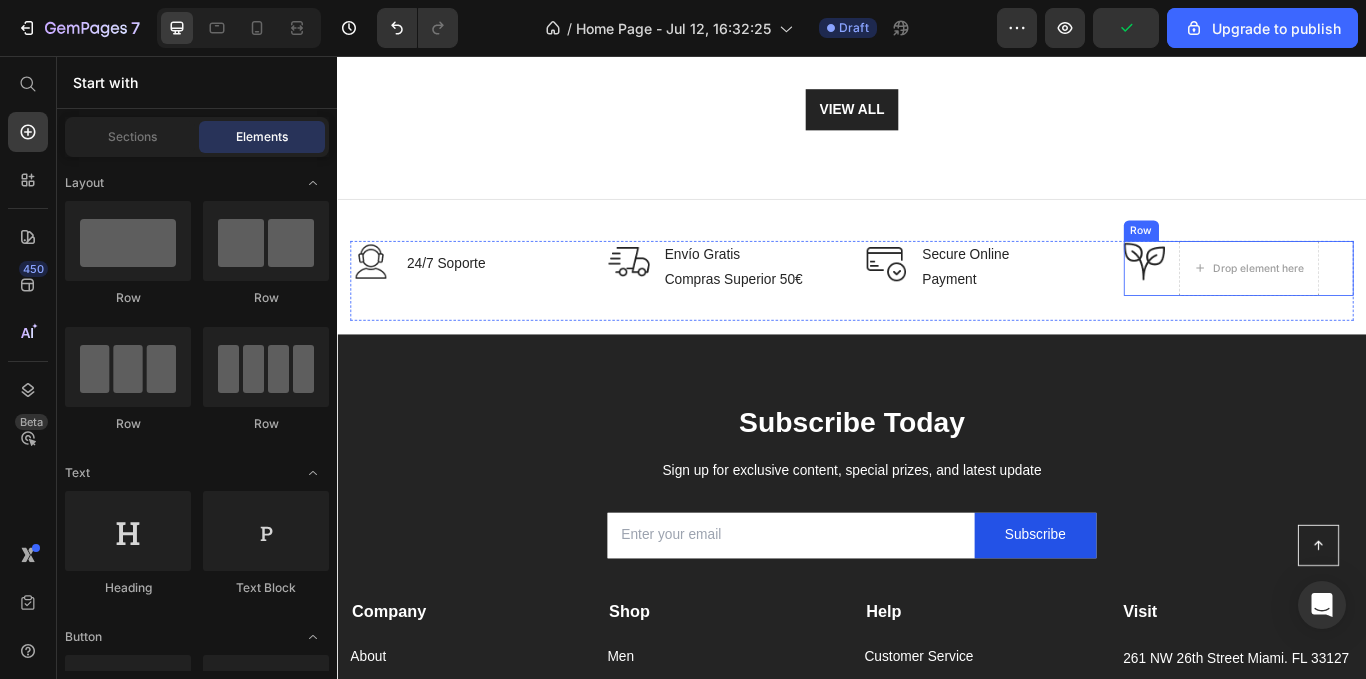 click at bounding box center [1278, 296] 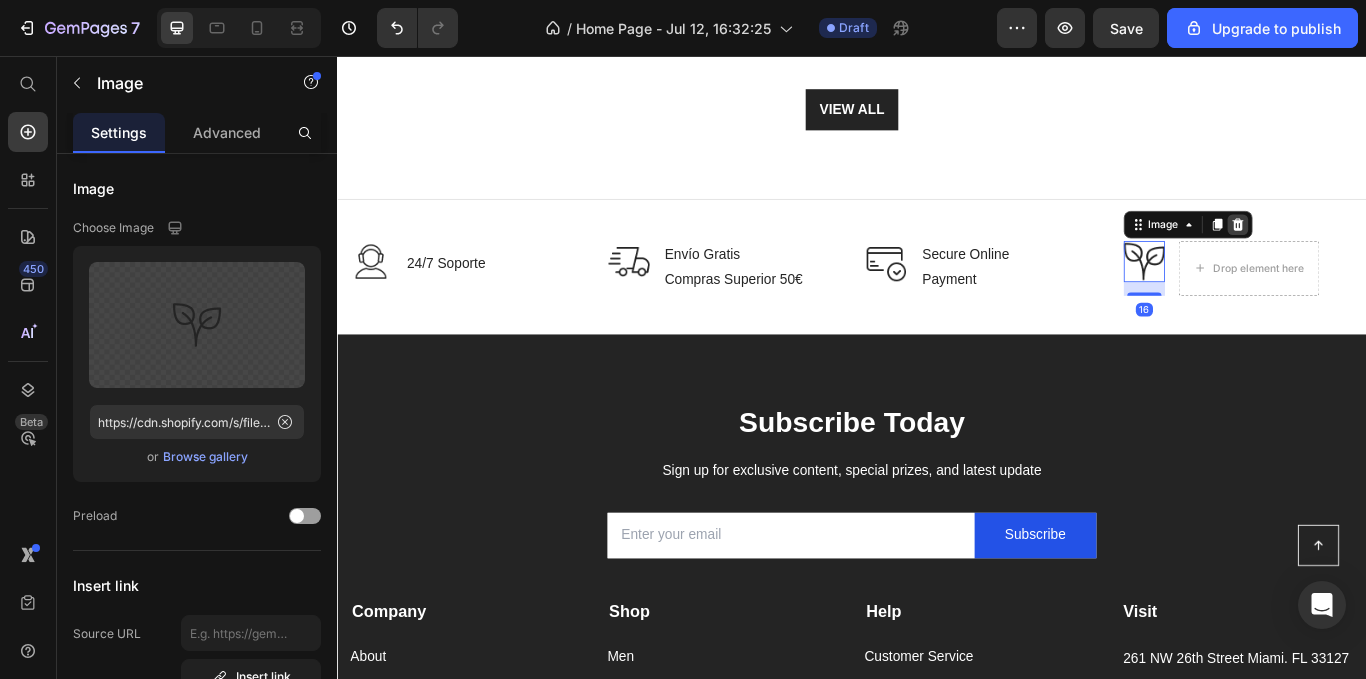 click 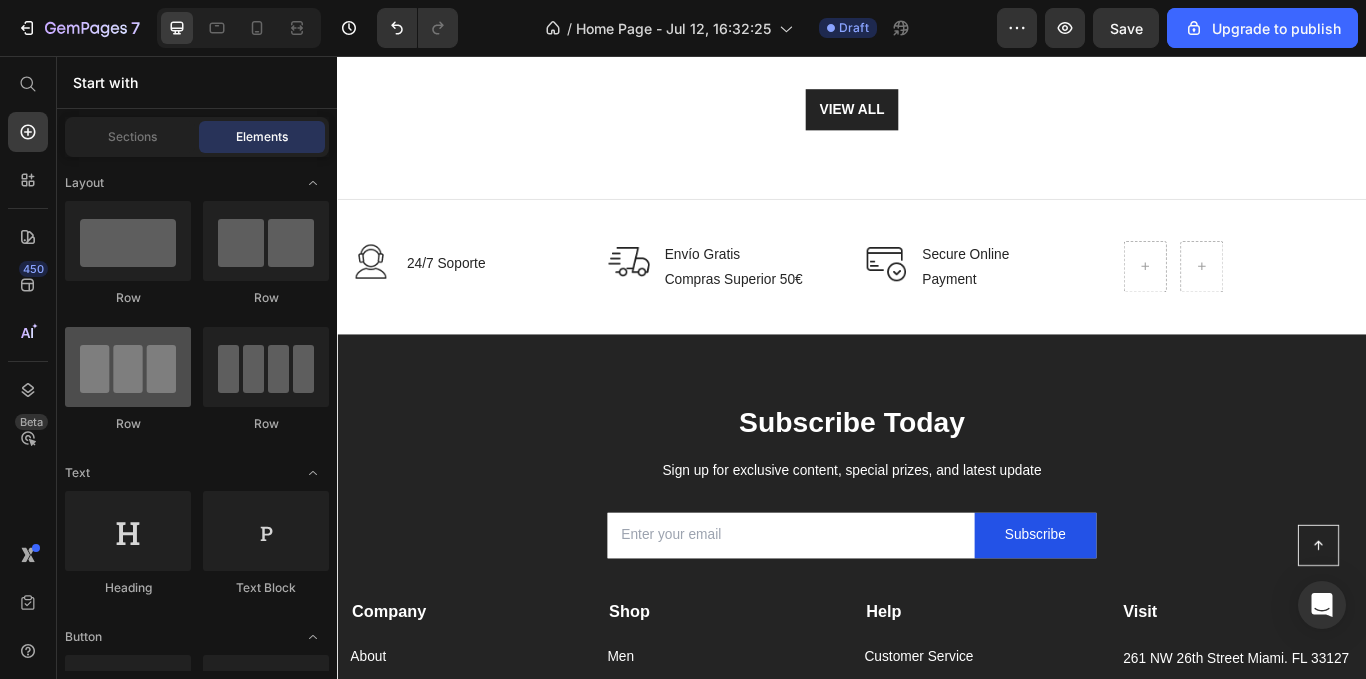 click at bounding box center (128, 367) 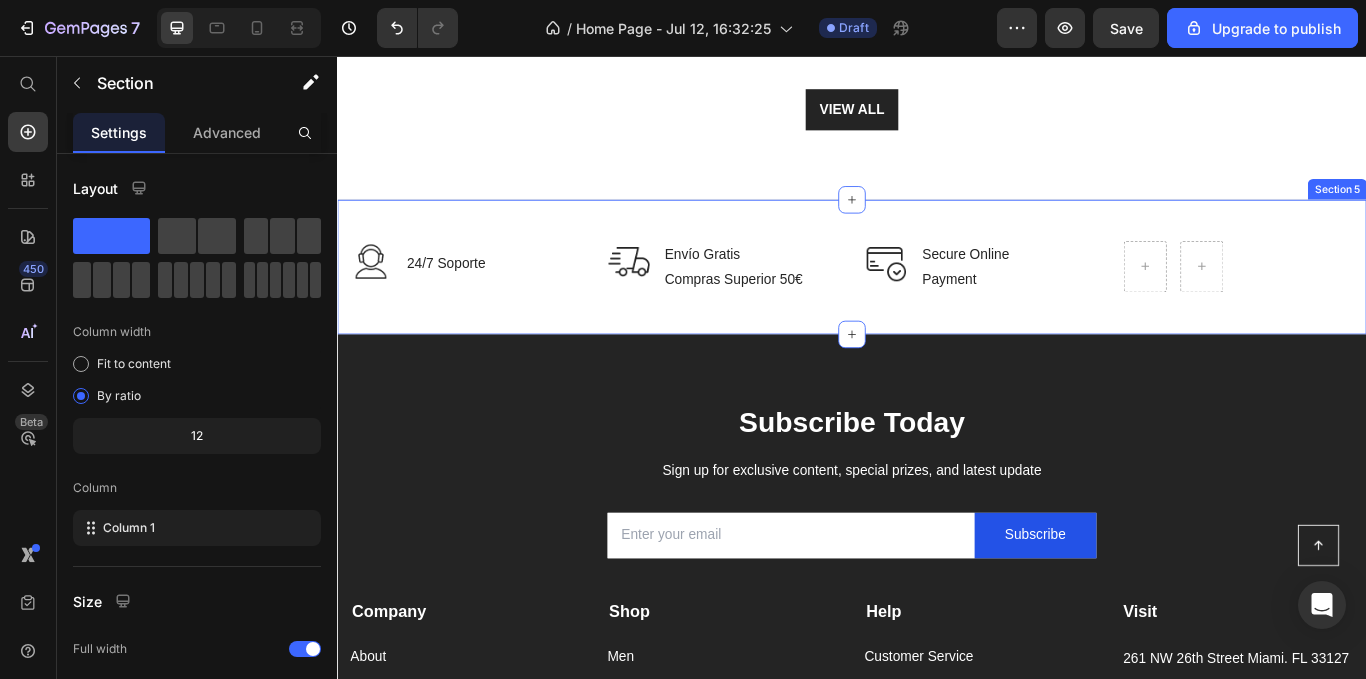 click on "Image 24/7 Soporte Text block Row Image Envío Gratis  Compras Superior 50€ Text block Row Image Secure Online Payment Text block Row
Row Row Section 5" at bounding box center [937, 302] 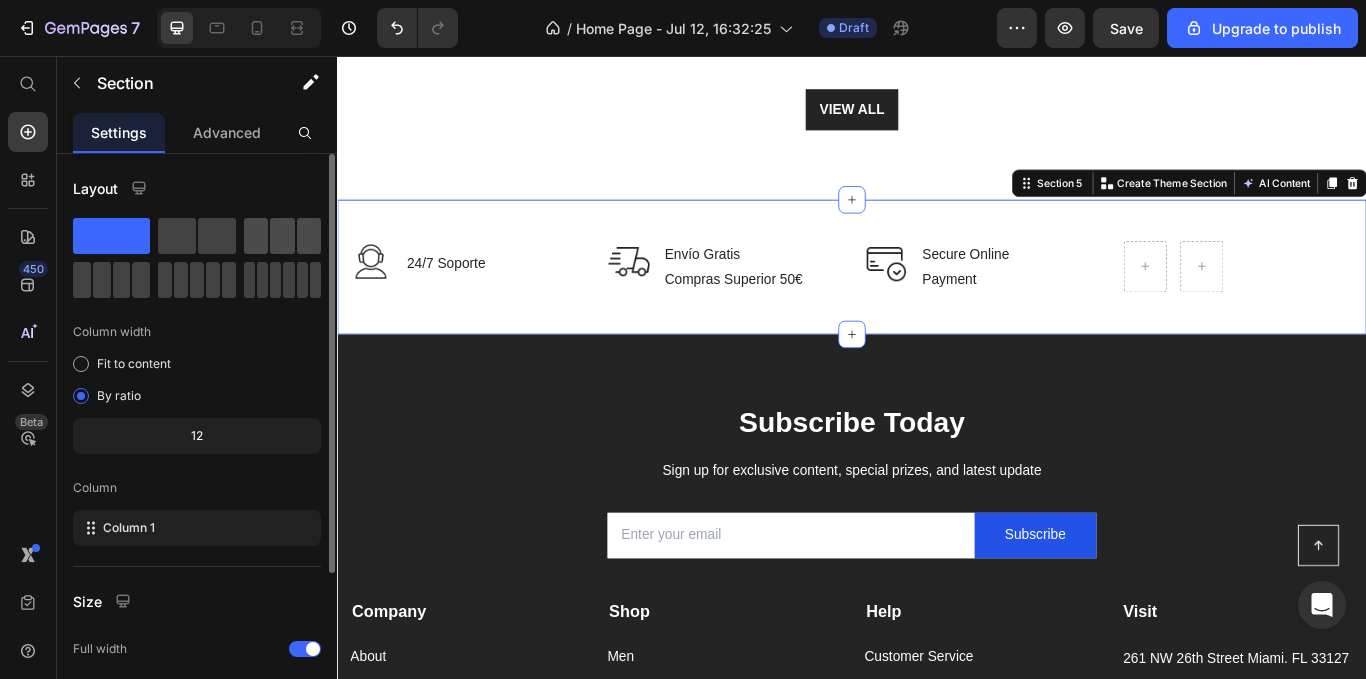 click 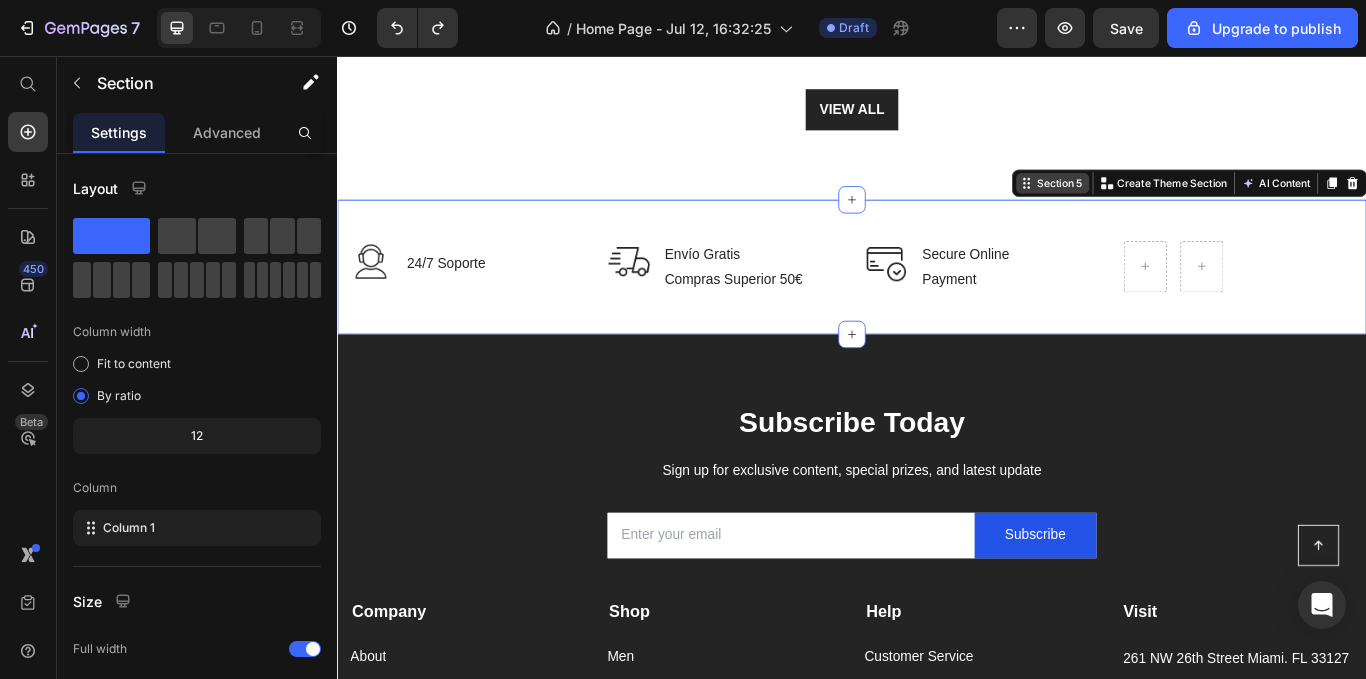 click on "Section 5" at bounding box center [1178, 205] 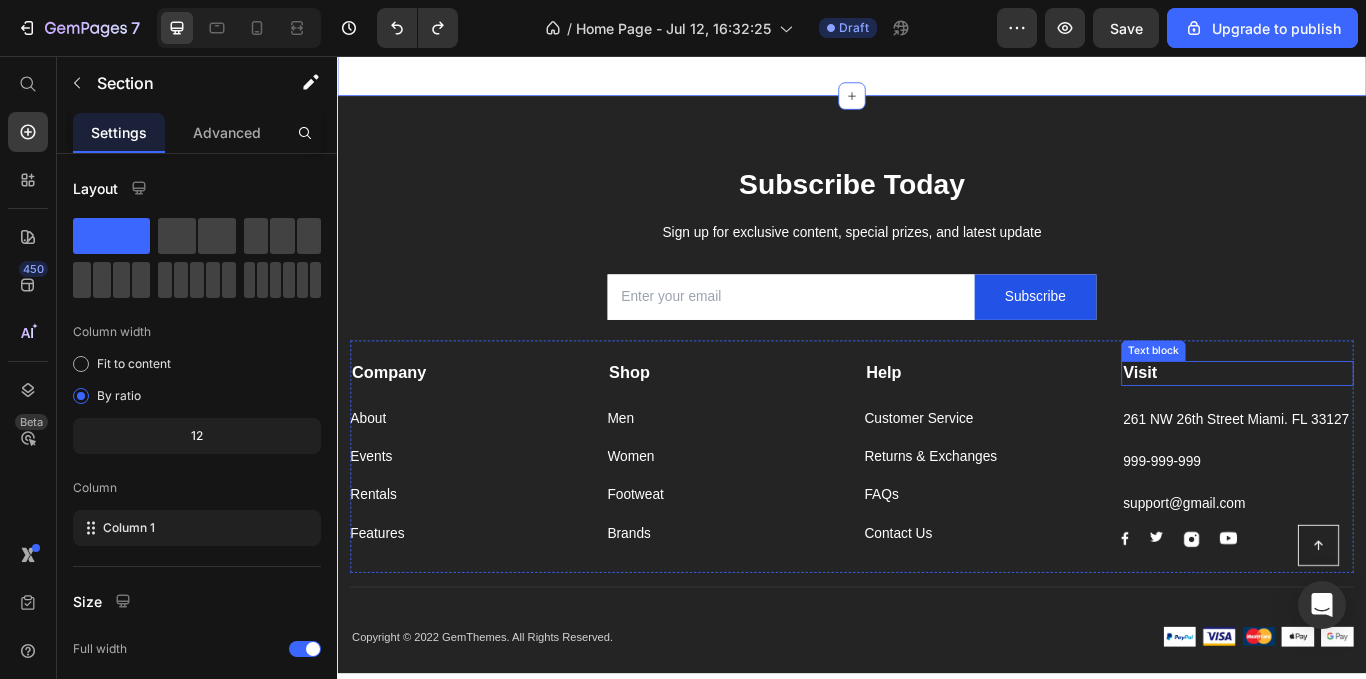 scroll, scrollTop: 900, scrollLeft: 0, axis: vertical 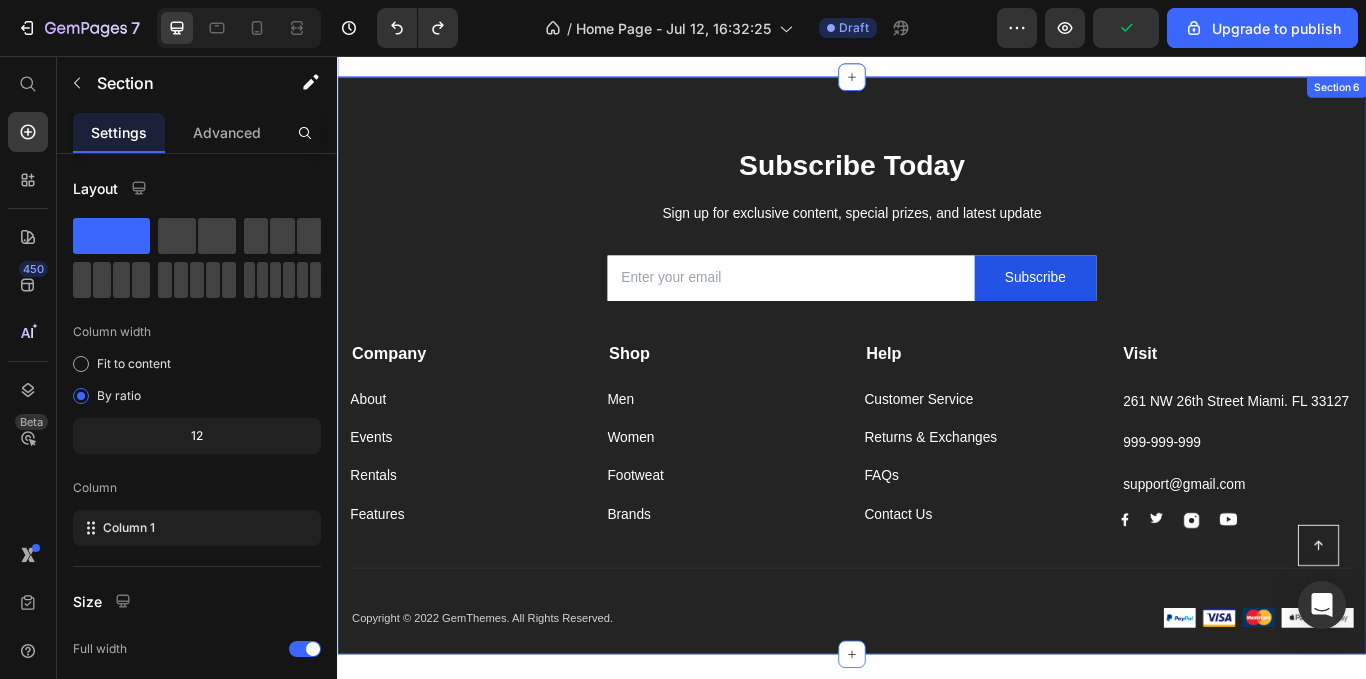 click on "Subscribe Today Heading Sign up for exclusive content, special prizes, and latest update Text block Email Field Subscribe Submit Button Row Newsletter Row Company Text block About Button Events Button Rentals Button Features Button Shop Text block Men Button Women Button Footweat Button Brands Button Help Text block Customer Service Button Returns & Exchanges Button FAQs Button Contact Us Button Visit Text block 261 NW 26th Street Miami. FL 33127 Text block 999-999-999 Text block support@gmail.com Text block Image Image Image Image Row Row
Company
Shop
Help
Visit Accordion Row                Title Line
Button Copyright © 2022 GemThemes. All Rights Reserved. Text block Image Image Image Image Image Row Row Section 6" at bounding box center [937, 417] 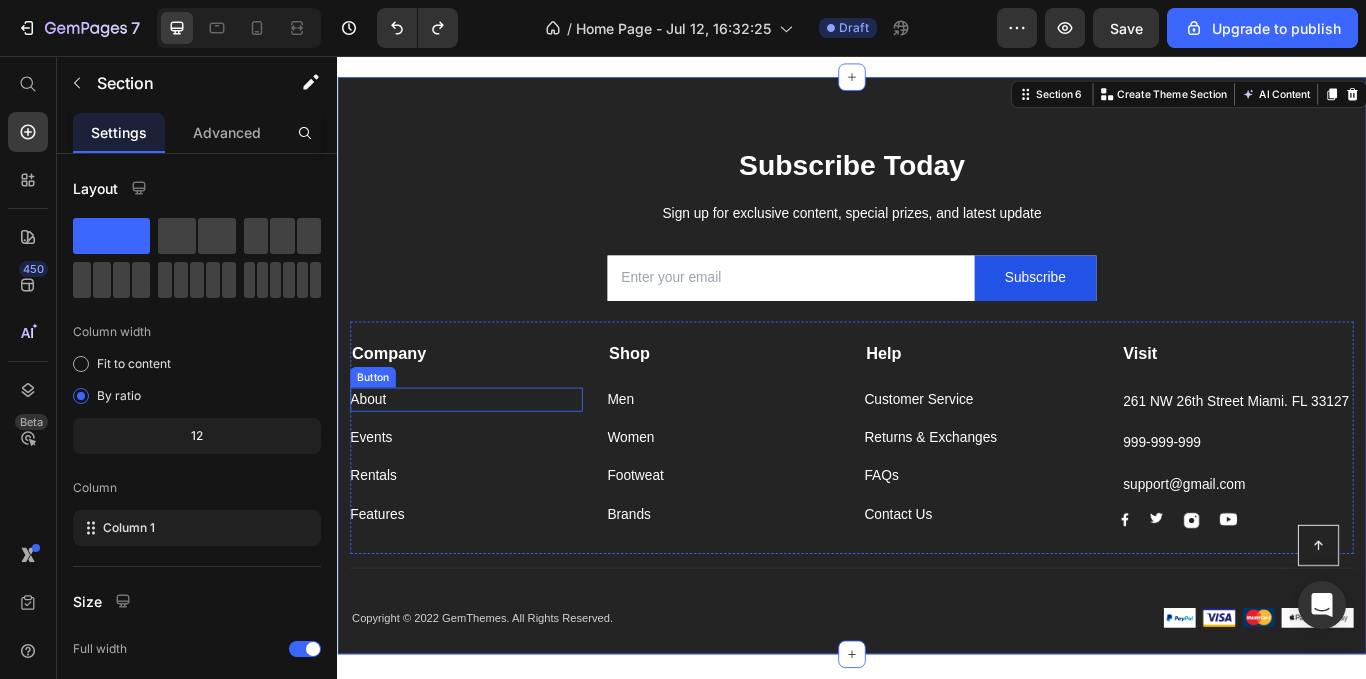 click on "About Button" at bounding box center [487, 457] 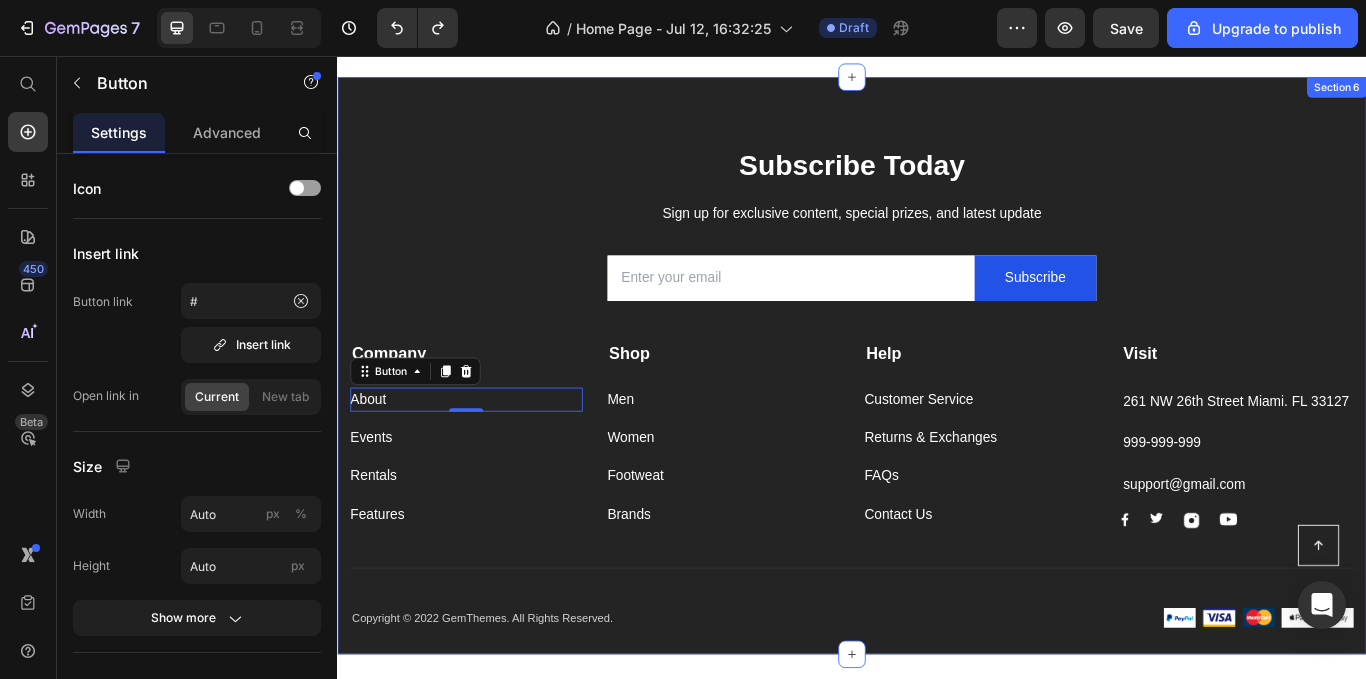 click on "Subscribe Today Heading Sign up for exclusive content, special prizes, and latest update Text block Email Field Subscribe Submit Button Row Newsletter Row Company Text block About Button   0 Events Button Rentals Button Features Button Shop Text block Men Button Women Button Footweat Button Brands Button Help Text block Customer Service Button Returns & Exchanges Button FAQs Button Contact Us Button Visit Text block 261 NW 26th Street Miami. FL 33127 Text block 999-999-999 Text block support@gmail.com Text block Image Image Image Image Row Row
Company
Shop
Help
Visit Accordion Row                Title Line
Button Copyright © 2022 GemThemes. All Rights Reserved. Text block Image Image Image Image Image Row Row Section 6" at bounding box center (937, 417) 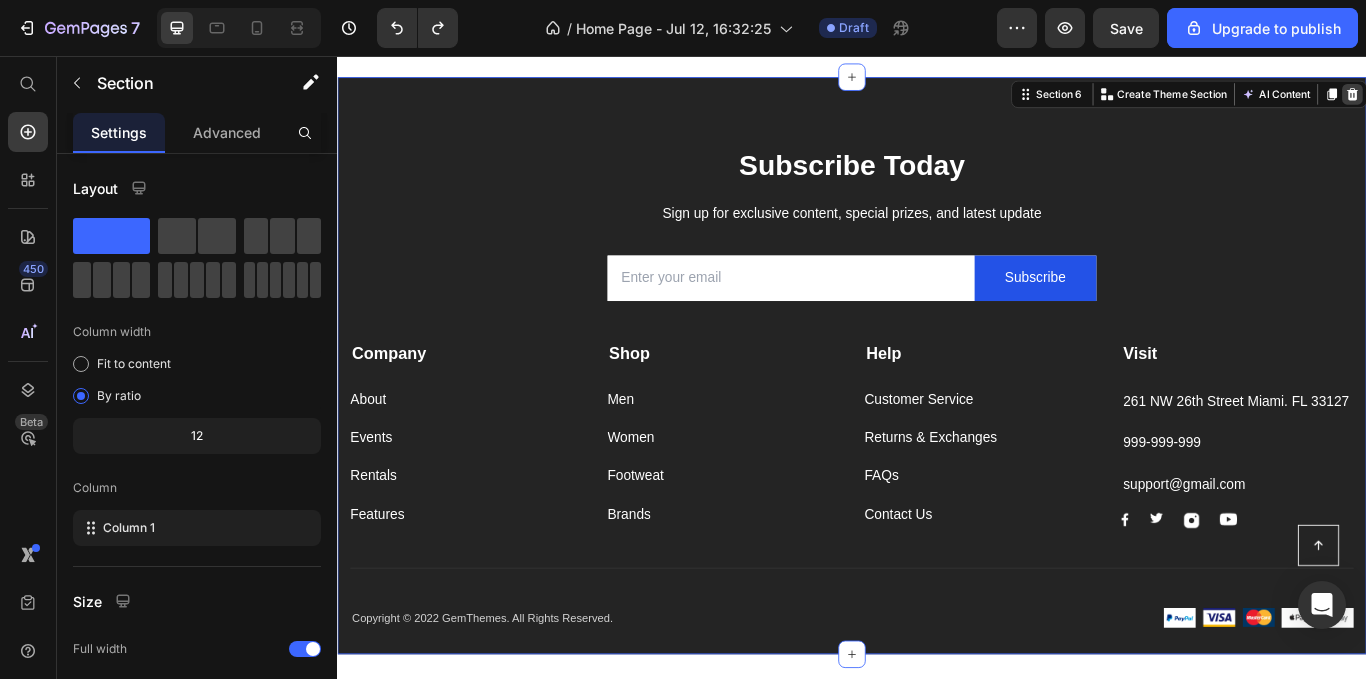 click 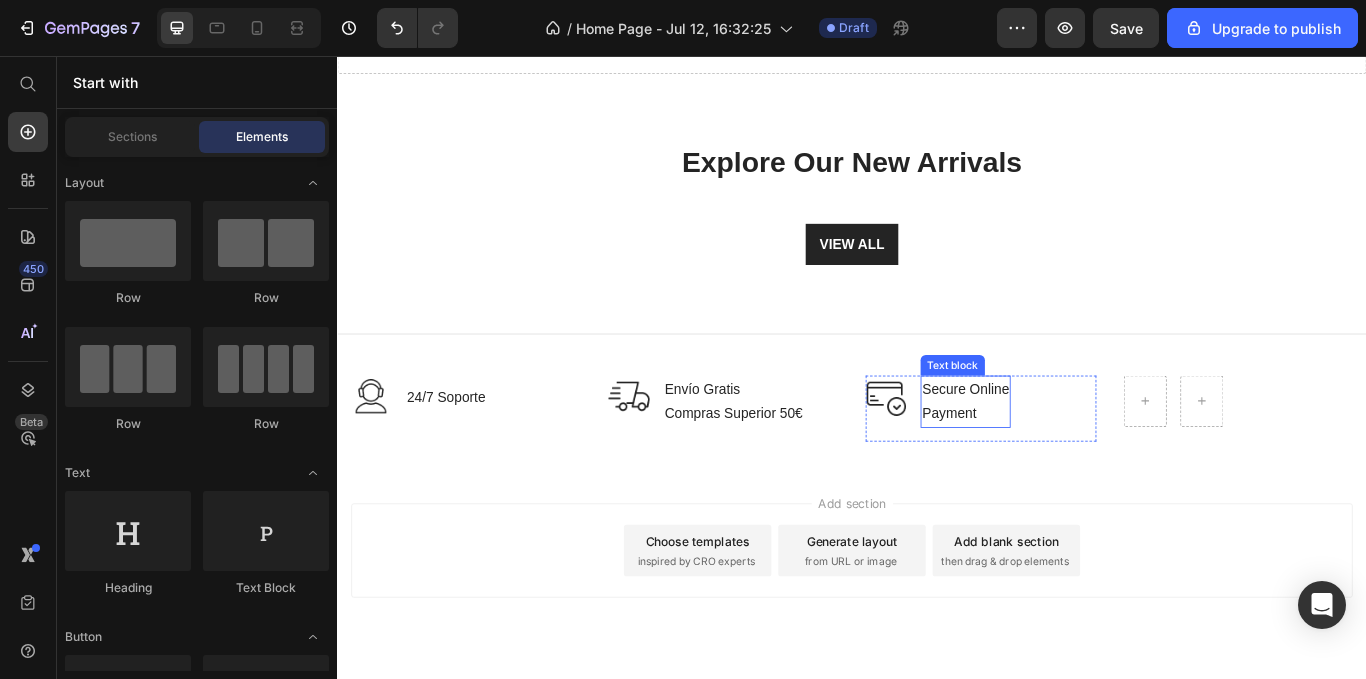 scroll, scrollTop: 486, scrollLeft: 0, axis: vertical 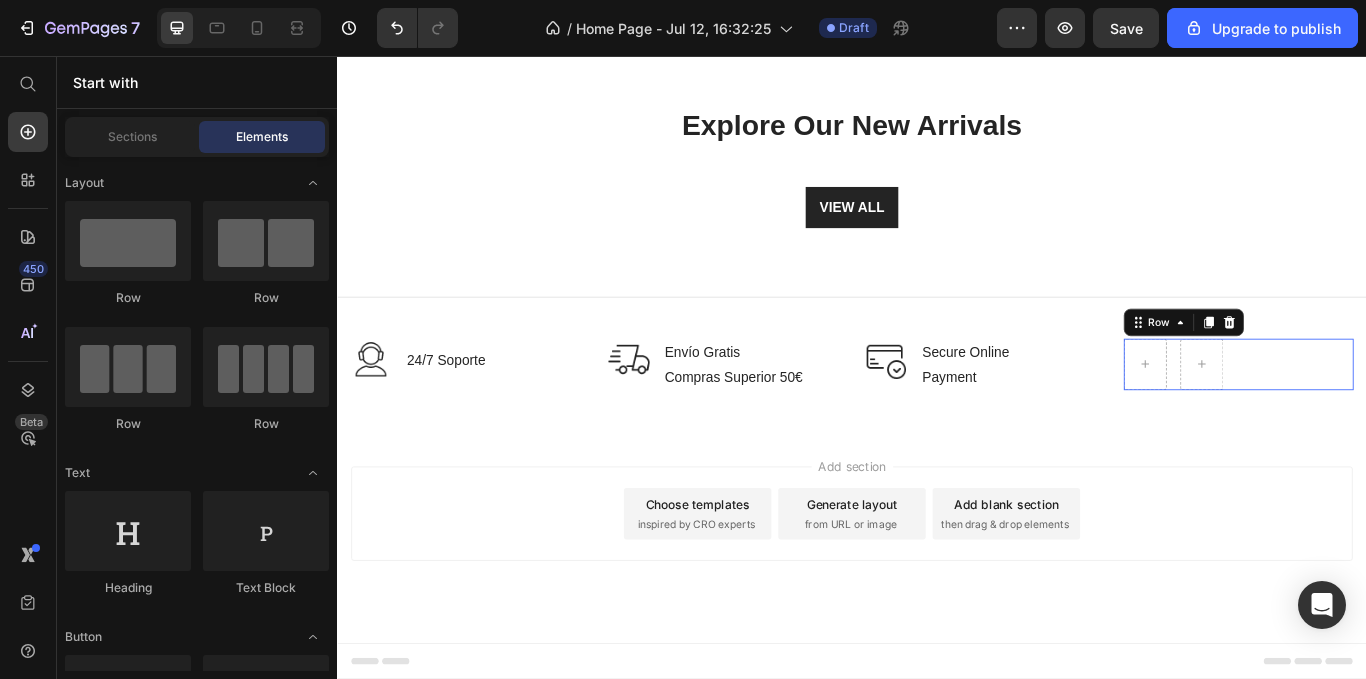 click on "Row   0" at bounding box center [1388, 416] 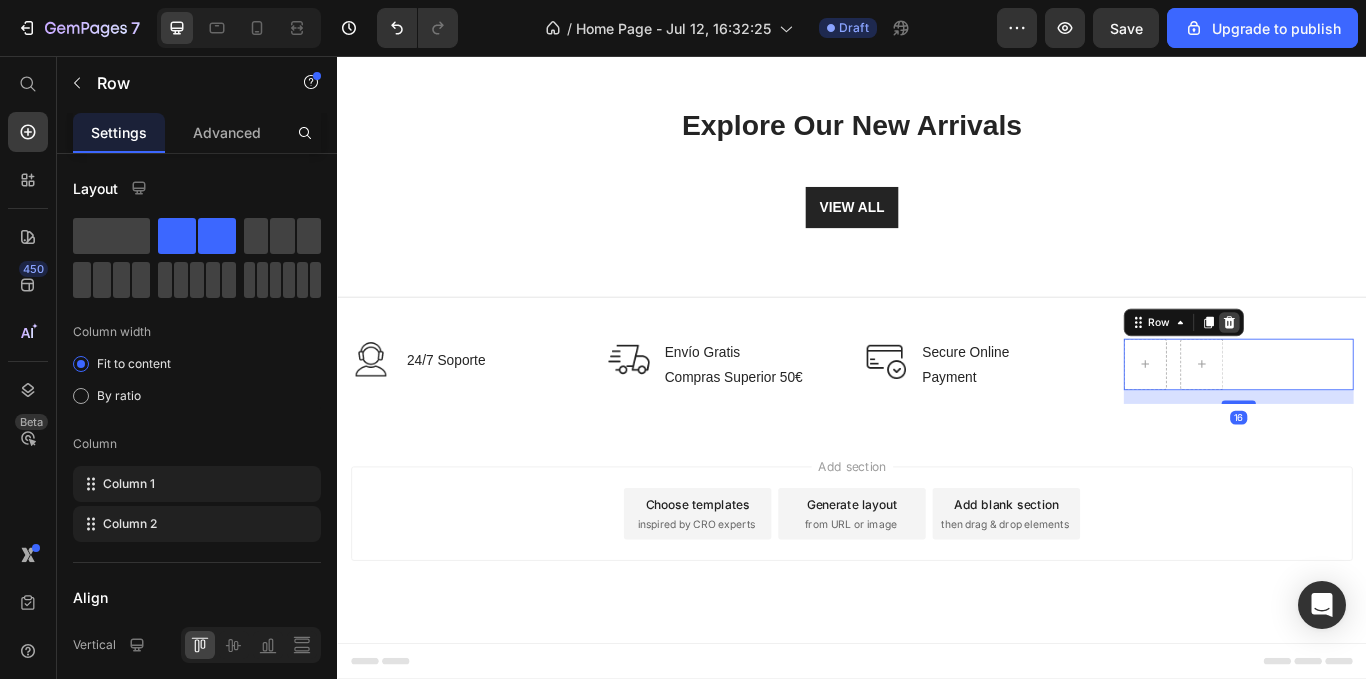 click 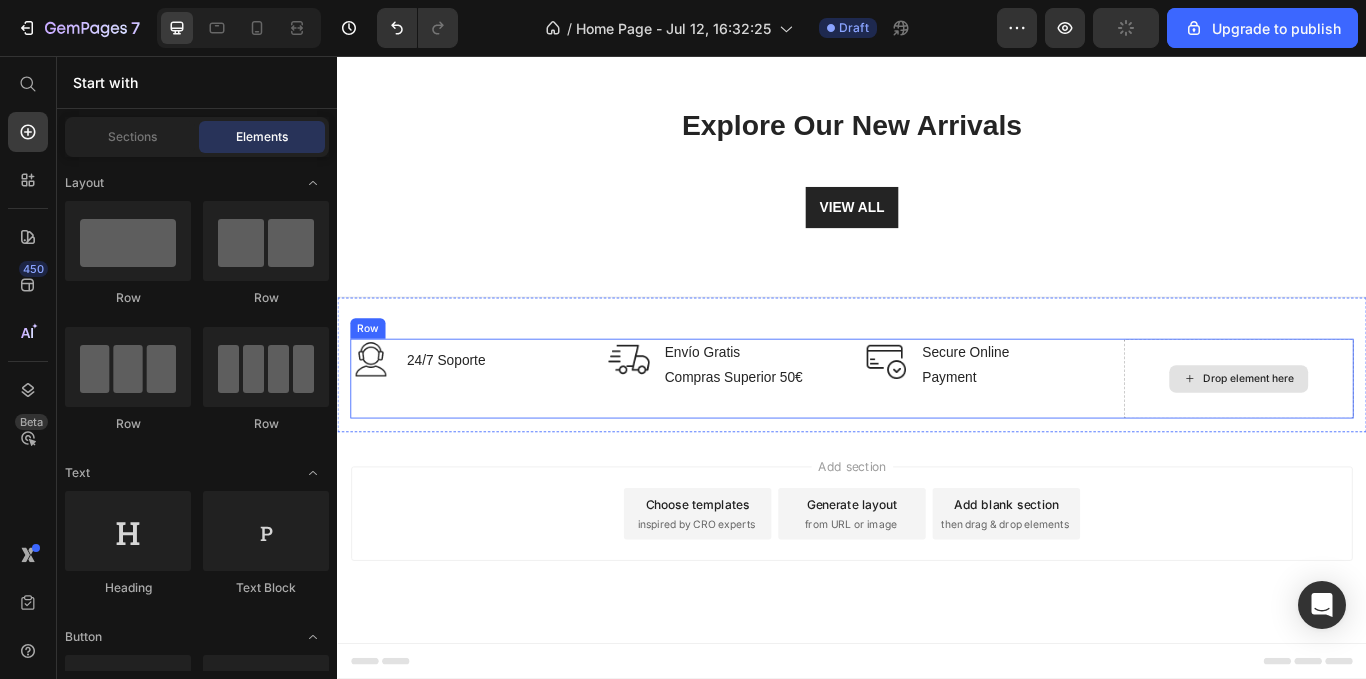 click on "Drop element here" at bounding box center [1388, 433] 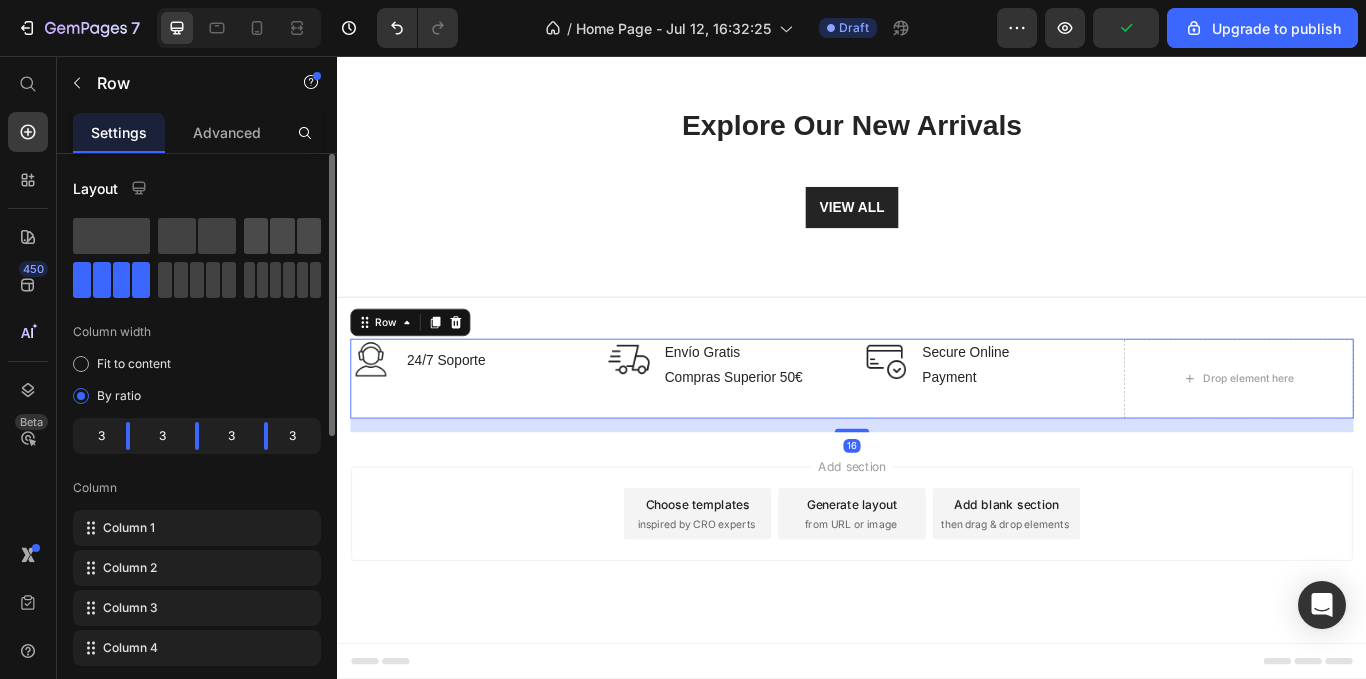 click 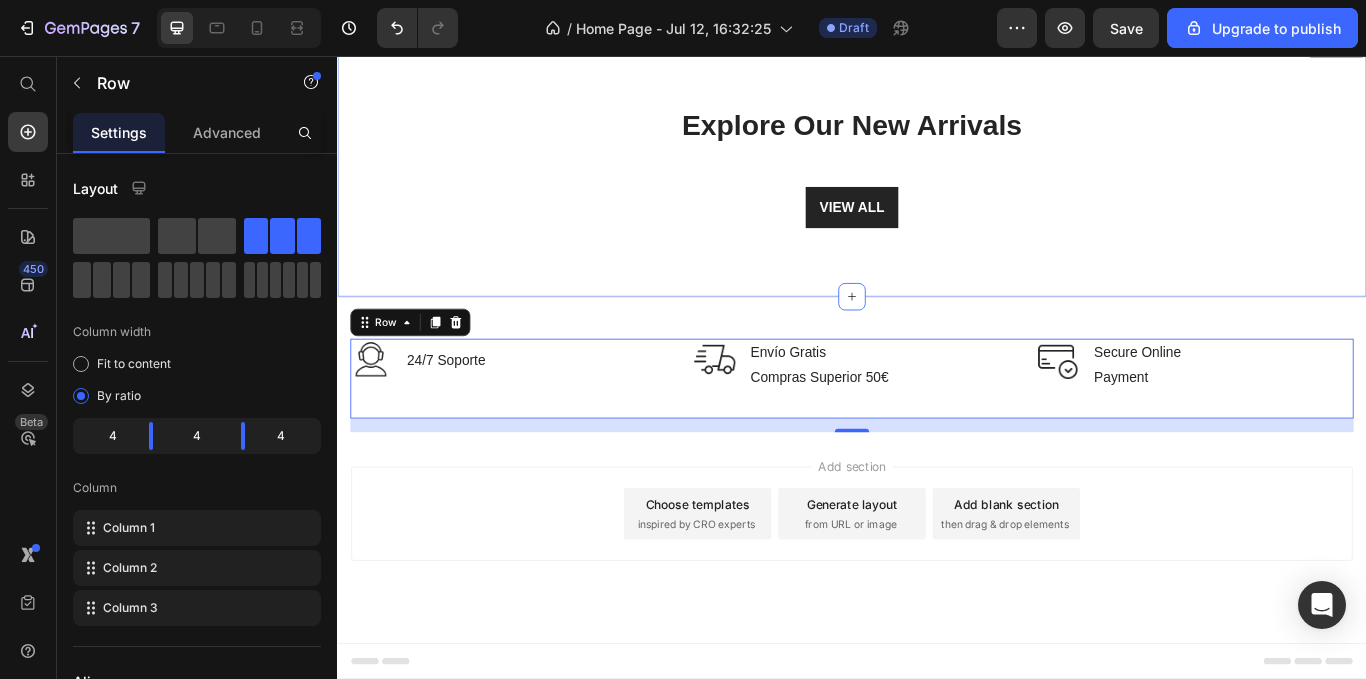 click on "VIEW ALL Button" at bounding box center [937, 233] 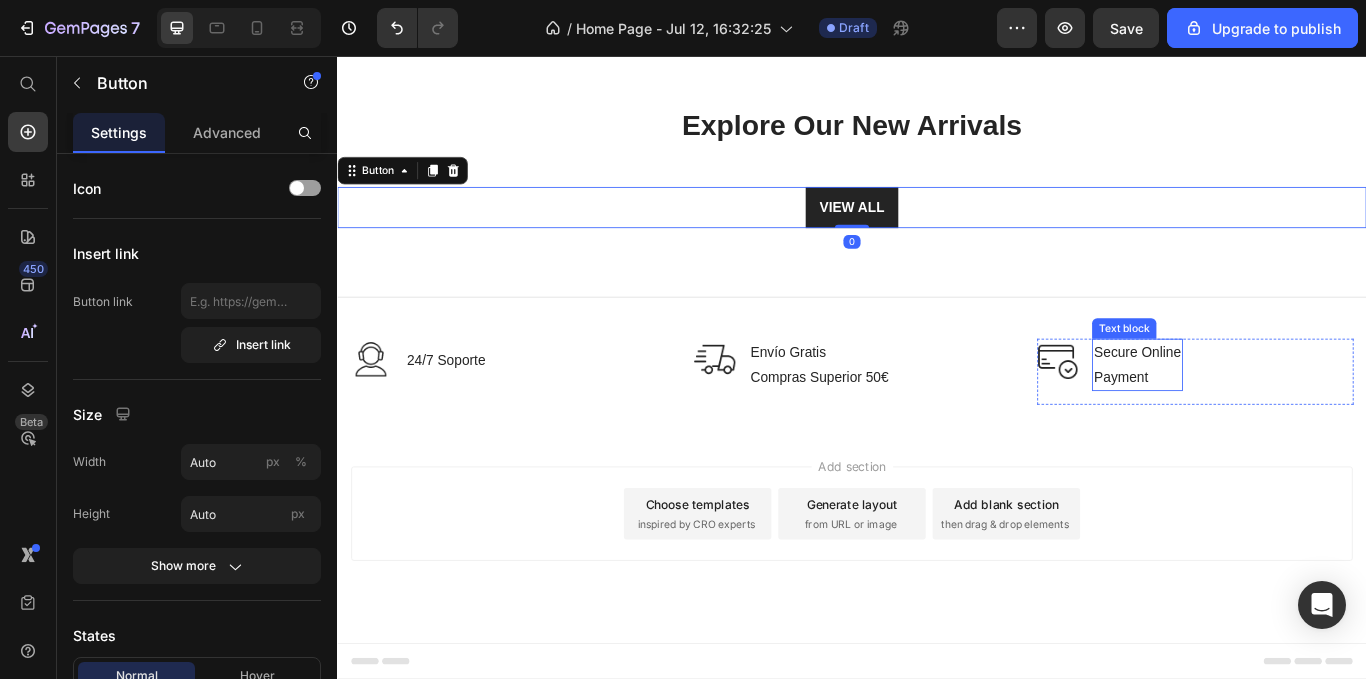 click on "Secure Online Payment" at bounding box center (1269, 417) 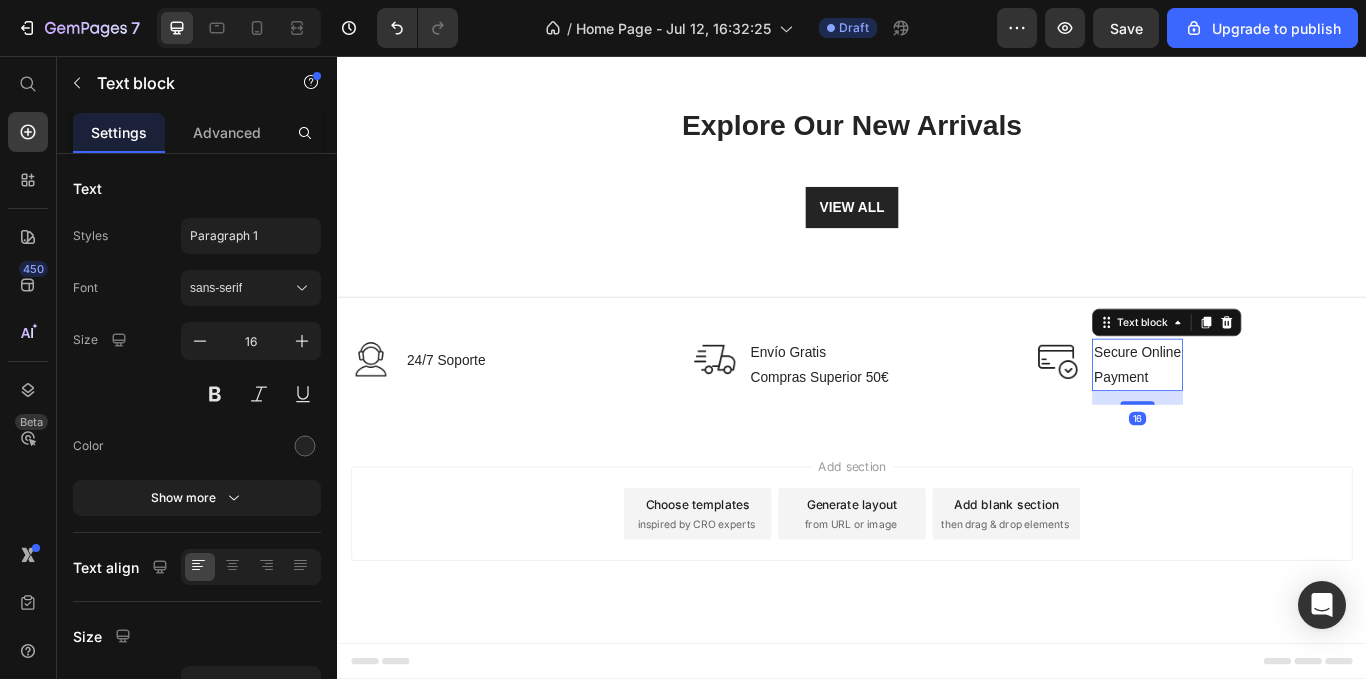 click on "Secure Online Payment" at bounding box center [1269, 417] 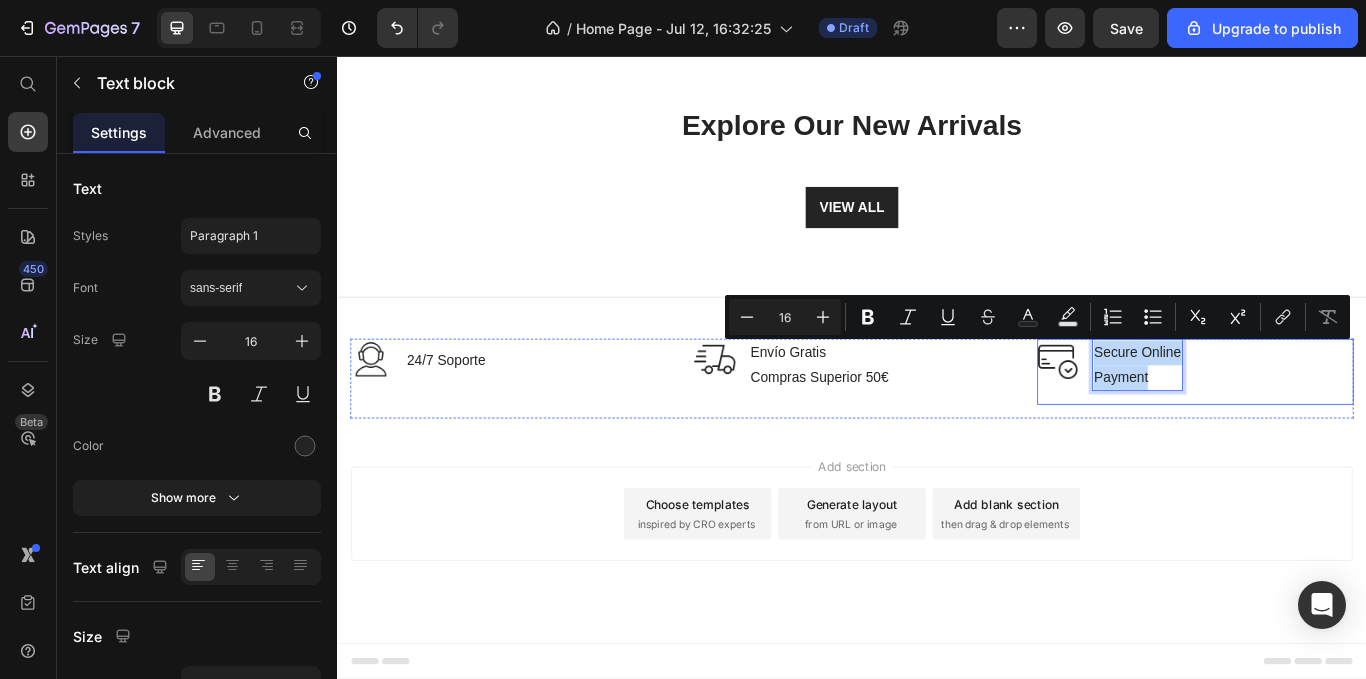 drag, startPoint x: 1273, startPoint y: 432, endPoint x: 1205, endPoint y: 396, distance: 76.941536 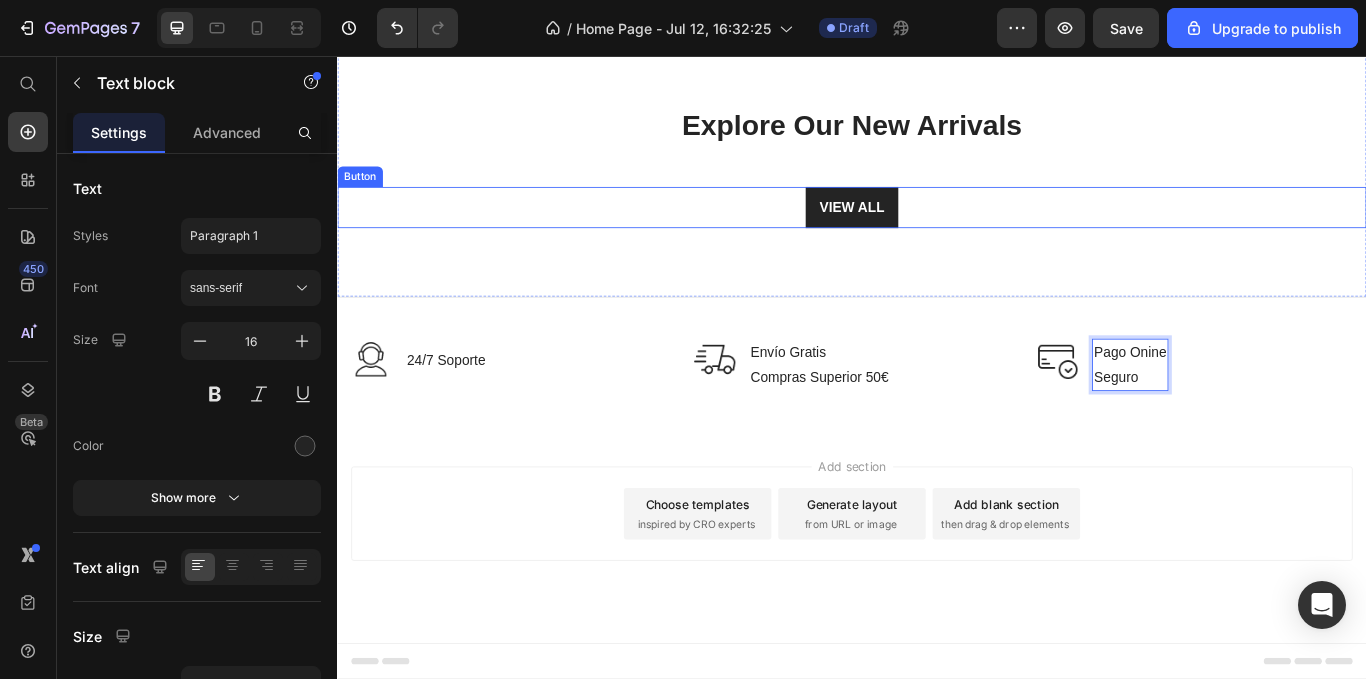 click on "VIEW ALL Button" at bounding box center (937, 233) 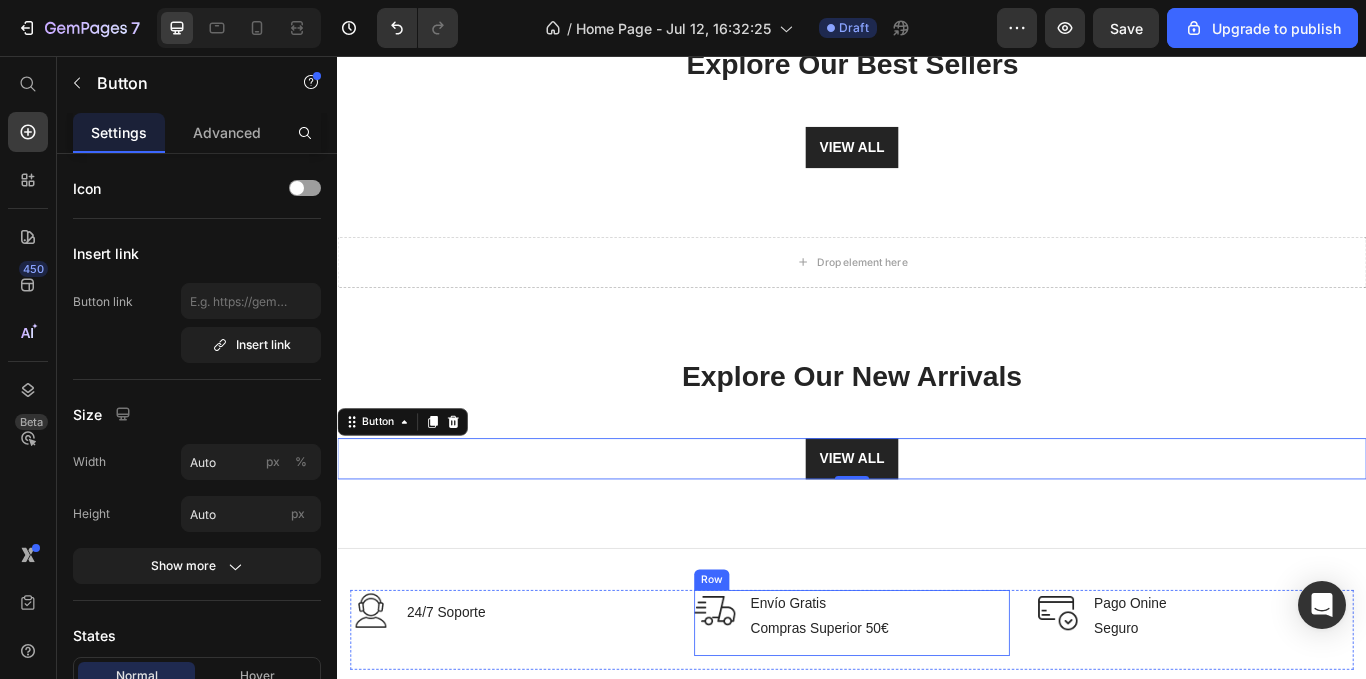 scroll, scrollTop: 86, scrollLeft: 0, axis: vertical 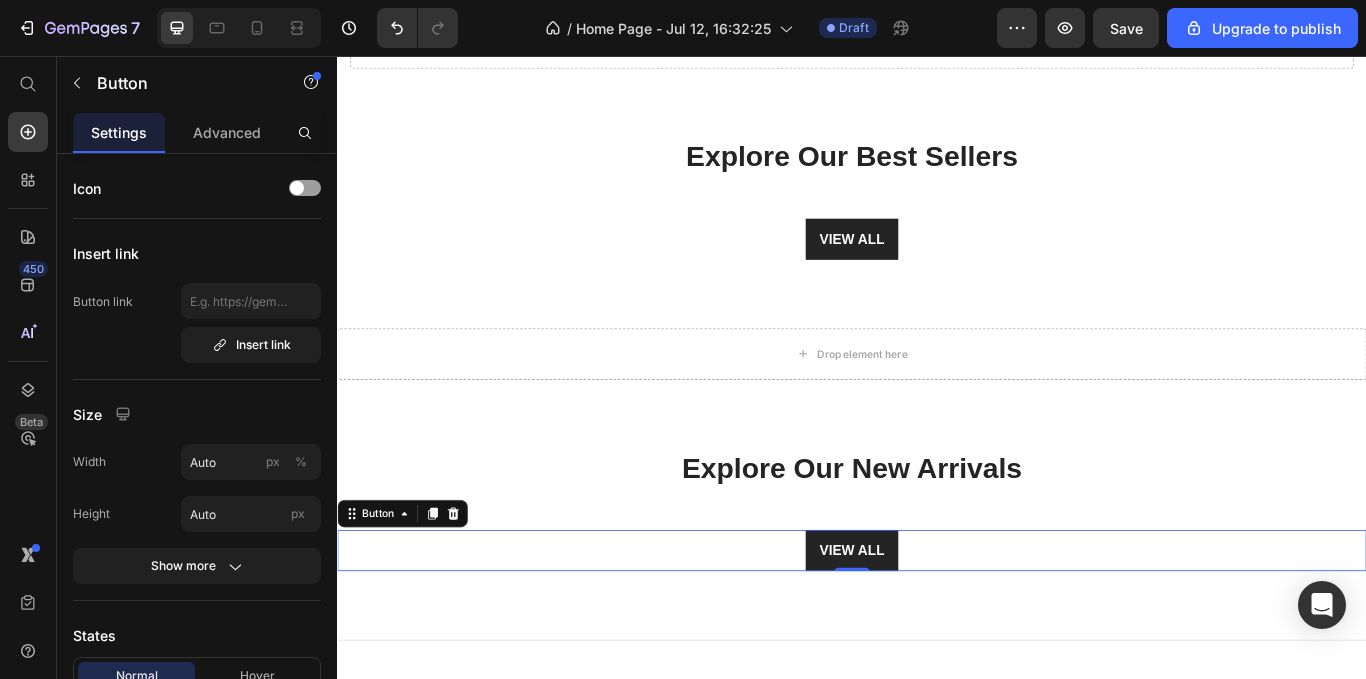 click on "VIEW ALL Button   0" at bounding box center [937, 633] 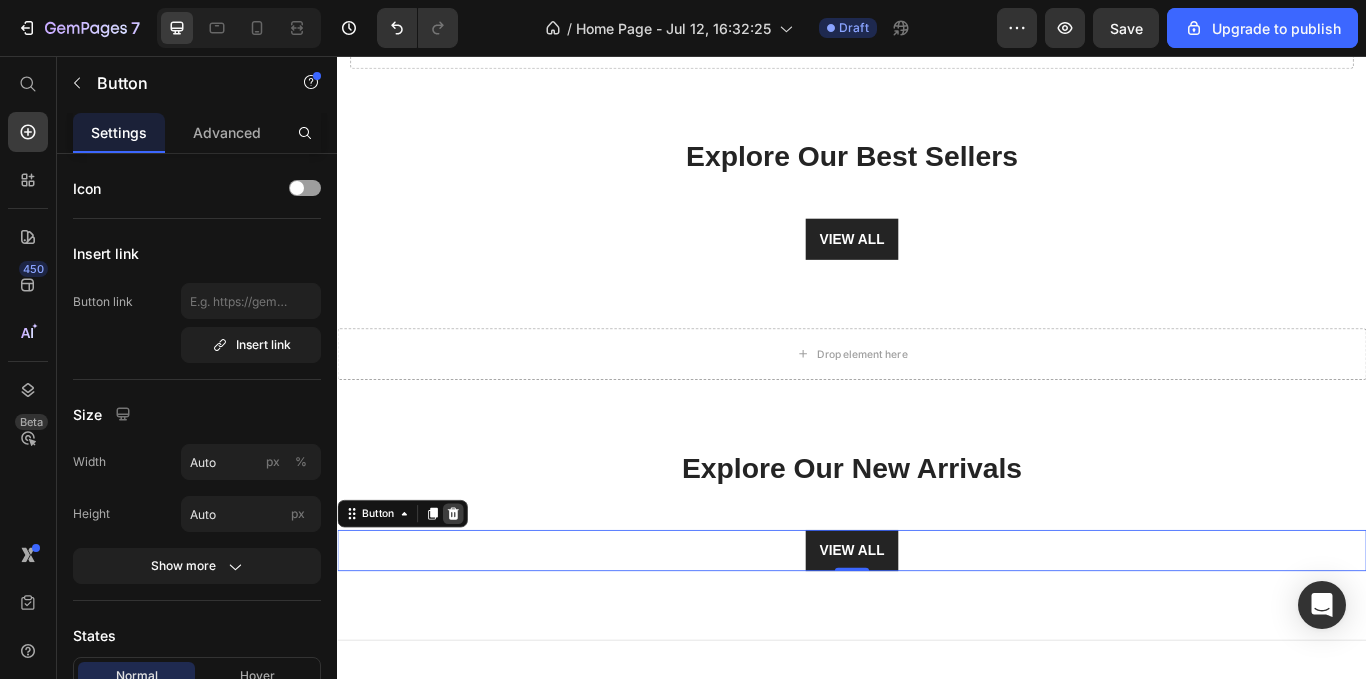 click at bounding box center (472, 590) 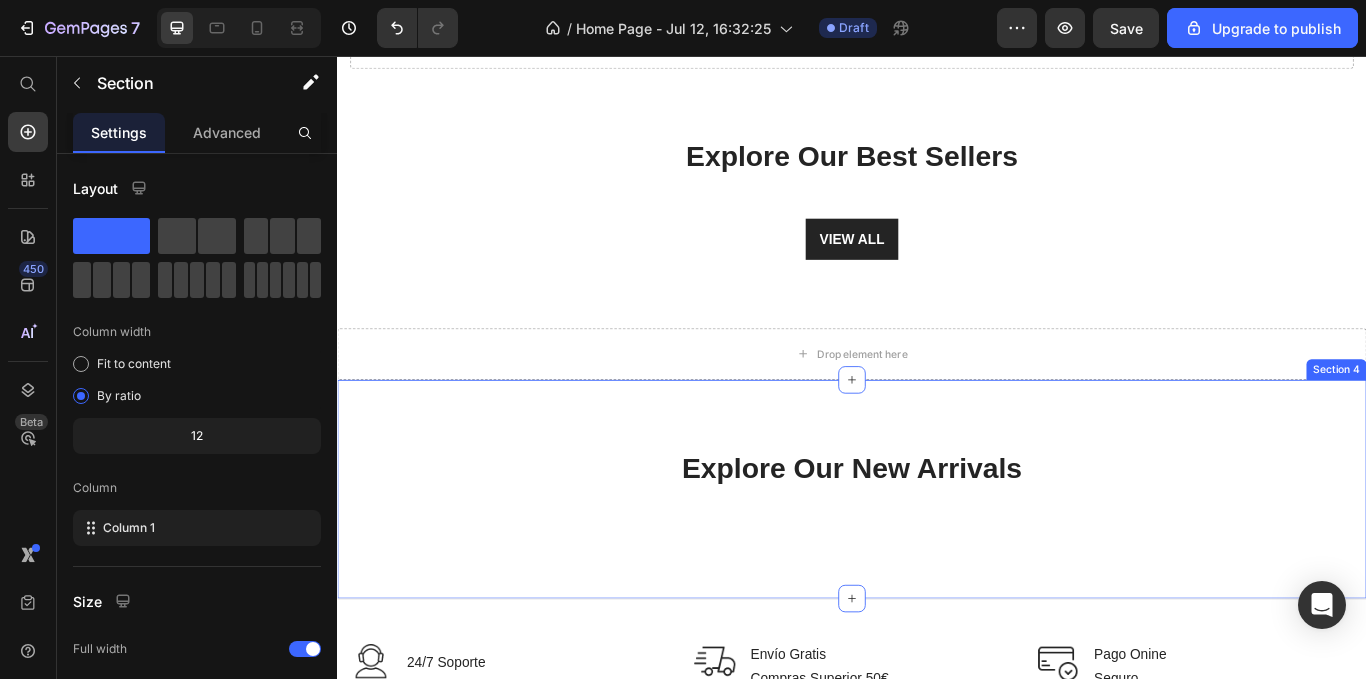 click on "Explore Our New Arrivals Heading Row Section 4" at bounding box center [937, 561] 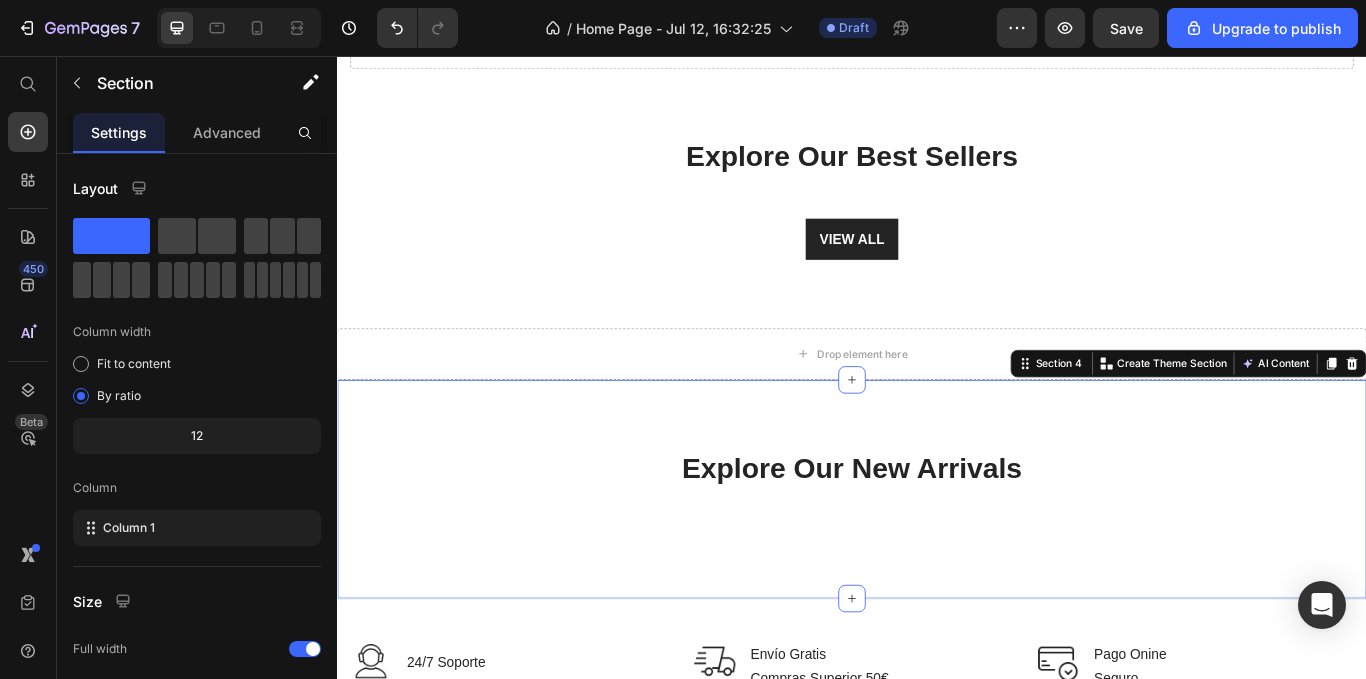 click on "Explore Our New Arrivals Heading Row Section 4   You can create reusable sections Create Theme Section AI Content Write with GemAI What would you like to describe here? Tone and Voice Persuasive Product Conjunto Oversized Verano Show more Generate" at bounding box center (937, 561) 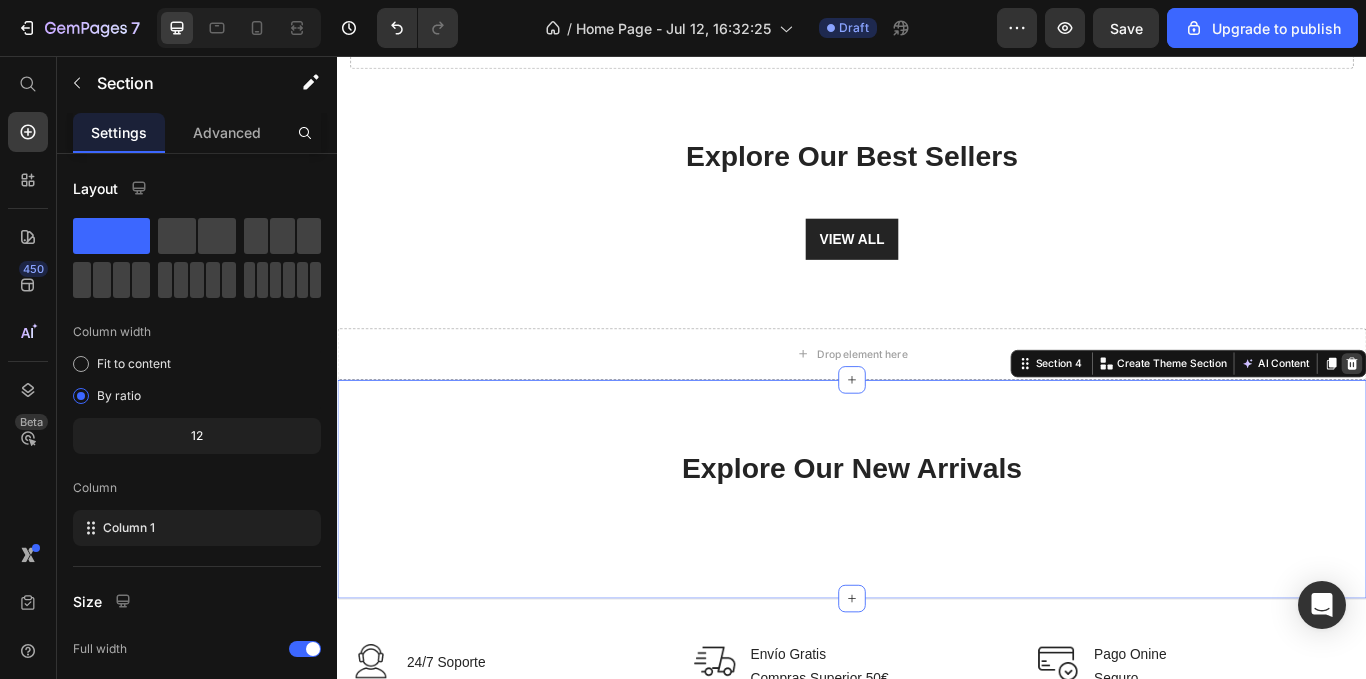 click 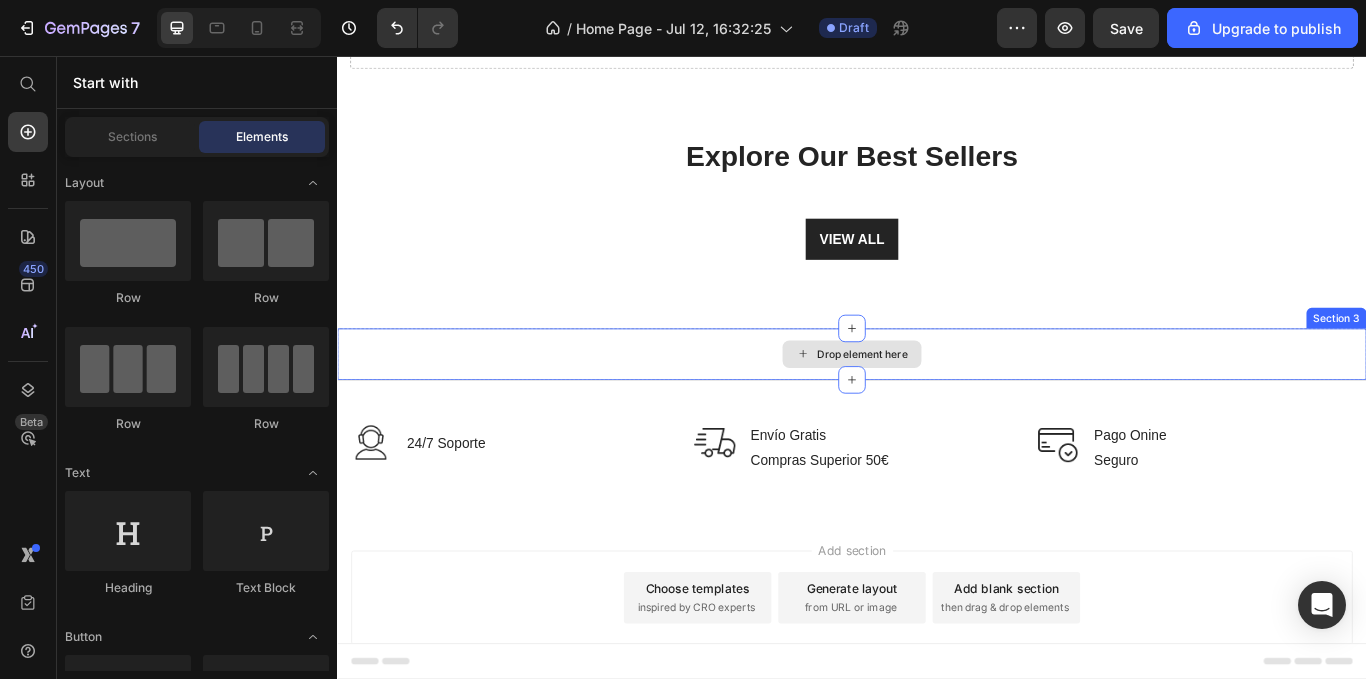 click on "Drop element here" at bounding box center [937, 404] 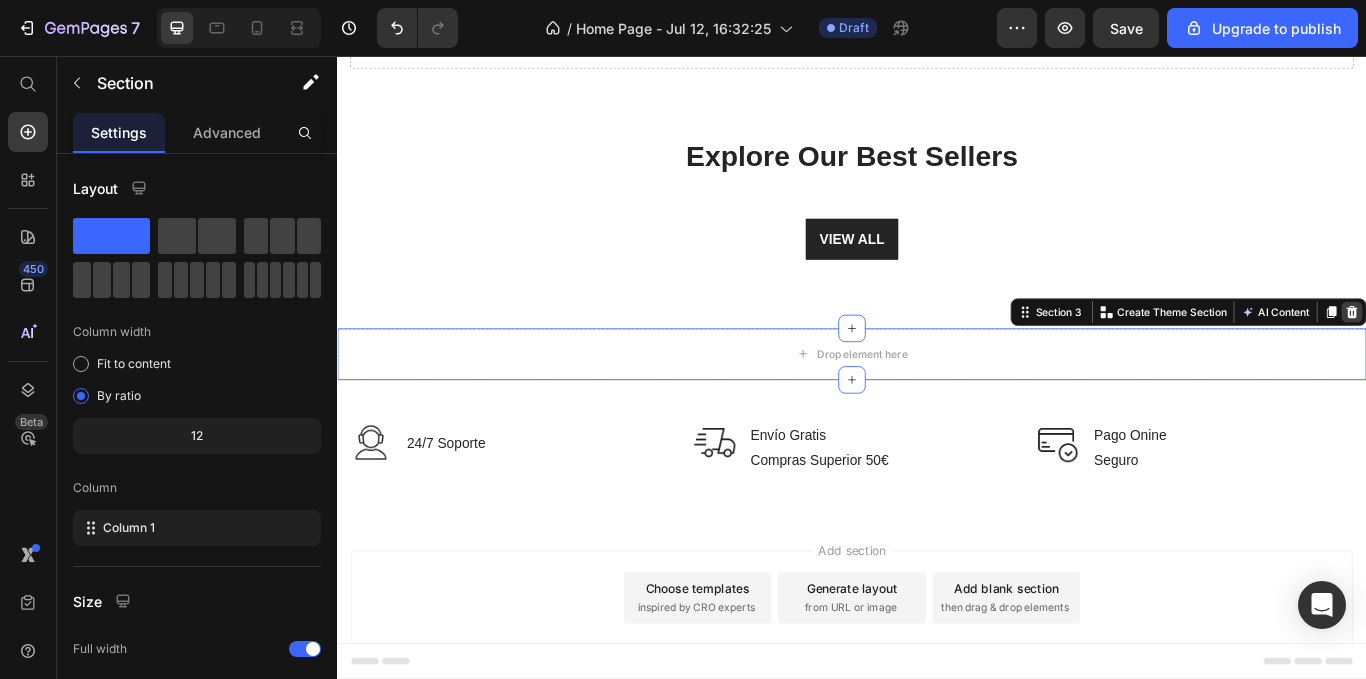 click 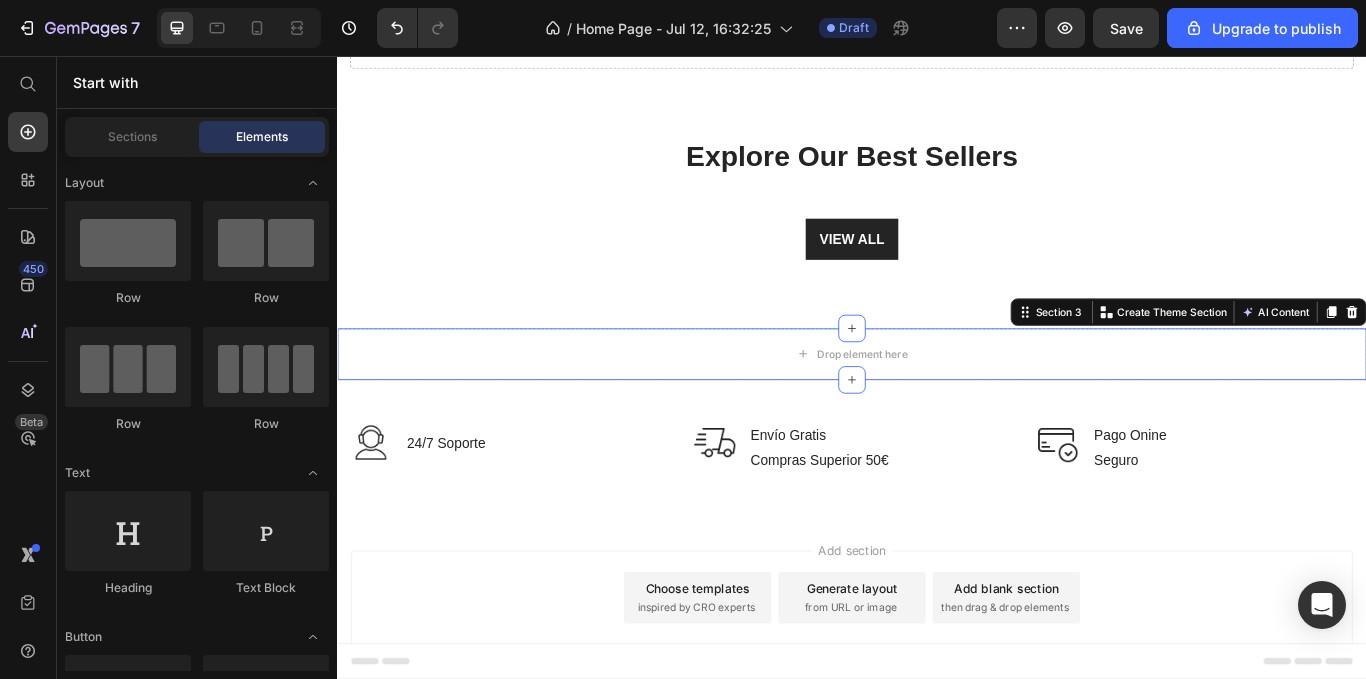 scroll, scrollTop: 82, scrollLeft: 0, axis: vertical 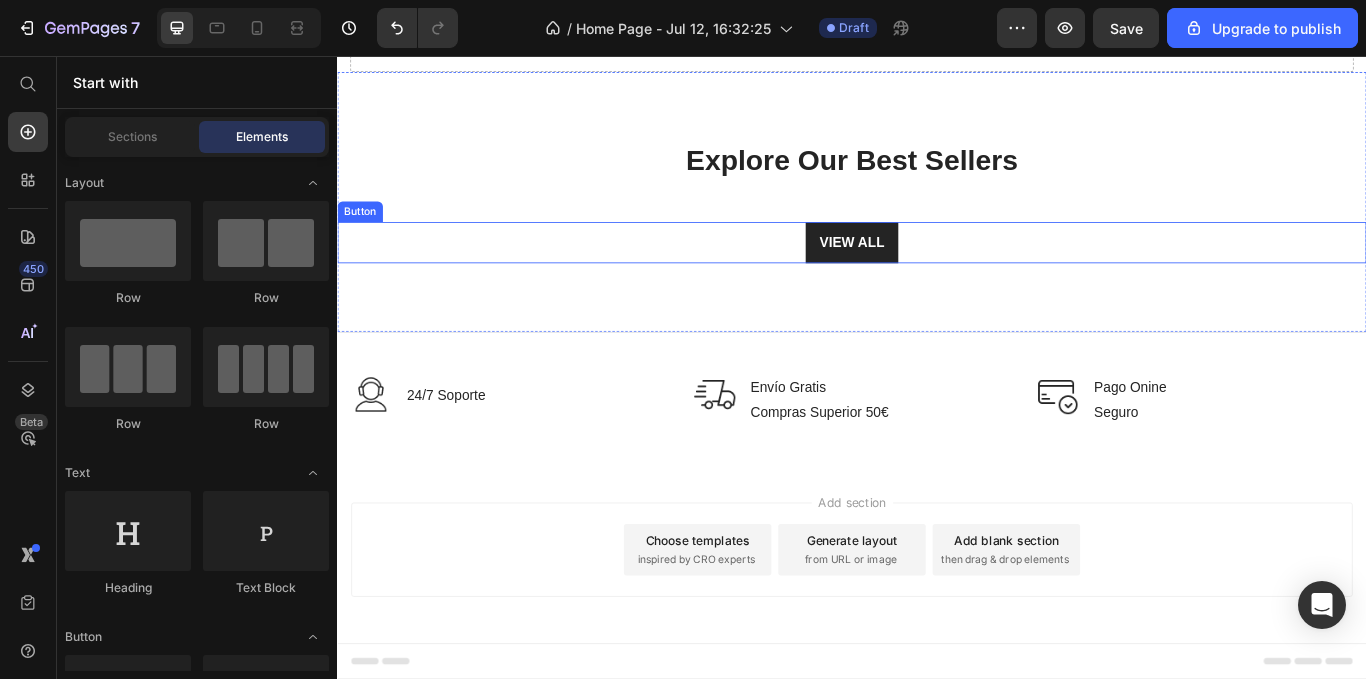 click on "VIEW ALL Button" at bounding box center [937, 274] 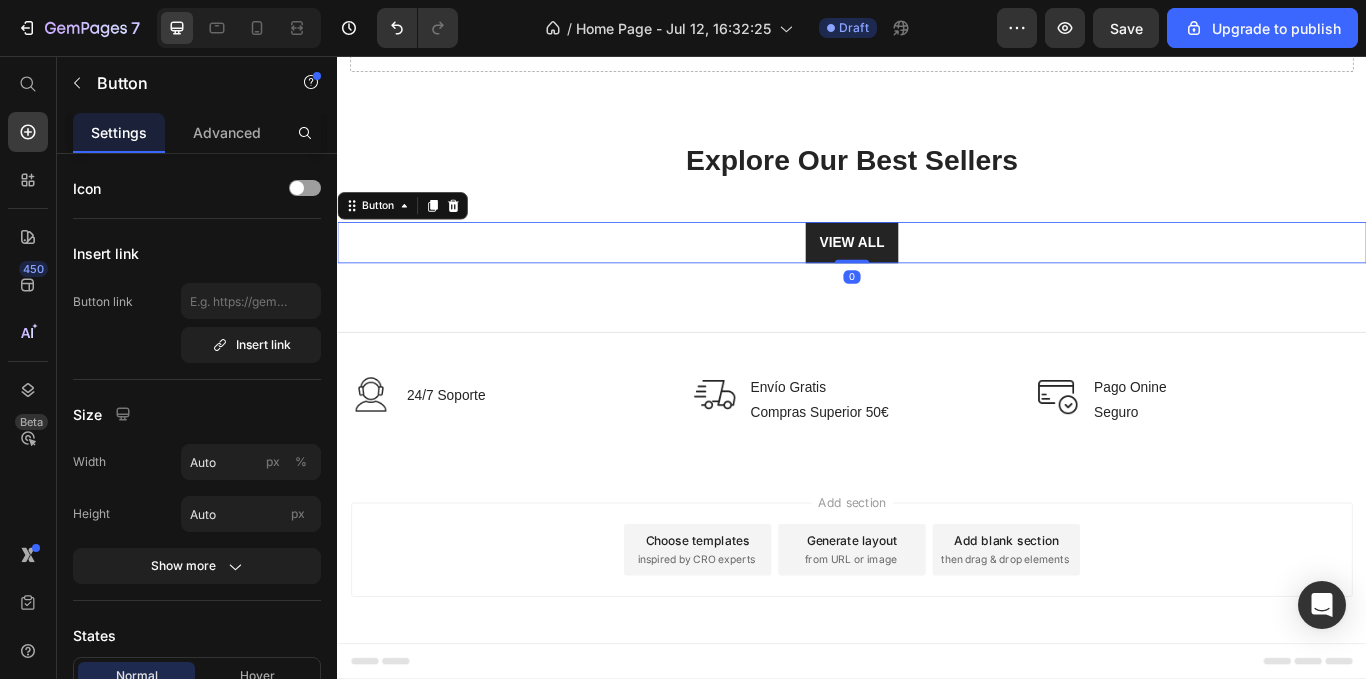 click on "VIEW ALL Button   0" at bounding box center [937, 274] 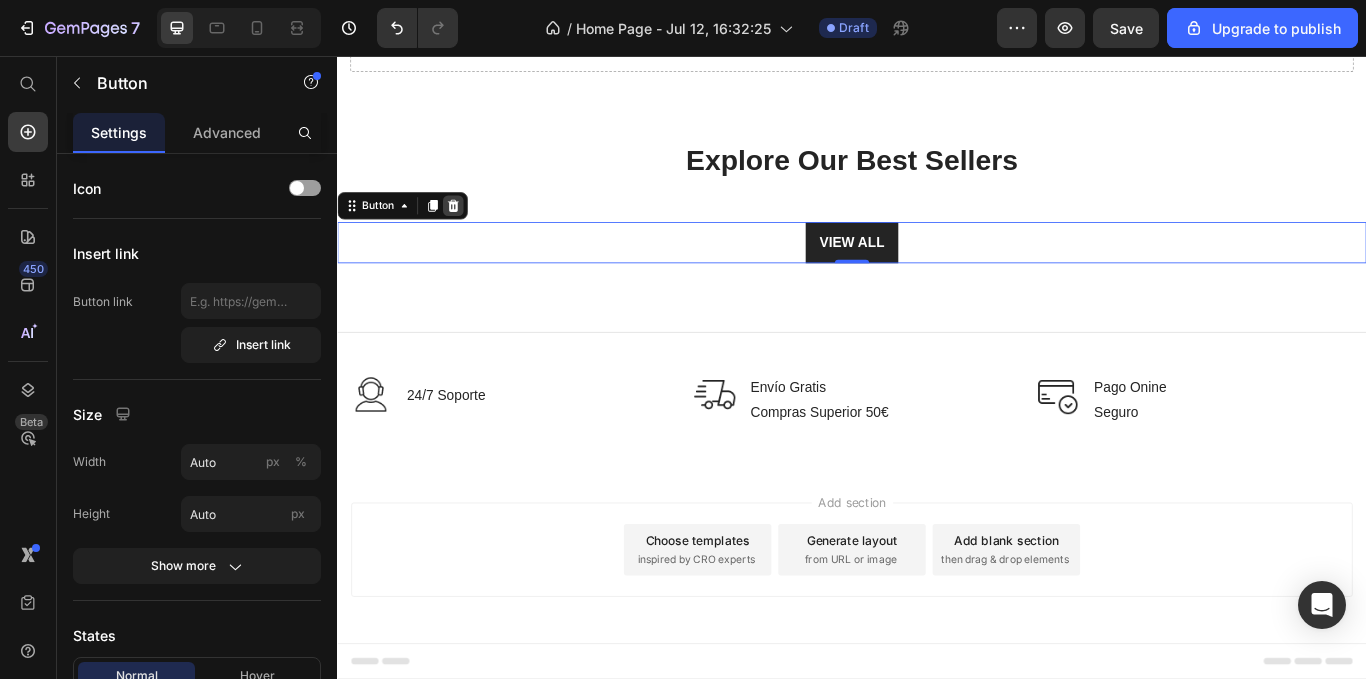 click 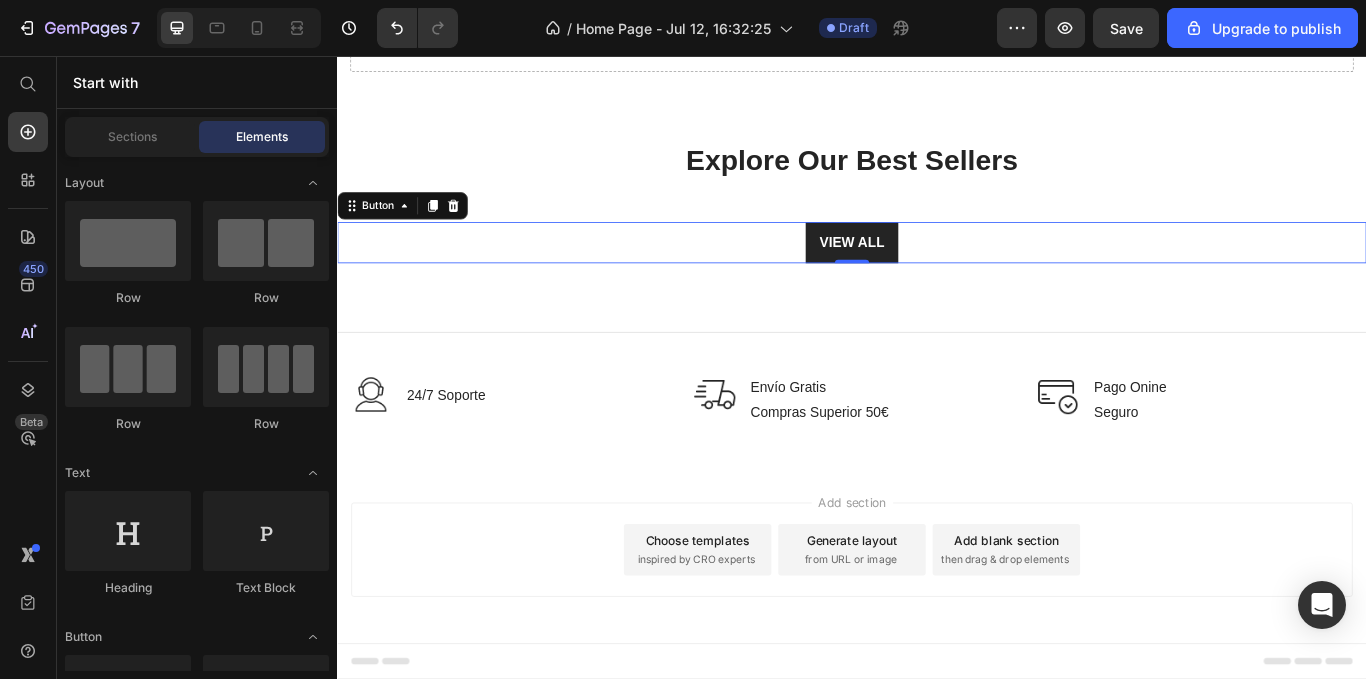 scroll, scrollTop: 34, scrollLeft: 0, axis: vertical 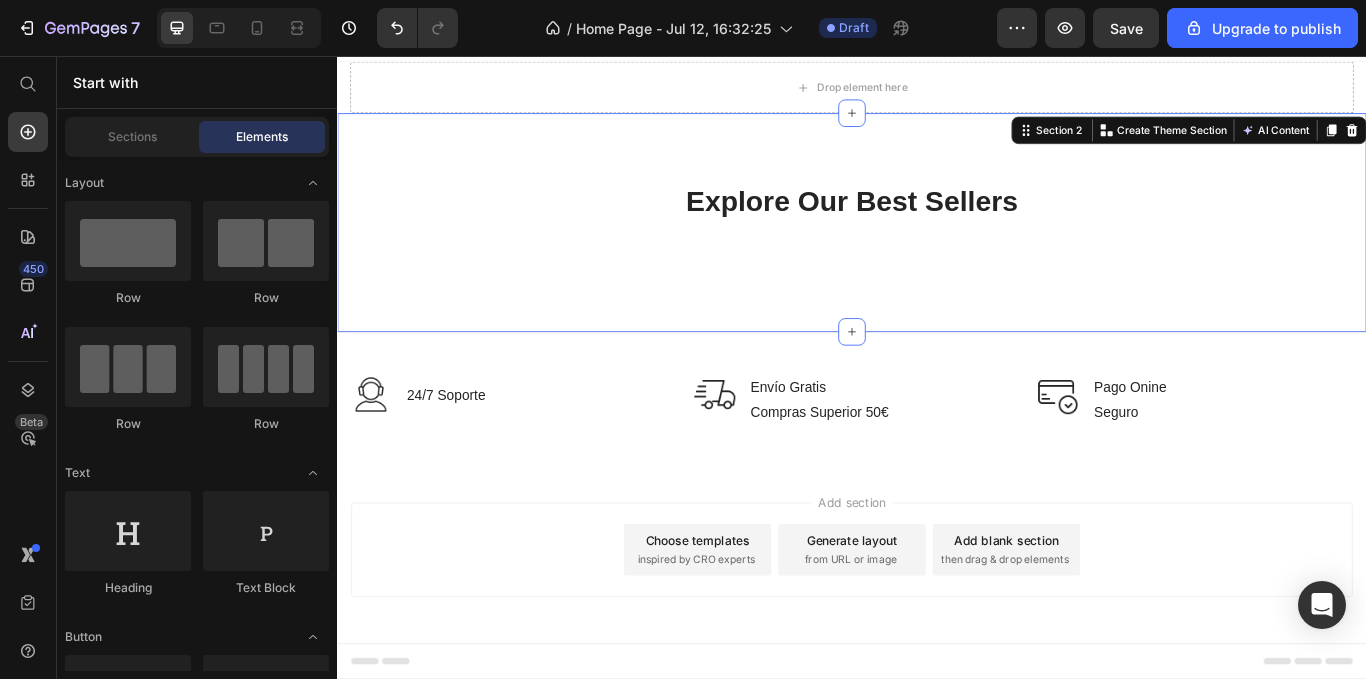 click on "Explore Our Best Sellers Heading Row Section 2   You can create reusable sections Create Theme Section AI Content Write with GemAI What would you like to describe here? Tone and Voice Persuasive Product Conjunto Oversized Verano Show more Generate" at bounding box center [937, 250] 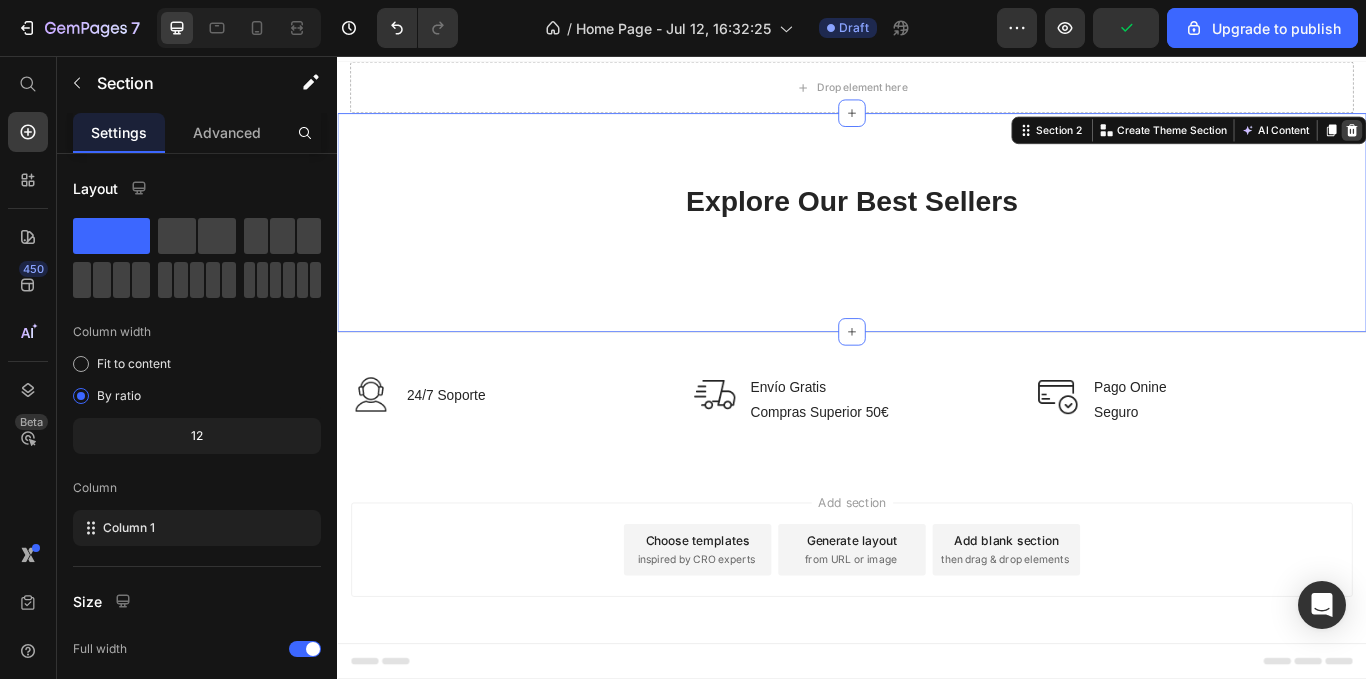 click 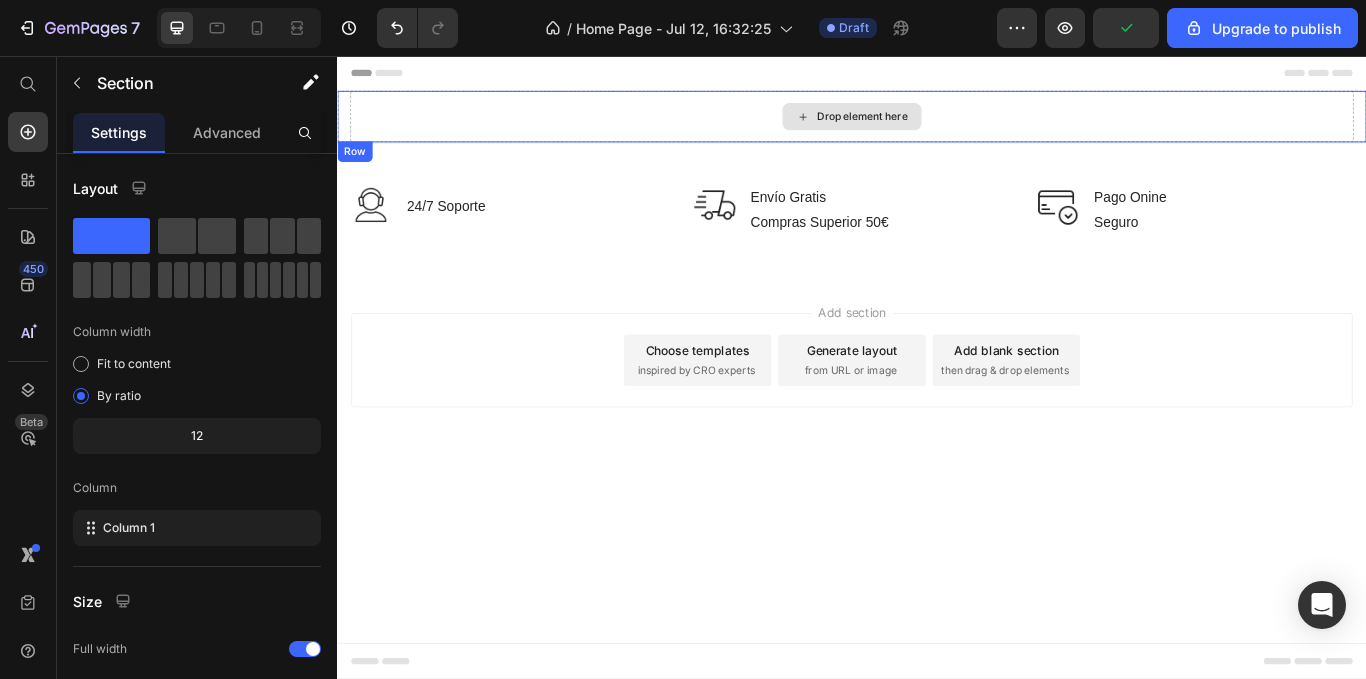 scroll, scrollTop: 0, scrollLeft: 0, axis: both 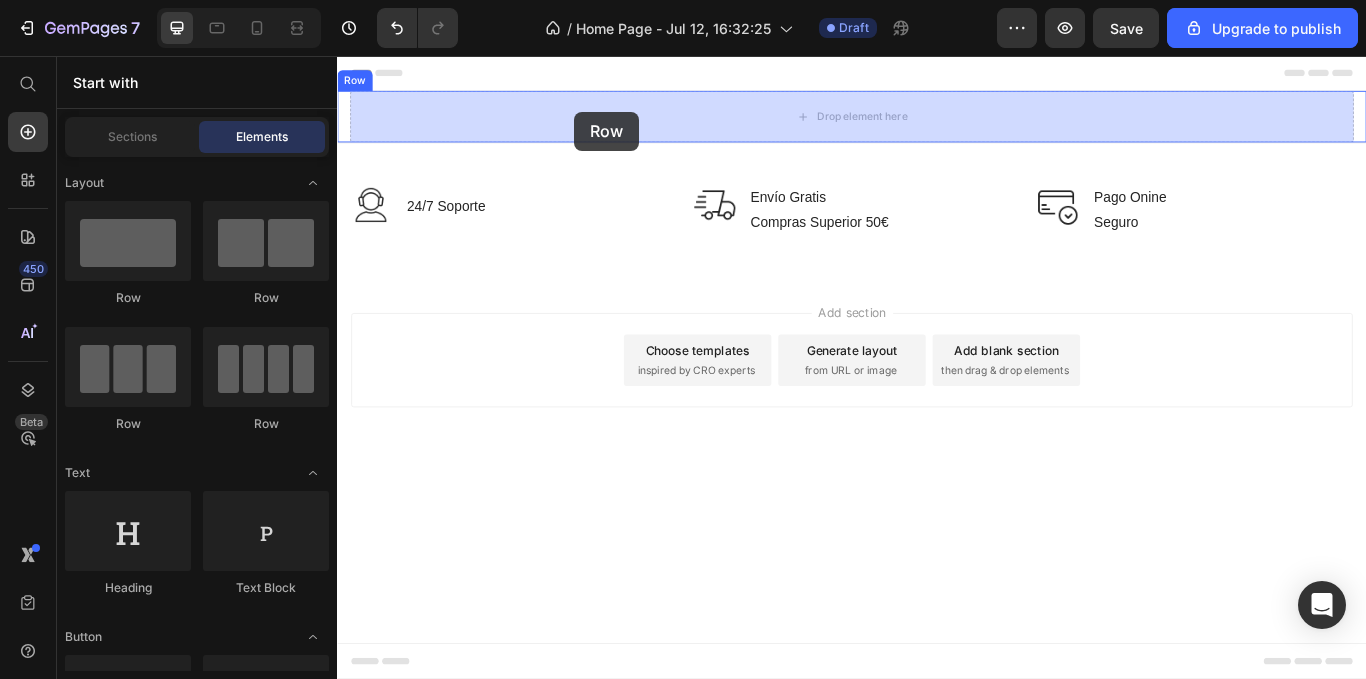drag, startPoint x: 462, startPoint y: 316, endPoint x: 584, endPoint y: 151, distance: 205.20477 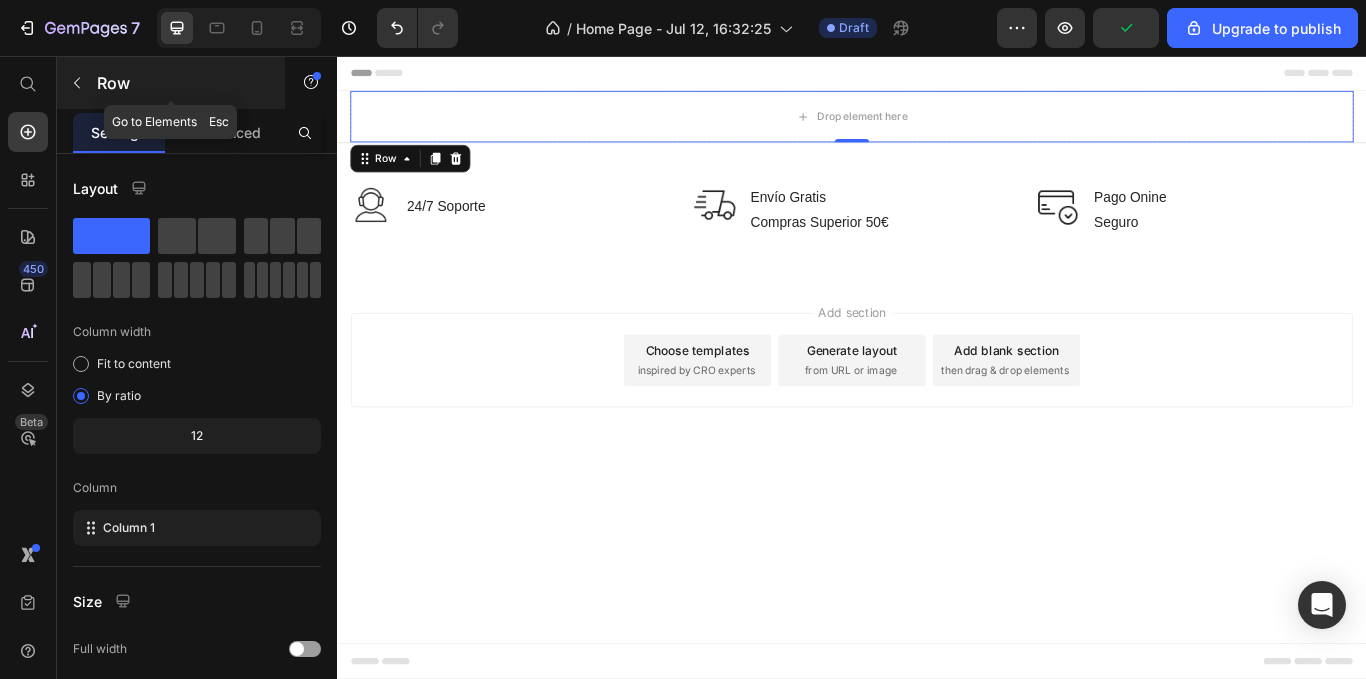 click at bounding box center (77, 83) 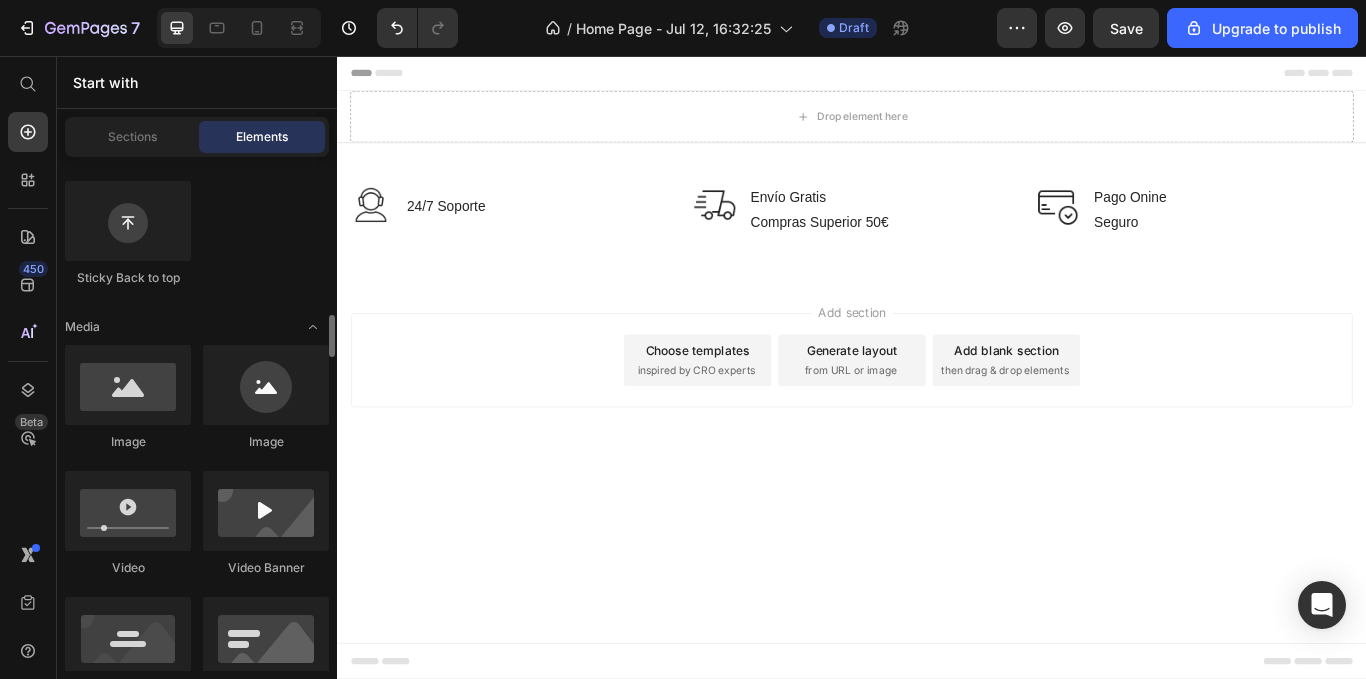 scroll, scrollTop: 800, scrollLeft: 0, axis: vertical 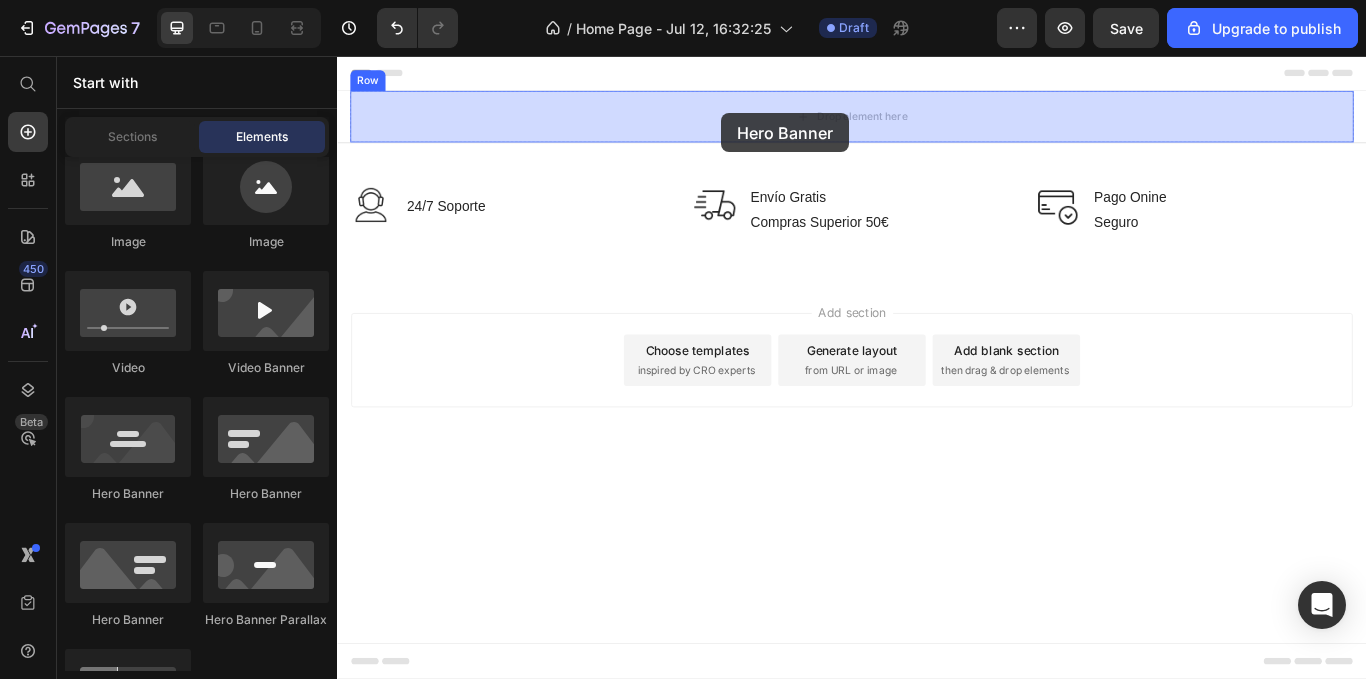 drag, startPoint x: 478, startPoint y: 522, endPoint x: 790, endPoint y: 128, distance: 502.57336 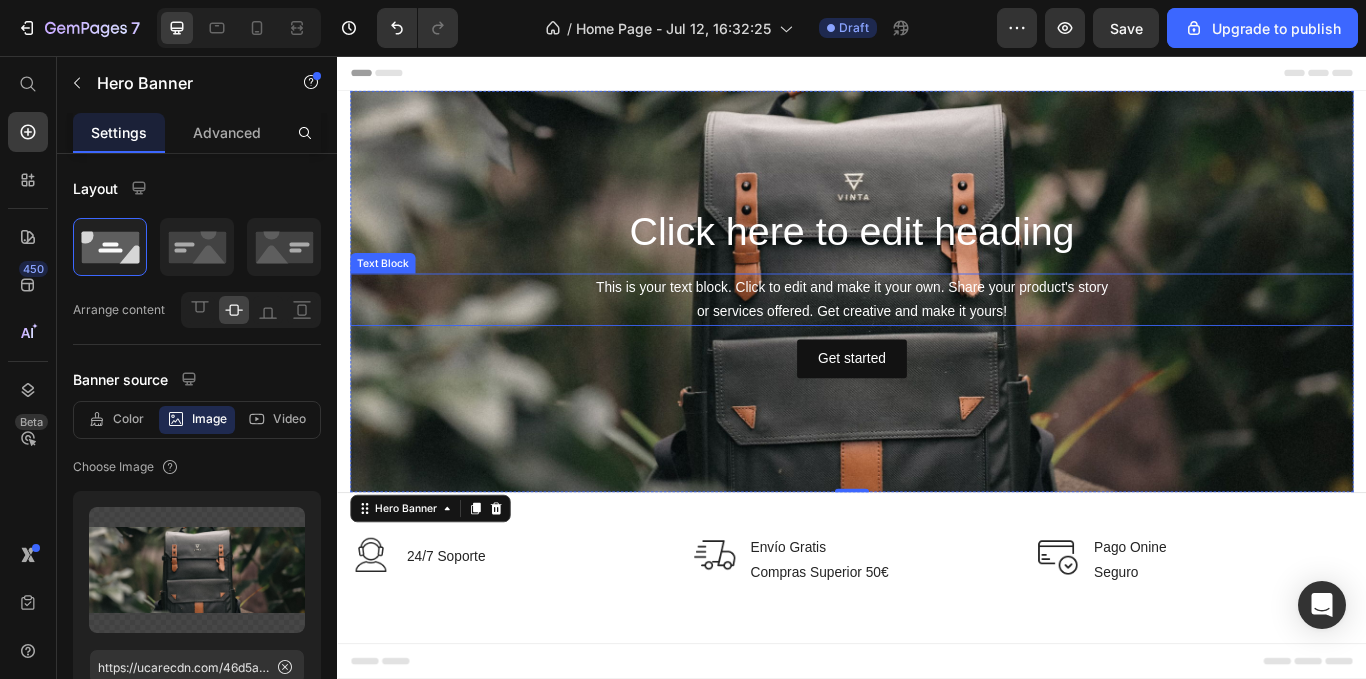 click on "This is your text block. Click to edit and make it your own. Share your product's story                   or services offered. Get creative and make it yours!" at bounding box center (937, 341) 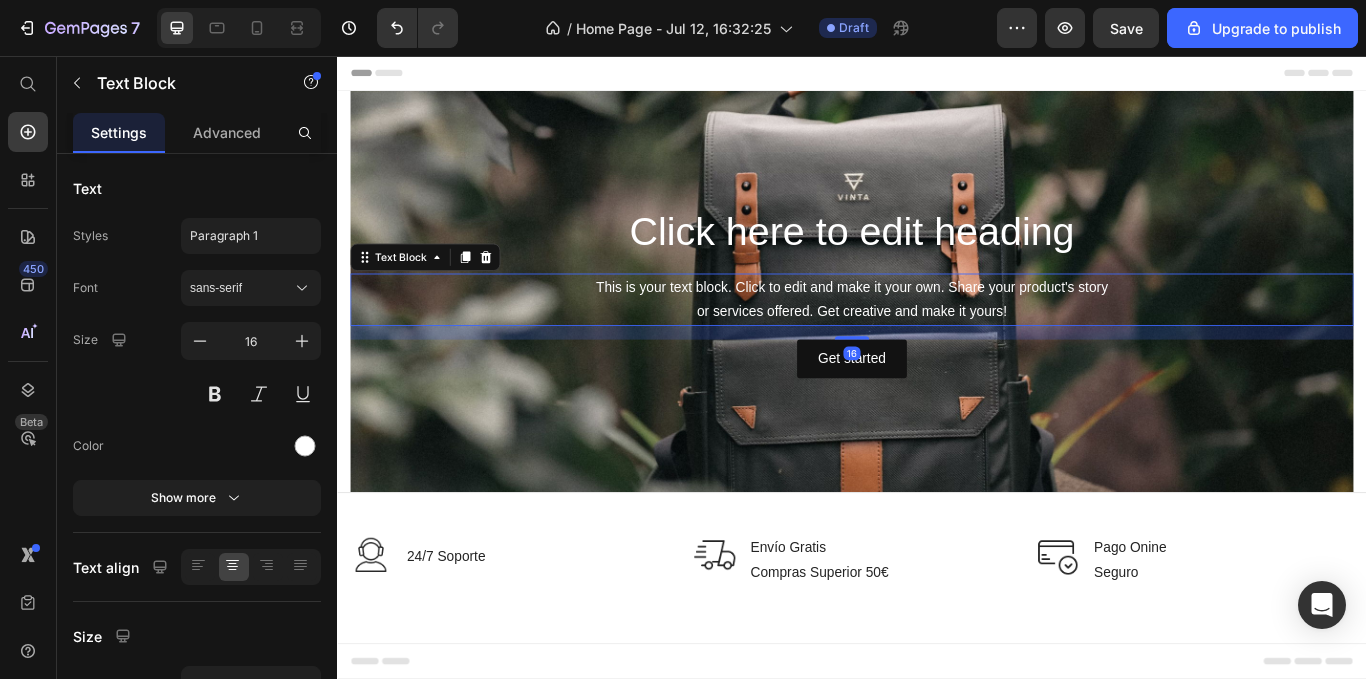 click on "This is your text block. Click to edit and make it your own. Share your product's story or services offered. Get creative and make it yours!" at bounding box center (937, 341) 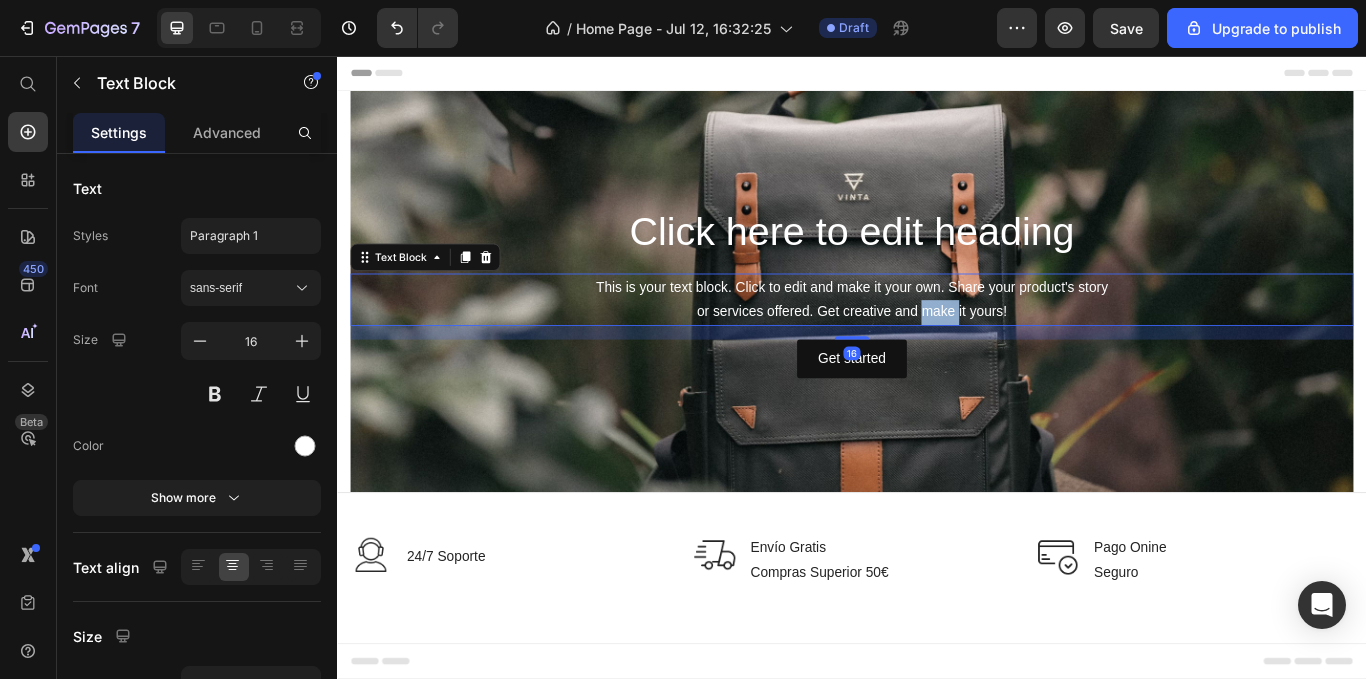 click on "This is your text block. Click to edit and make it your own. Share your product's story or services offered. Get creative and make it yours!" at bounding box center [937, 341] 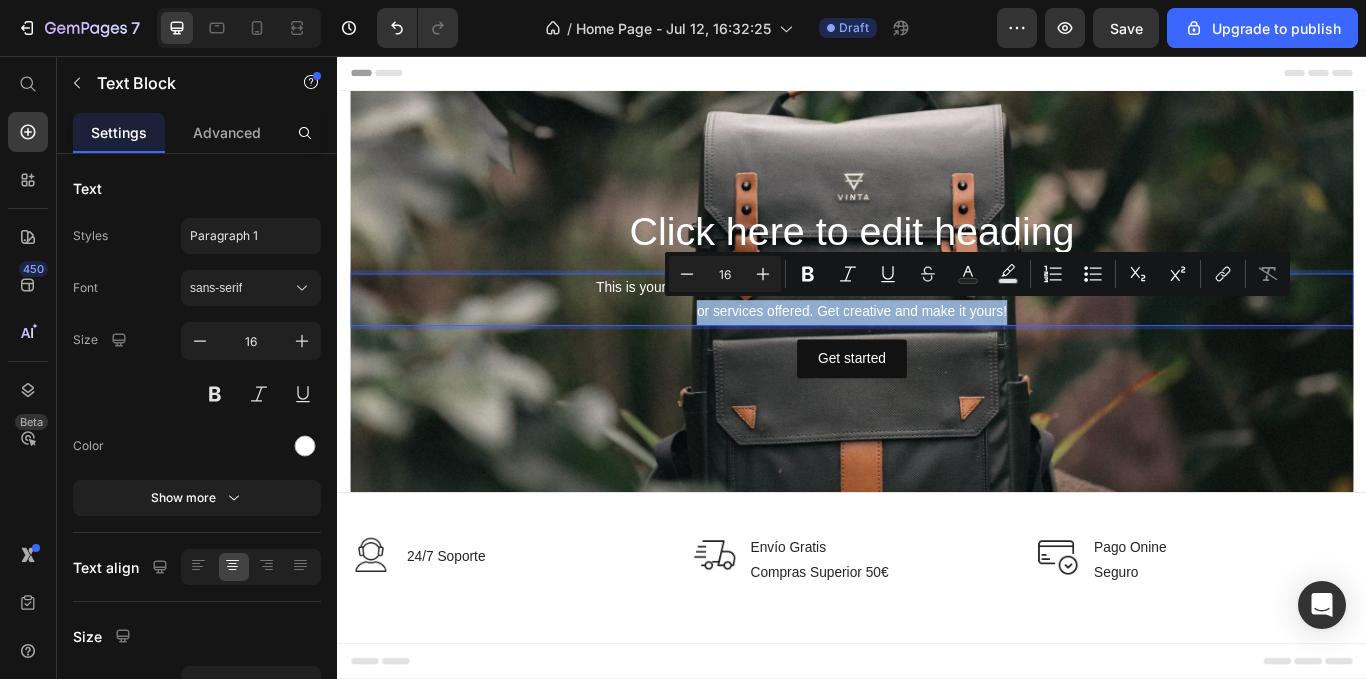 click on "This is your text block. Click to edit and make it your own. Share your product's story or services offered. Get creative and make it yours!" at bounding box center [937, 341] 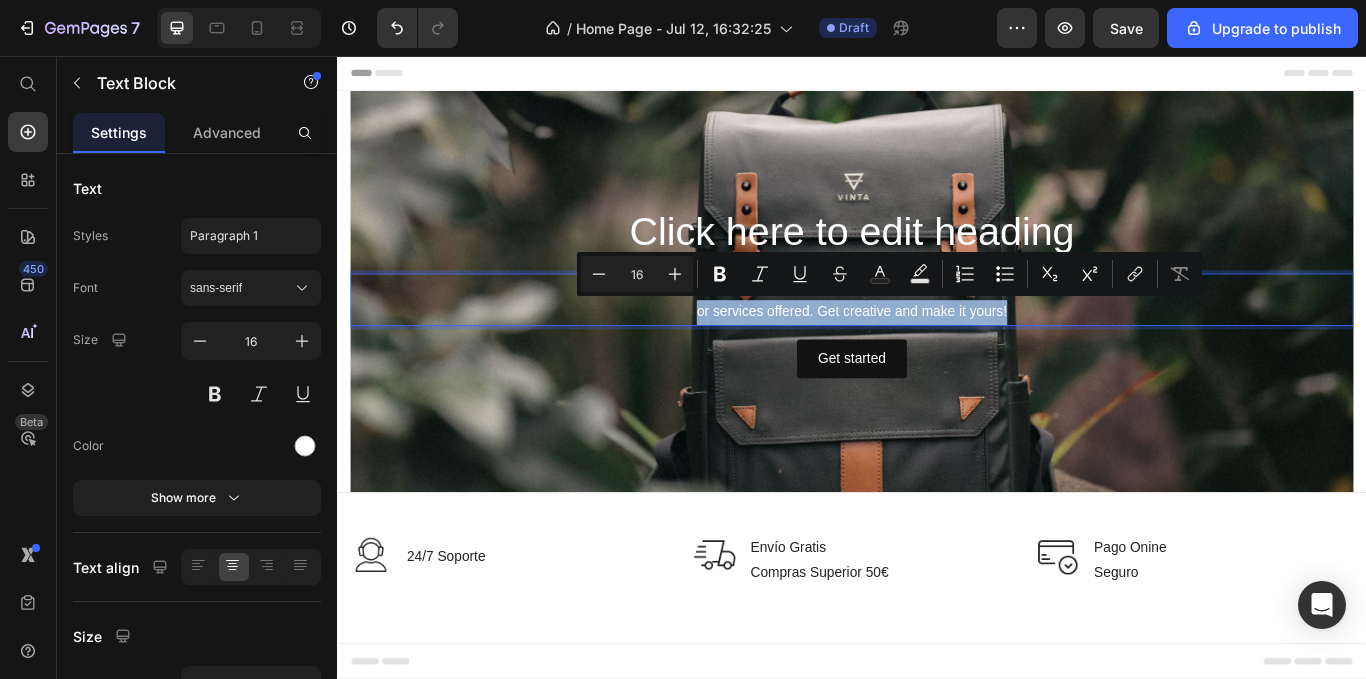 click on "This is your text block. Click to edit and make it your own. Share your product's story or services offered. Get creative and make it yours!" at bounding box center (937, 341) 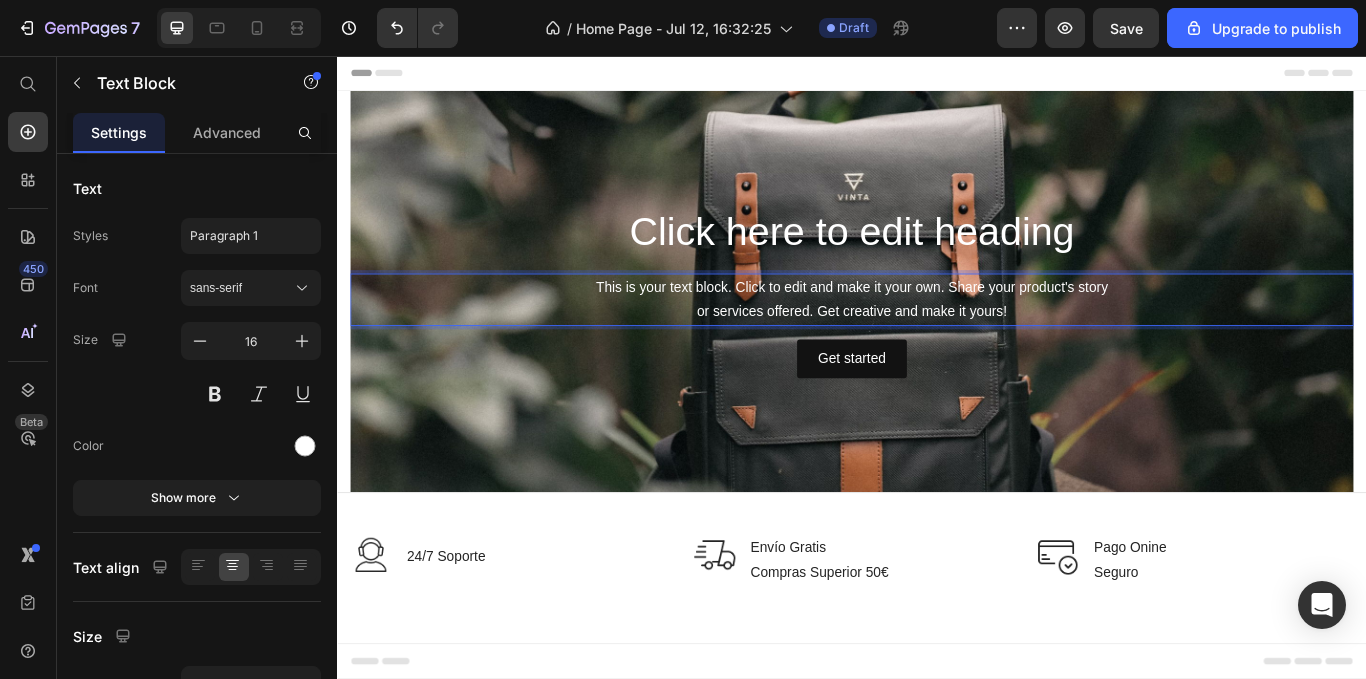 click on "This is your text block. Click to edit and make it your own. Share your product's story or services offered. Get creative and make it yours!" at bounding box center [937, 341] 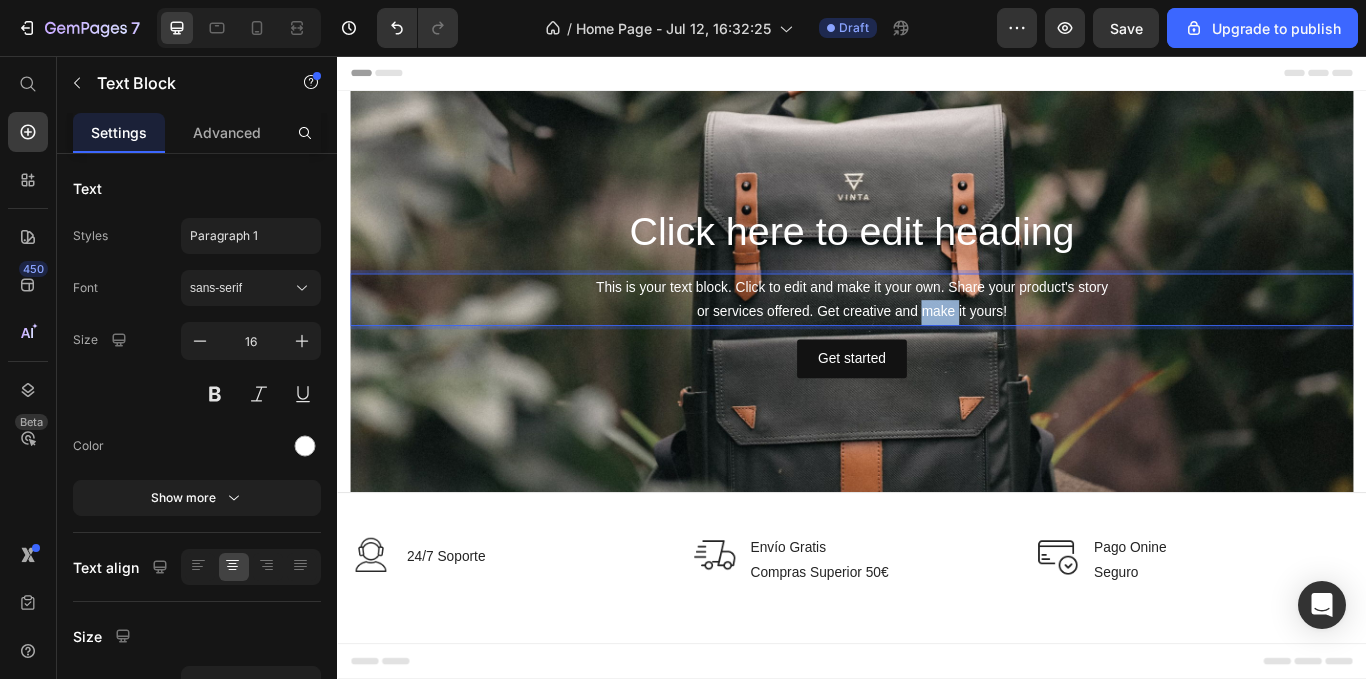 click on "This is your text block. Click to edit and make it your own. Share your product's story or services offered. Get creative and make it yours!" at bounding box center (937, 341) 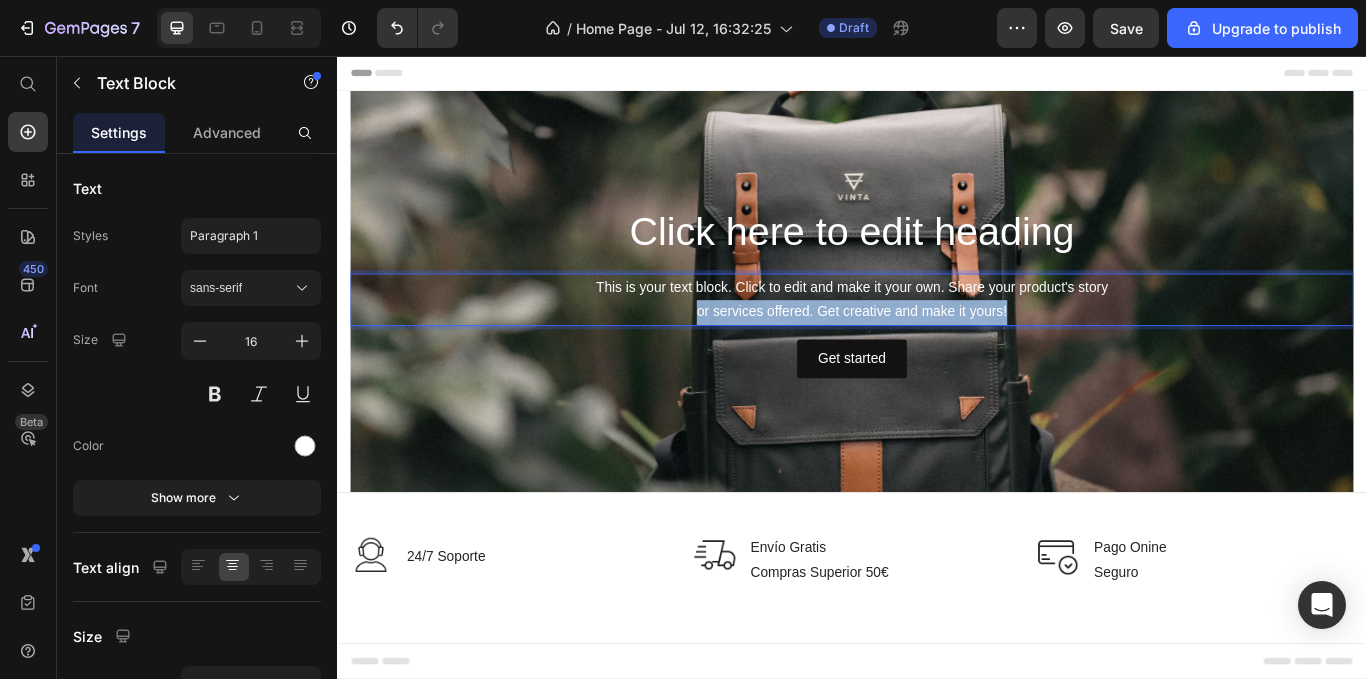 click on "This is your text block. Click to edit and make it your own. Share your product's story or services offered. Get creative and make it yours!" at bounding box center (937, 341) 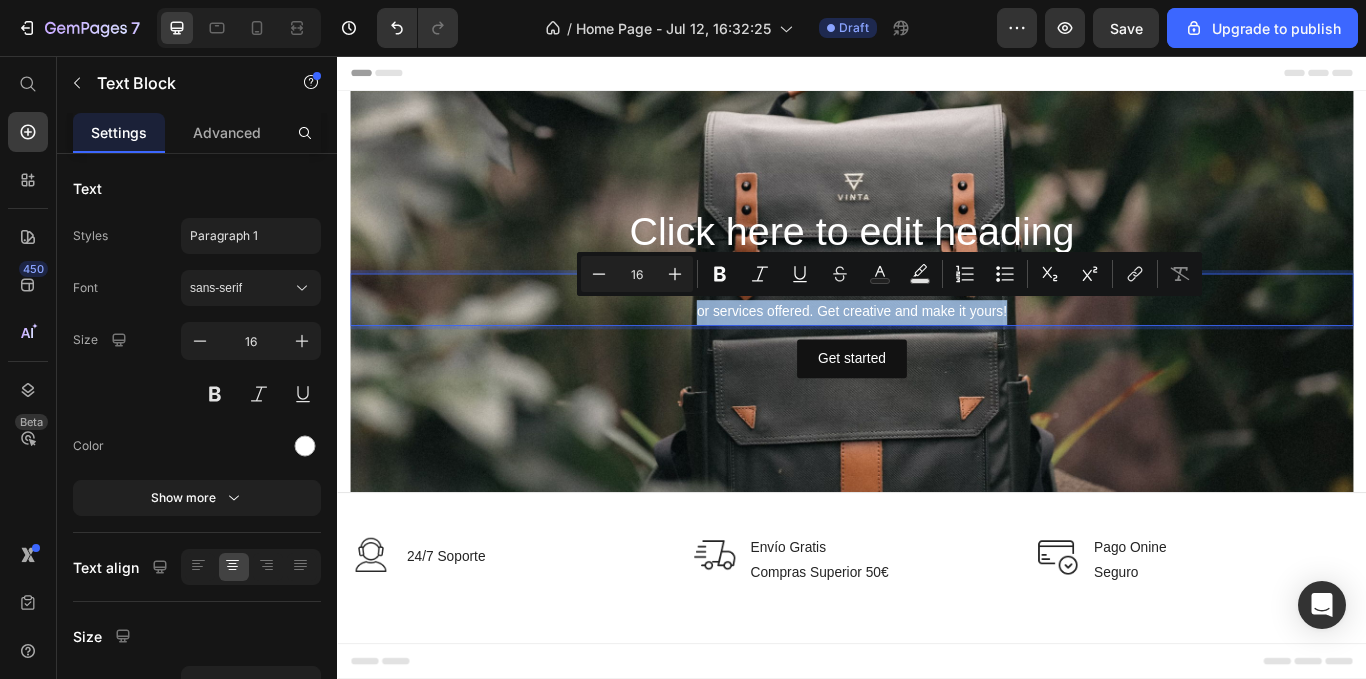 click on "This is your text block. Click to edit and make it your own. Share your product's story or services offered. Get creative and make it yours!" at bounding box center (937, 341) 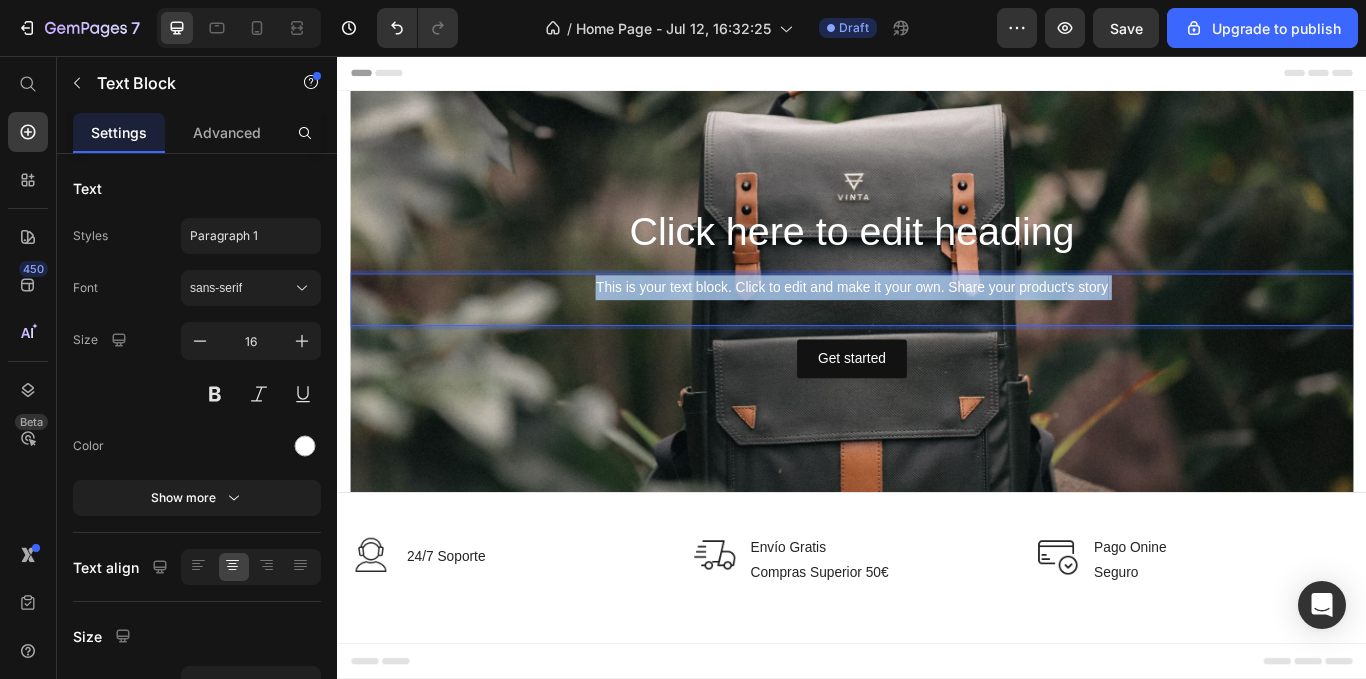 drag, startPoint x: 995, startPoint y: 340, endPoint x: 598, endPoint y: 307, distance: 398.36917 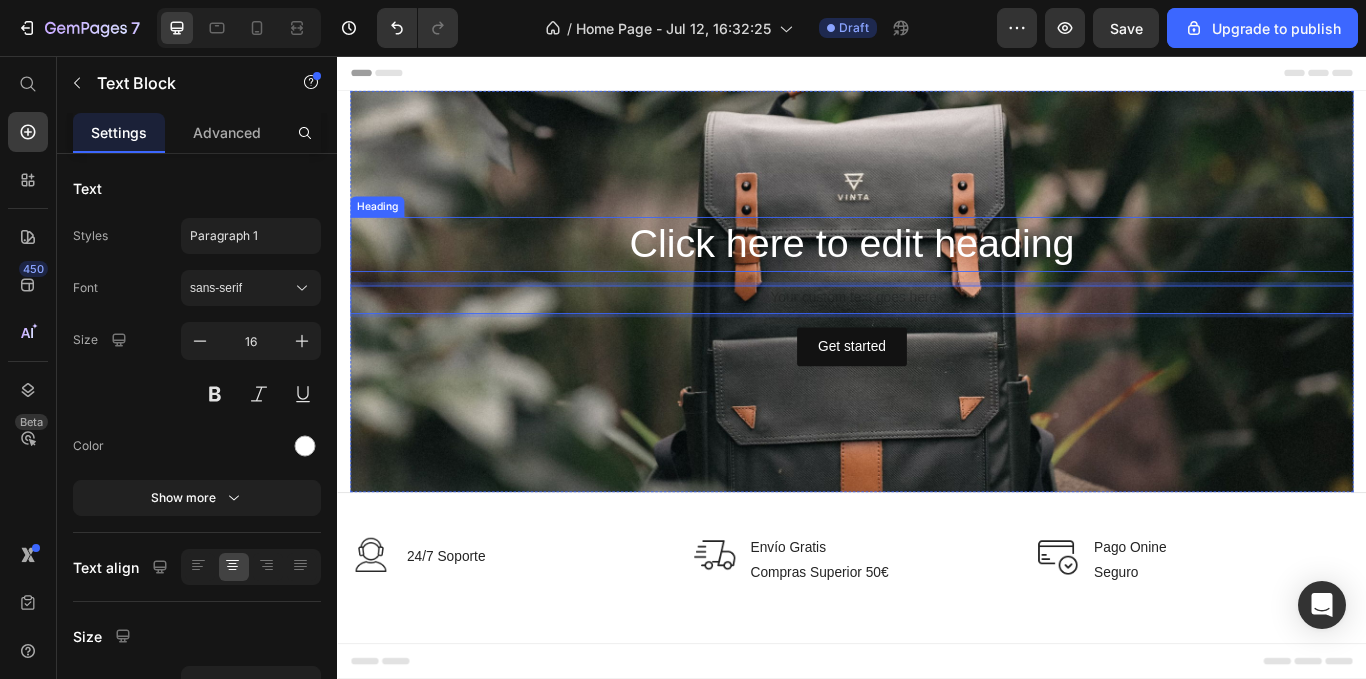 click on "Click here to edit heading" at bounding box center (937, 276) 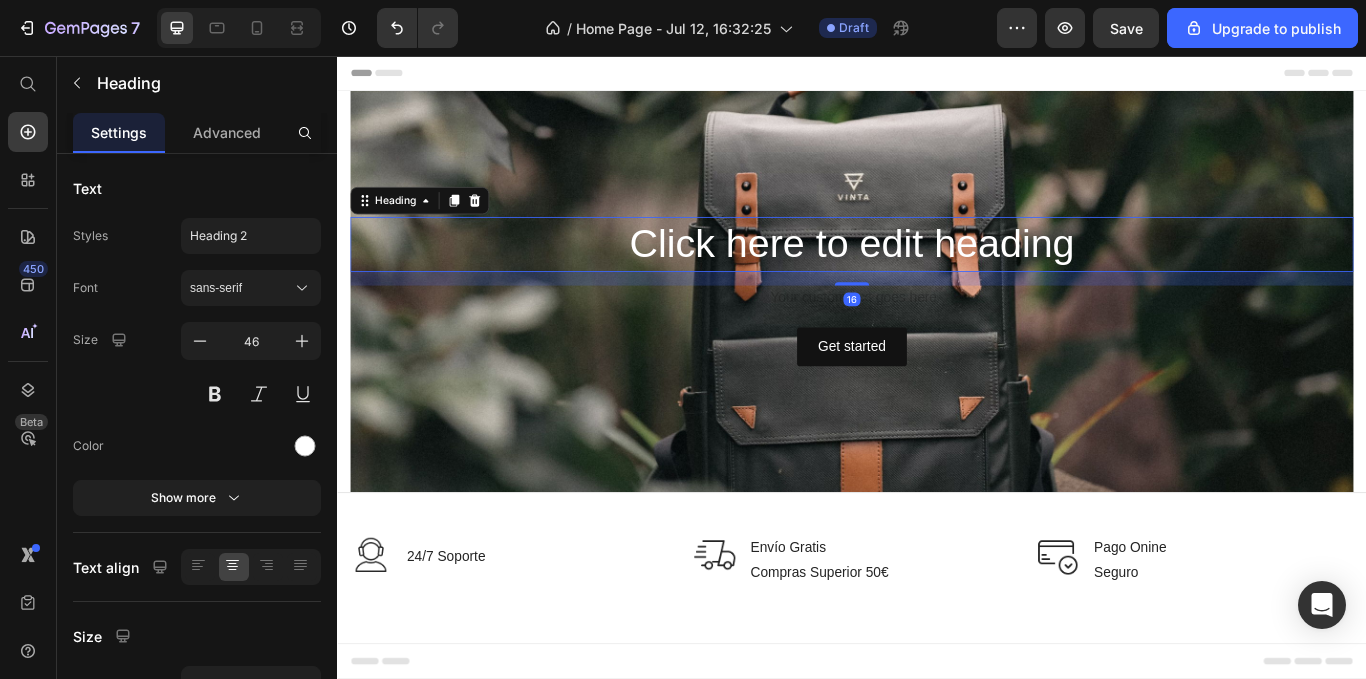 click on "Click here to edit heading" at bounding box center (937, 276) 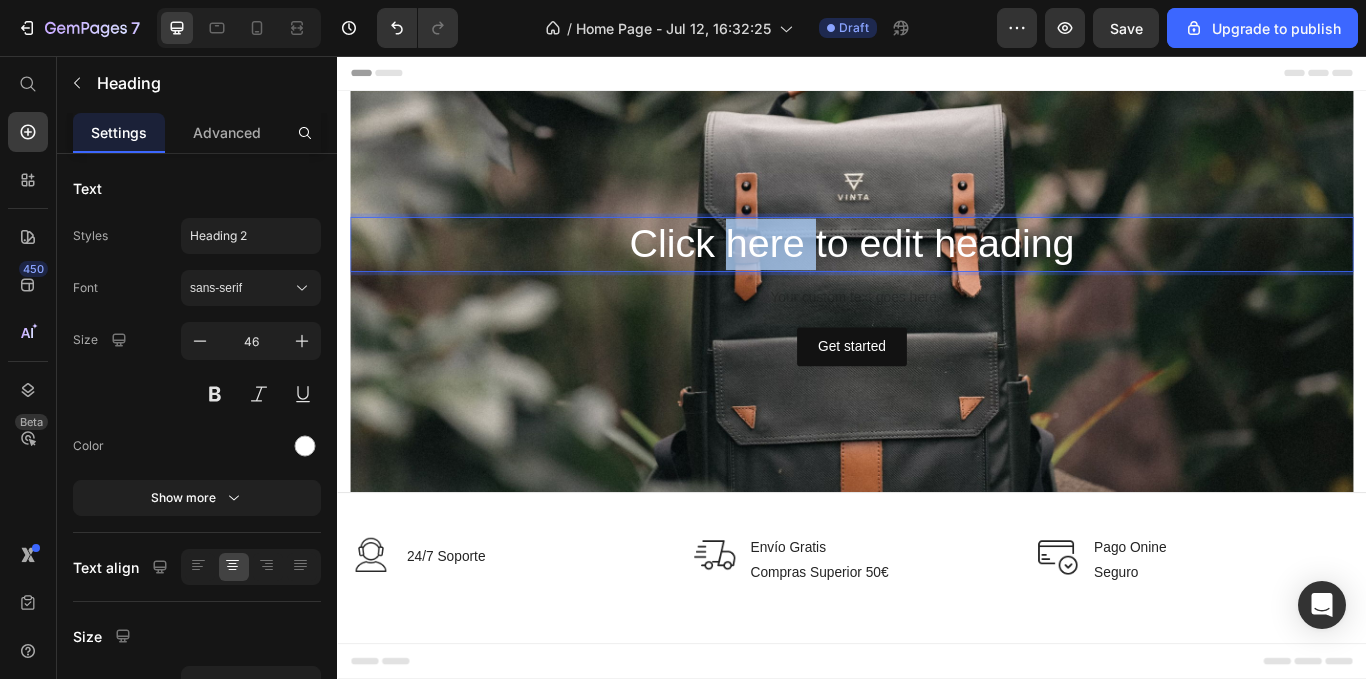 click on "Click here to edit heading" at bounding box center [937, 276] 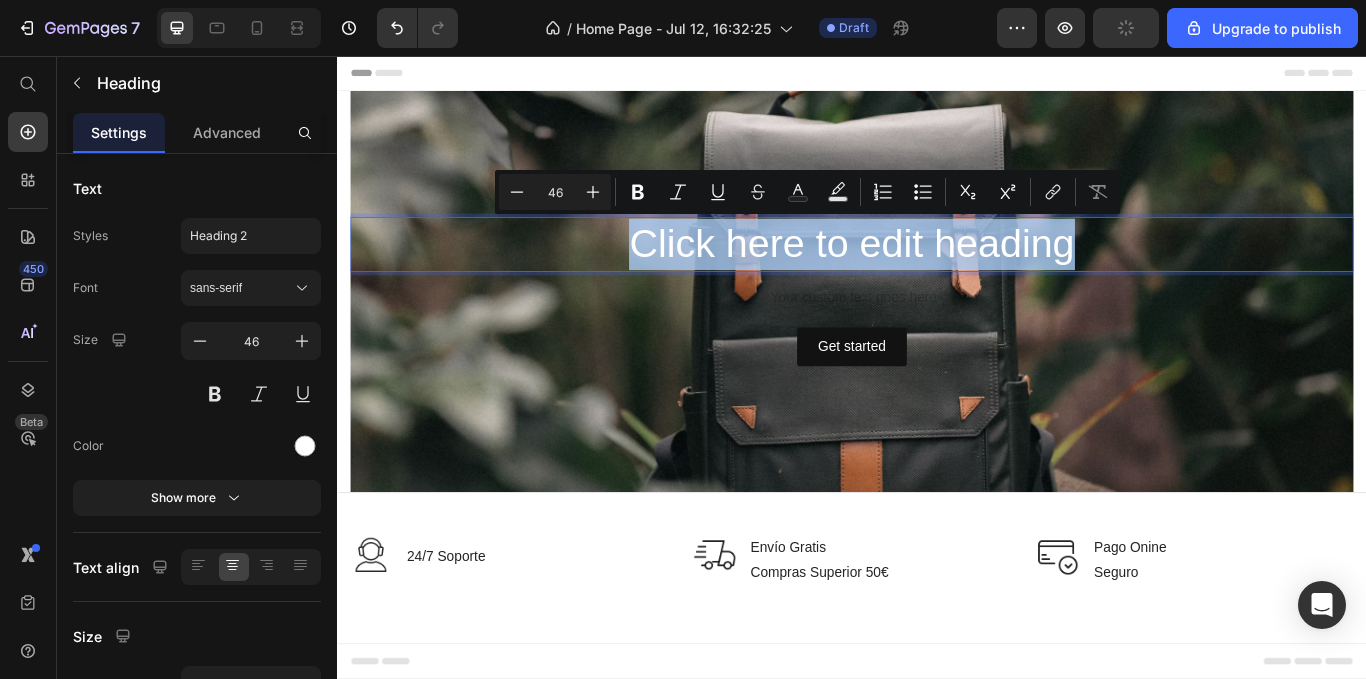 click on "Click here to edit heading" at bounding box center [937, 276] 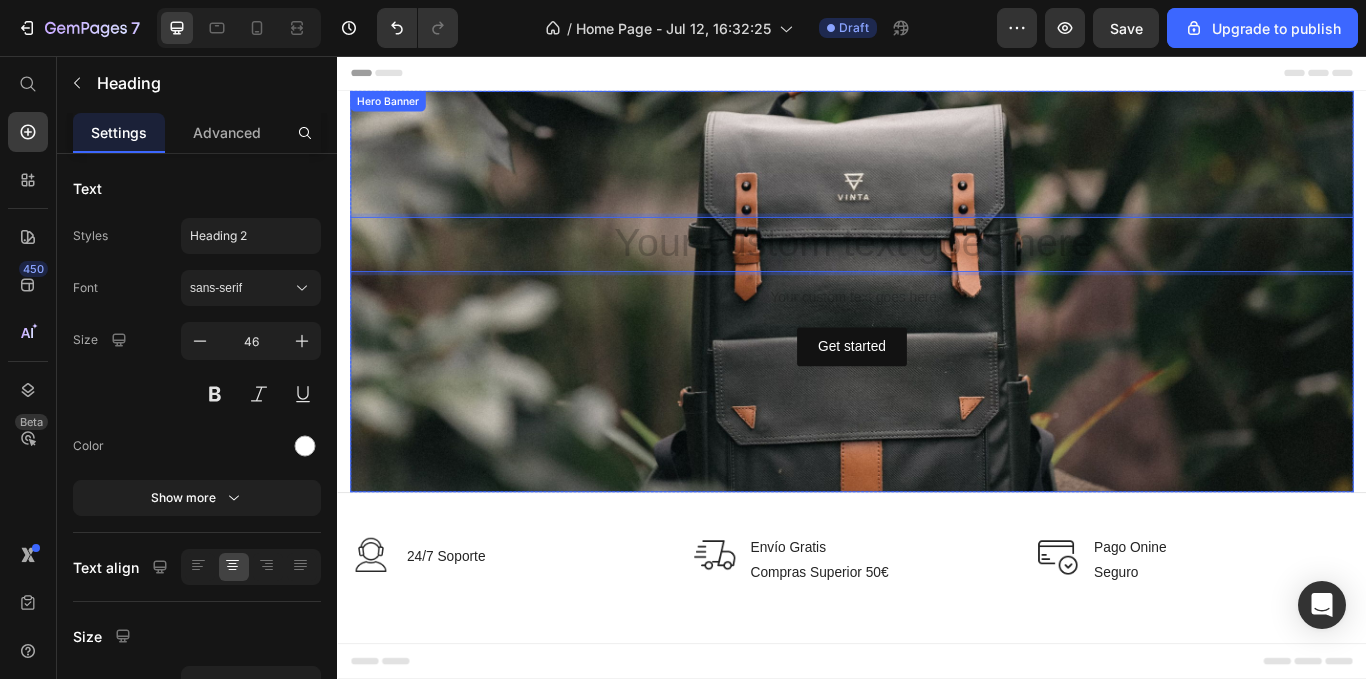 click at bounding box center [937, 331] 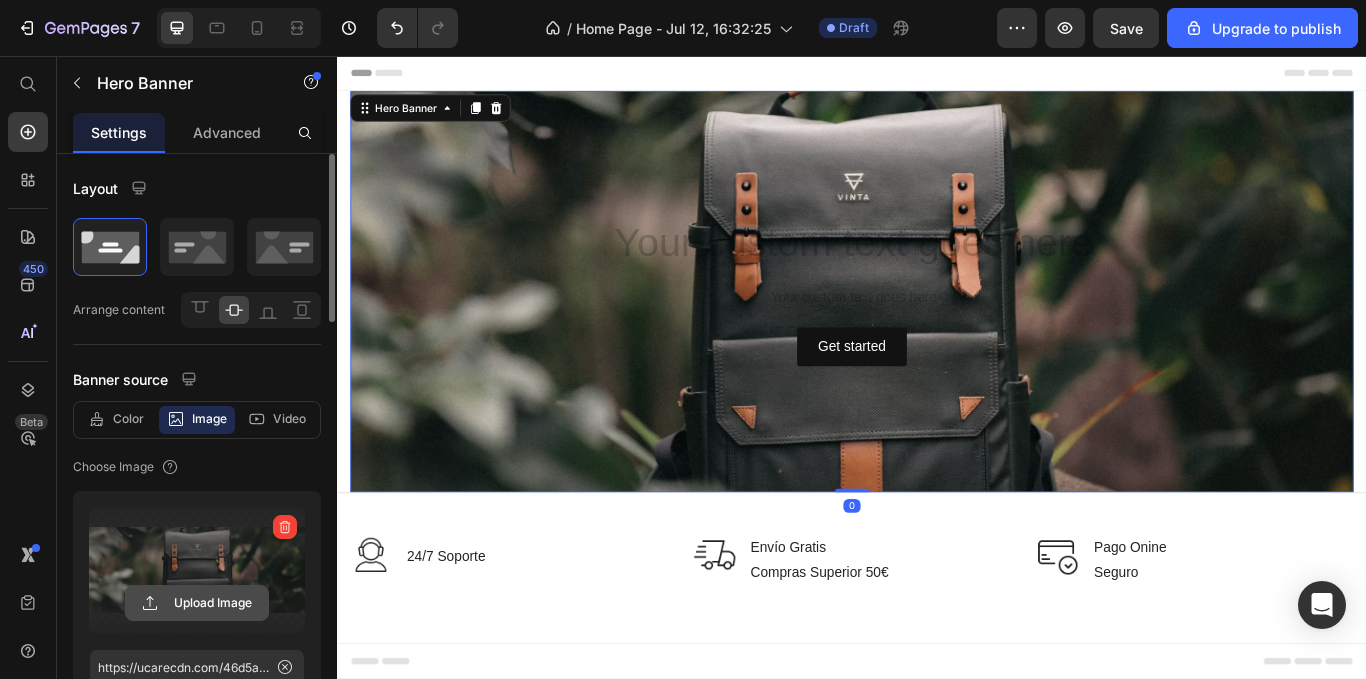 click 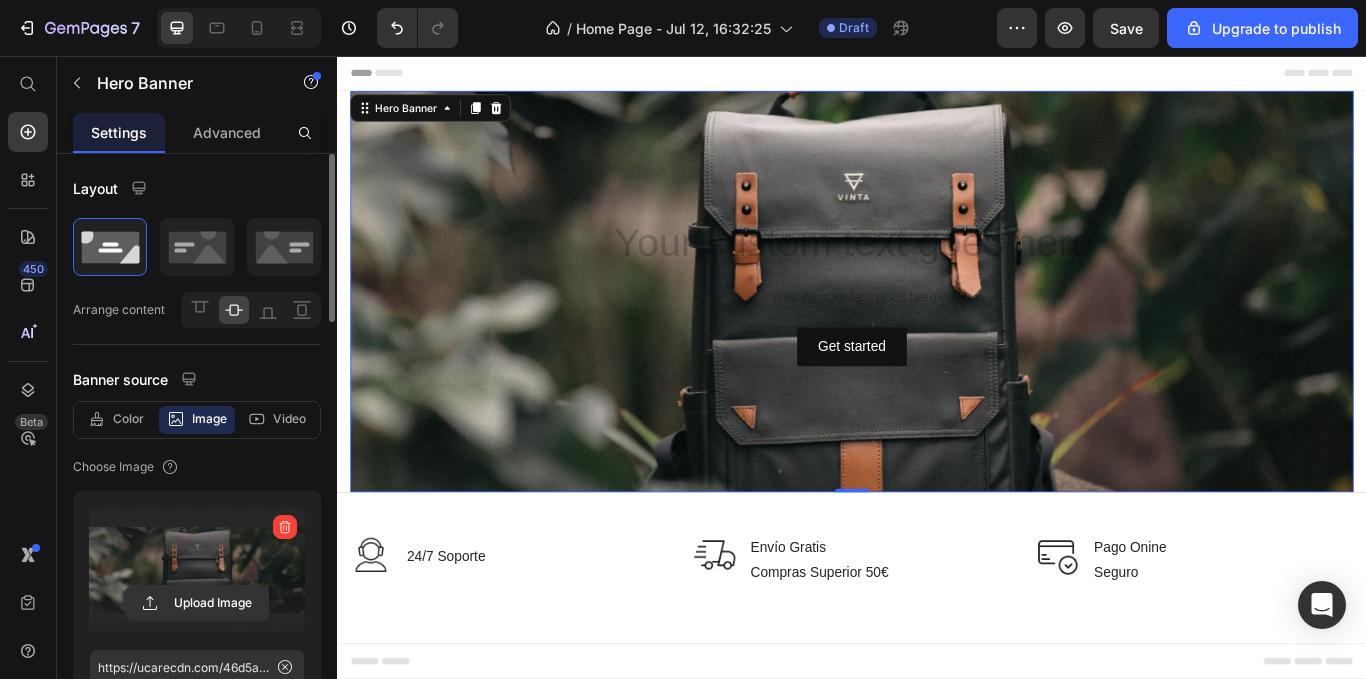 click on "Advanced" at bounding box center [227, 132] 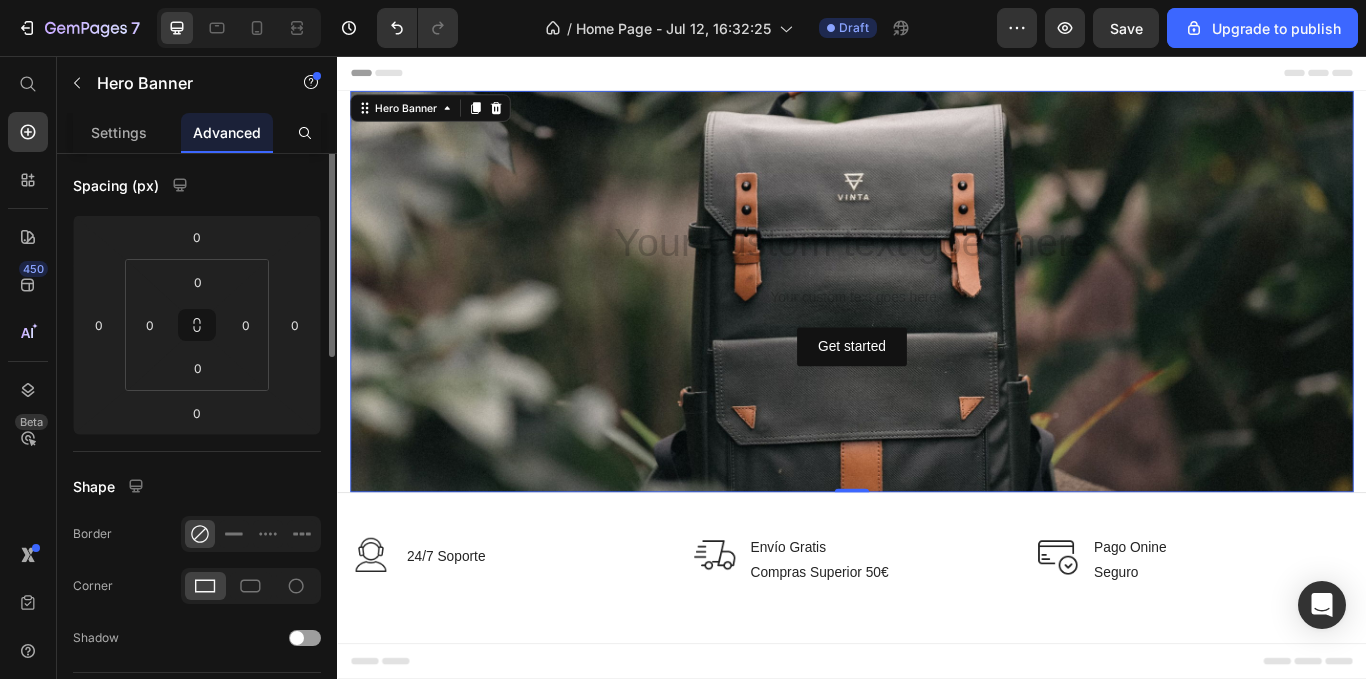 scroll, scrollTop: 0, scrollLeft: 0, axis: both 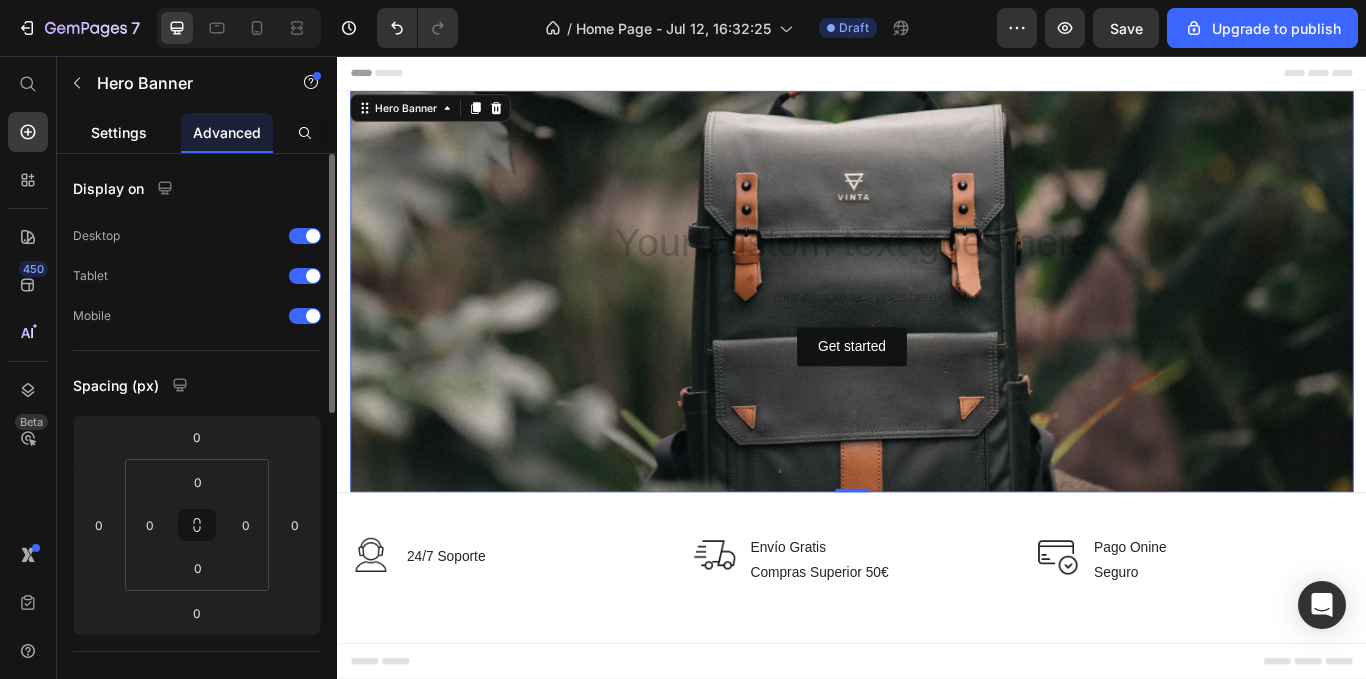 click on "Settings" at bounding box center (119, 132) 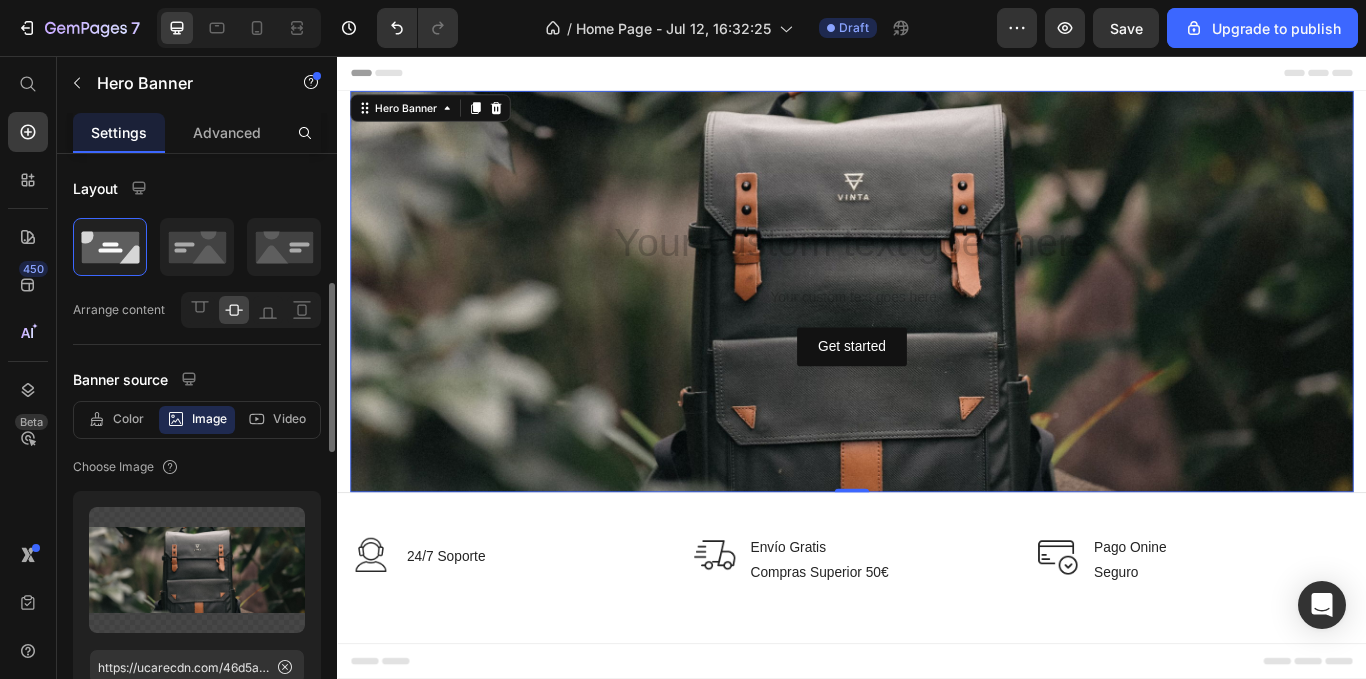 scroll, scrollTop: 200, scrollLeft: 0, axis: vertical 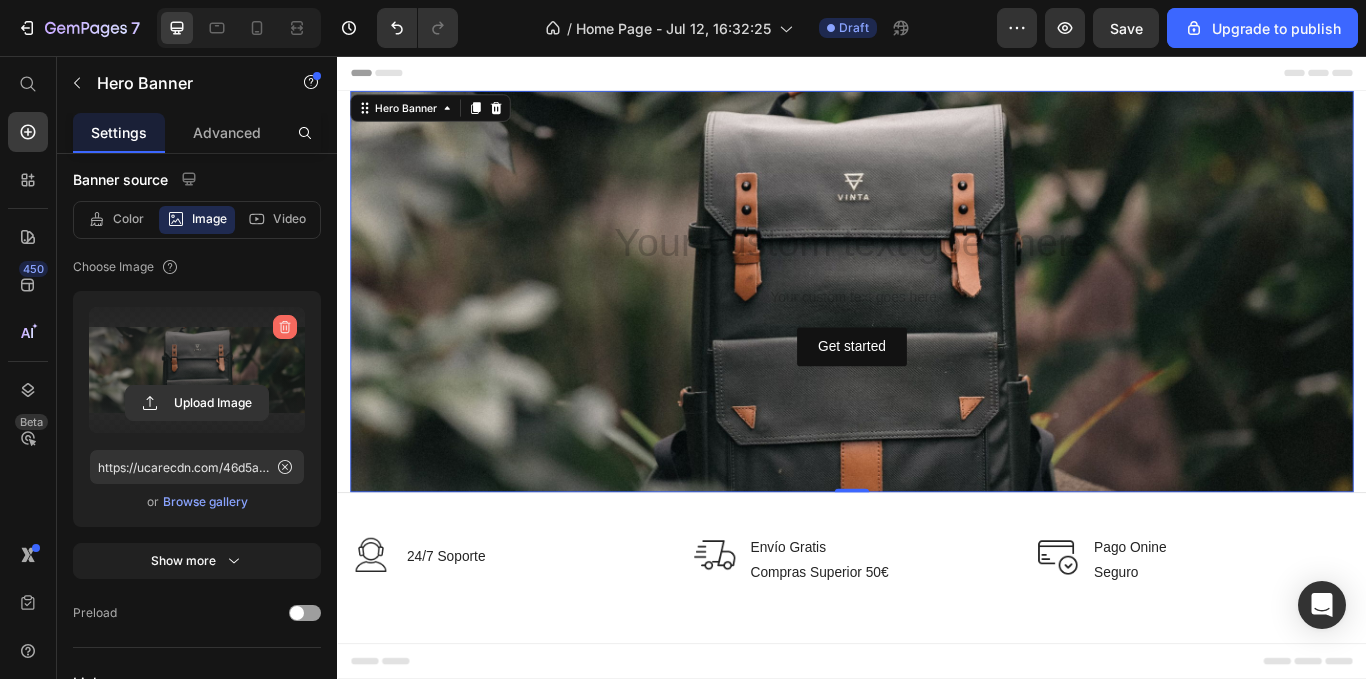 click 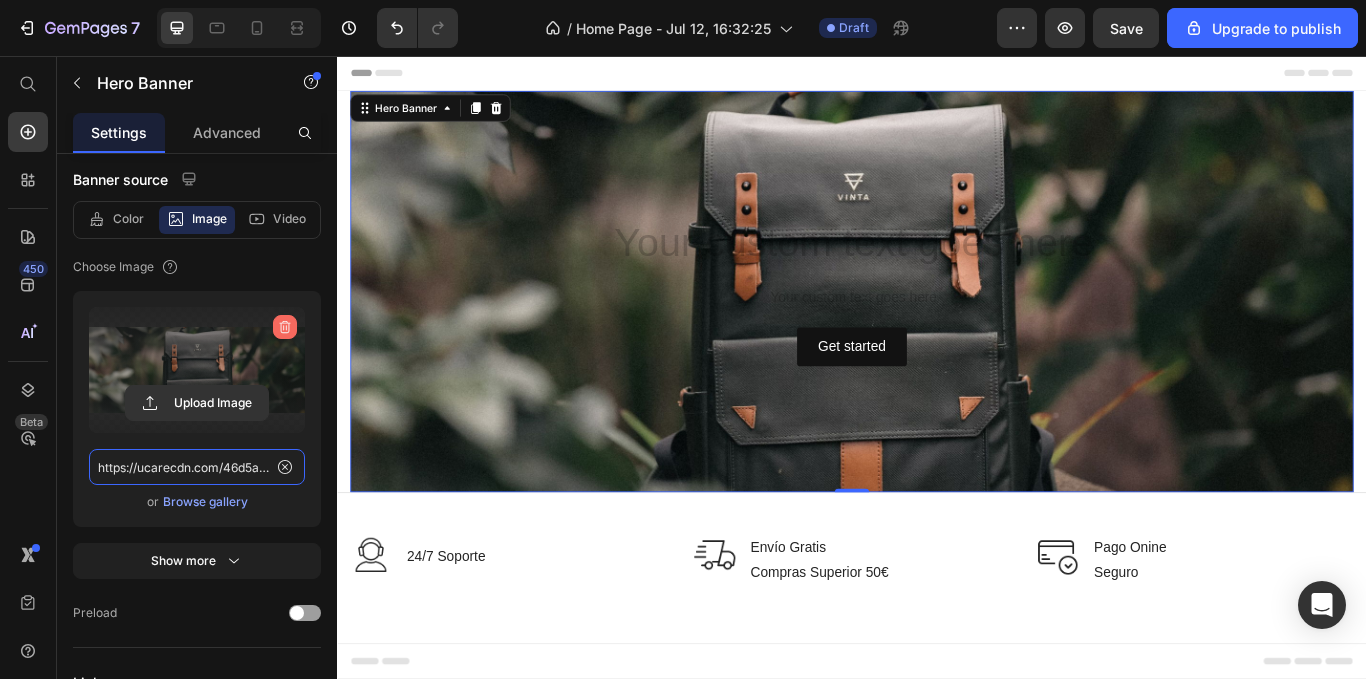 type 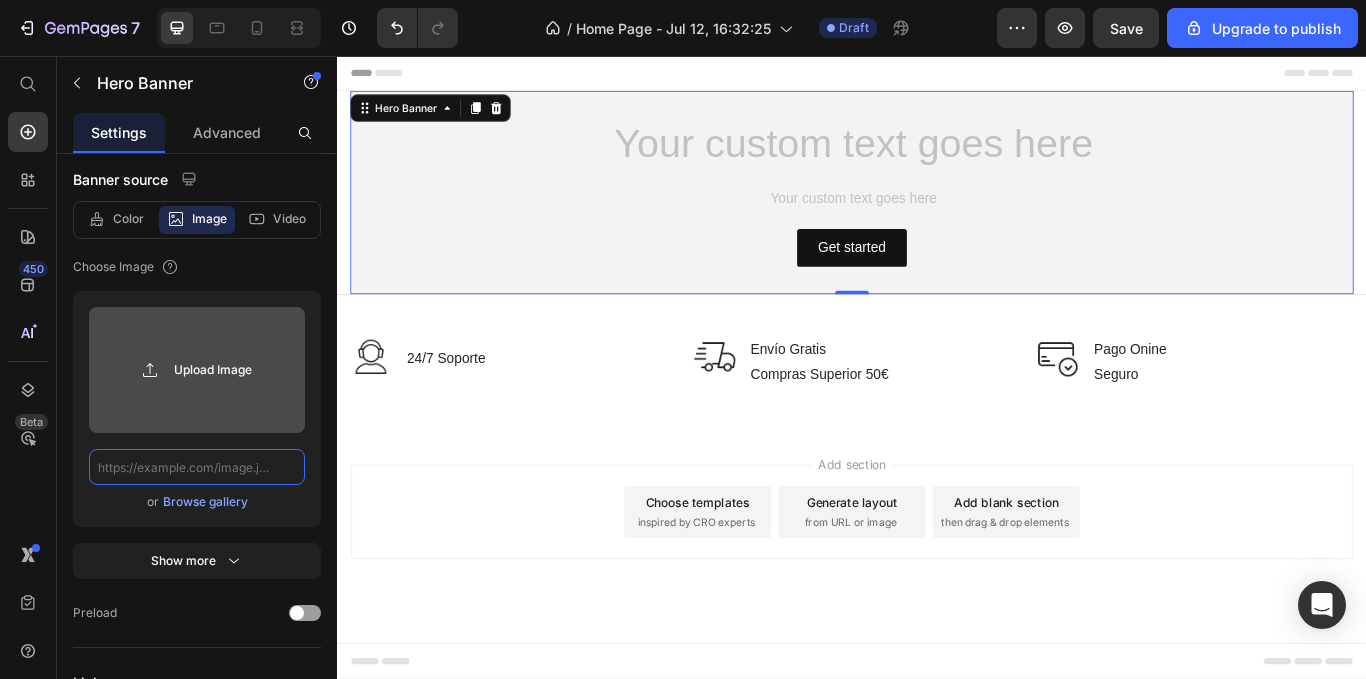 scroll, scrollTop: 0, scrollLeft: 0, axis: both 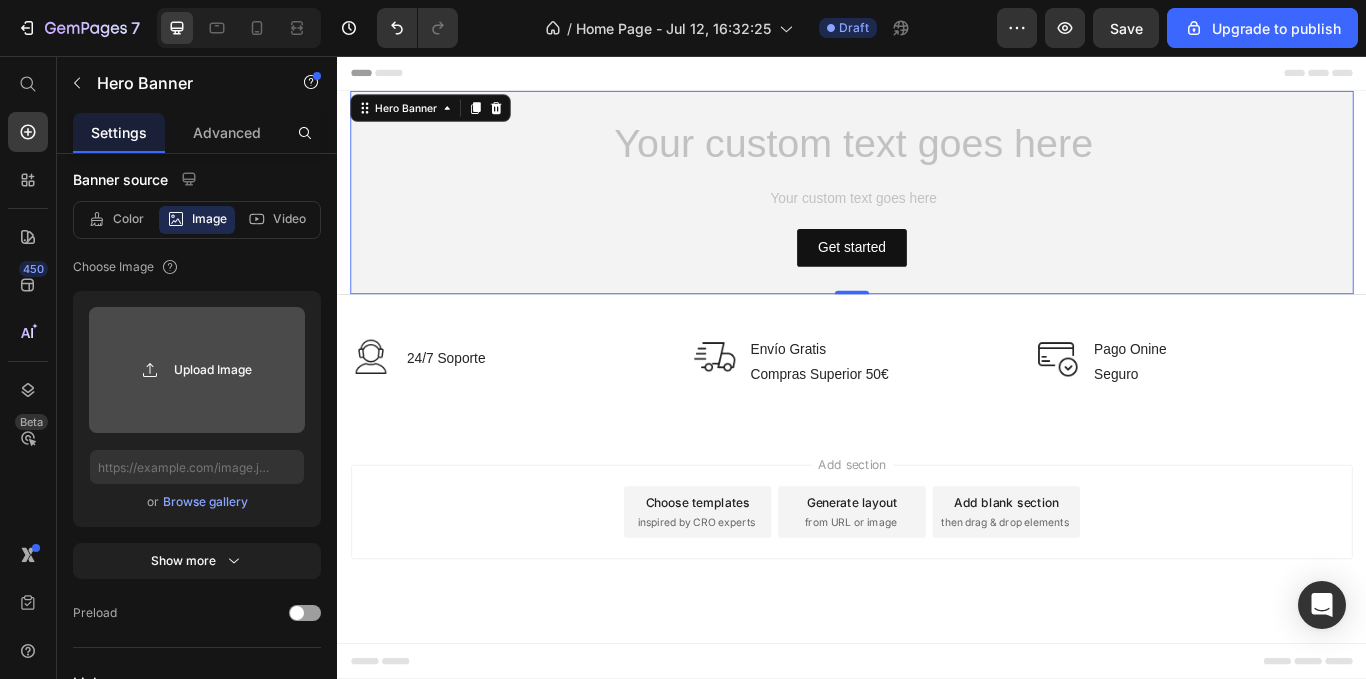 click 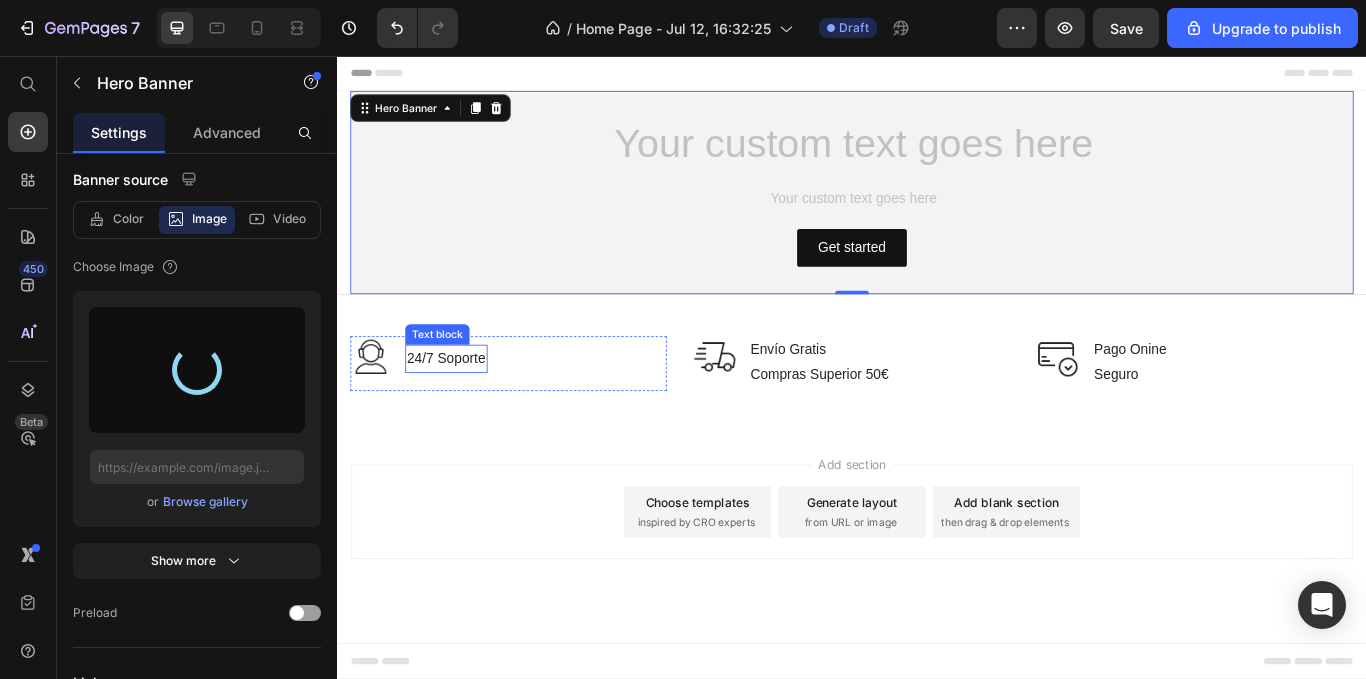 type on "https://cdn.shopify.com/s/files/1/0947/4523/1707/files/gempages_574871652806951711-3e50ccf2-aae1-4938-abf9-e39ccca136ca.png" 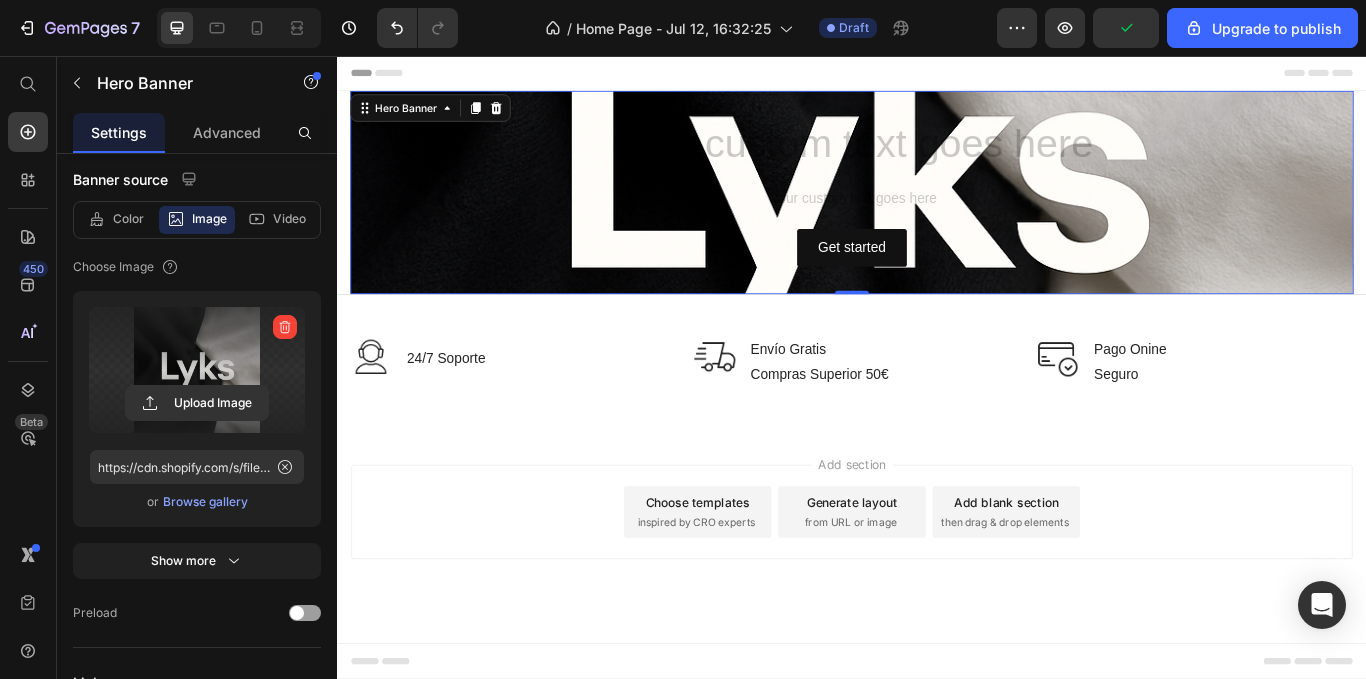 click on "Heading Text Block Get started Button" at bounding box center [937, 215] 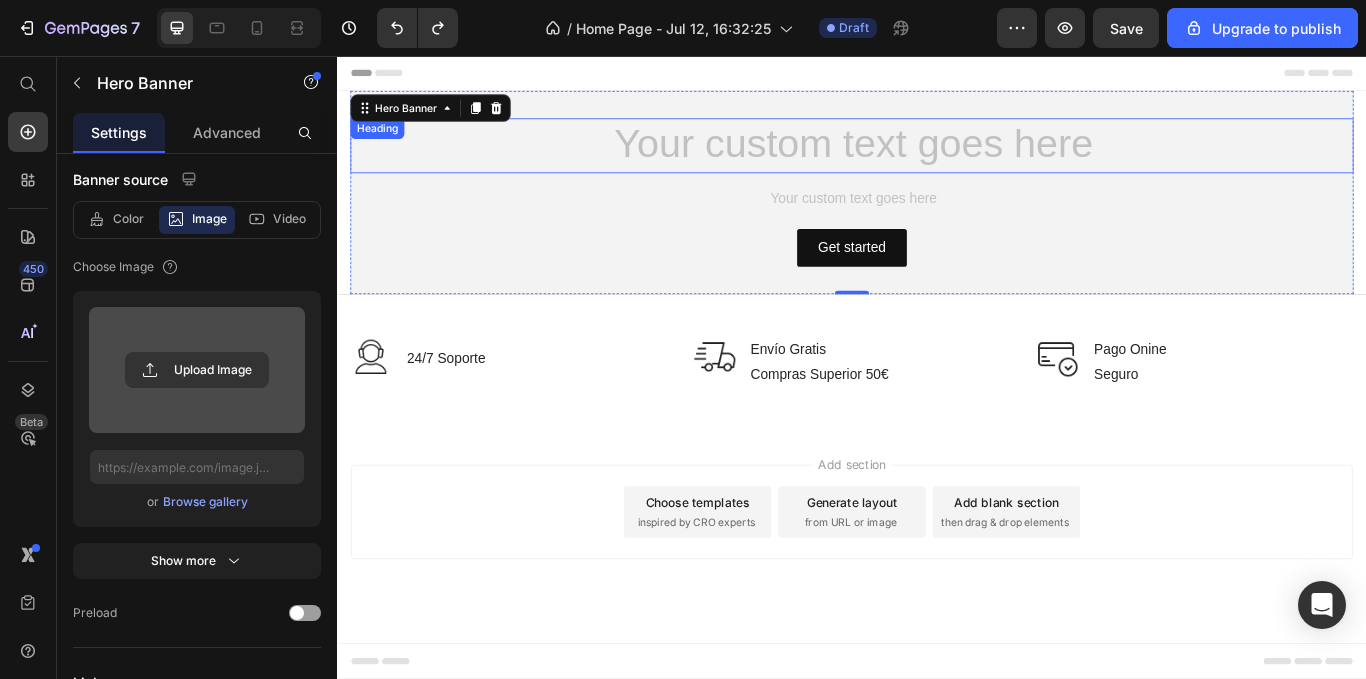 type on "https://ucarecdn.com/46d5a88e-90ac-48f6-9cb5-b666cd138e46/-/format/auto/" 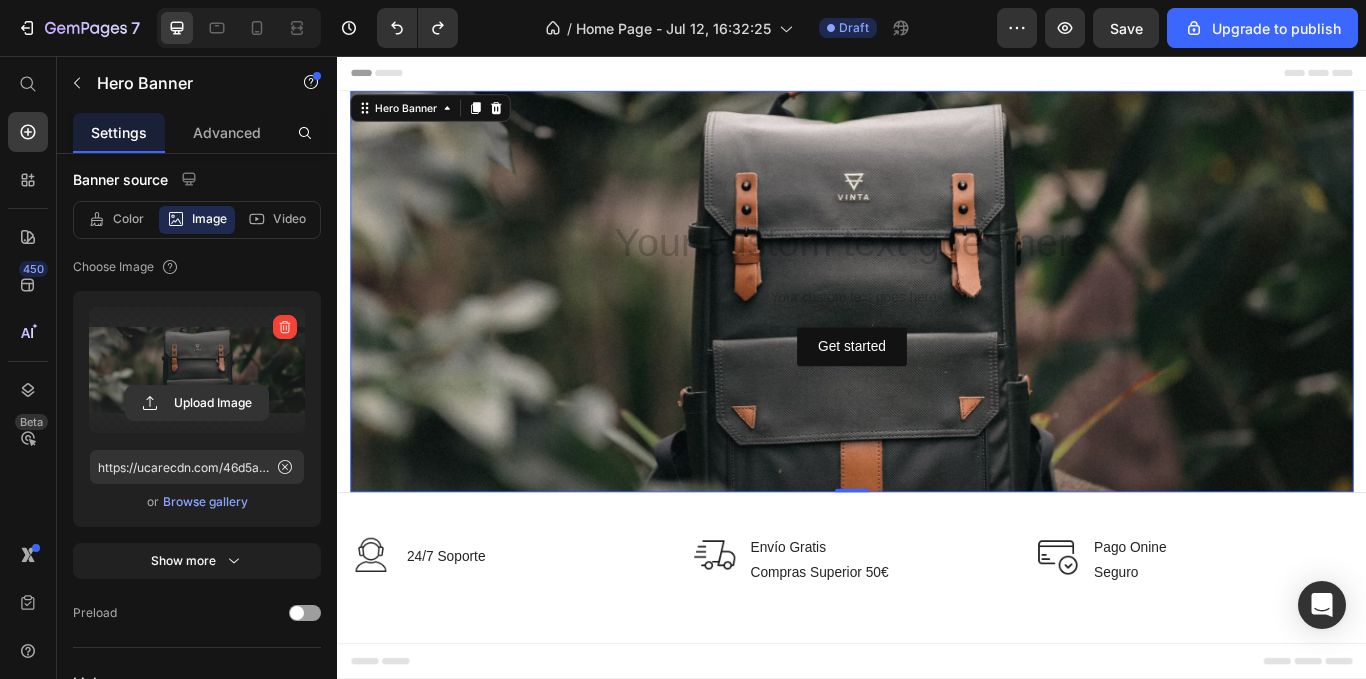 click at bounding box center [937, 331] 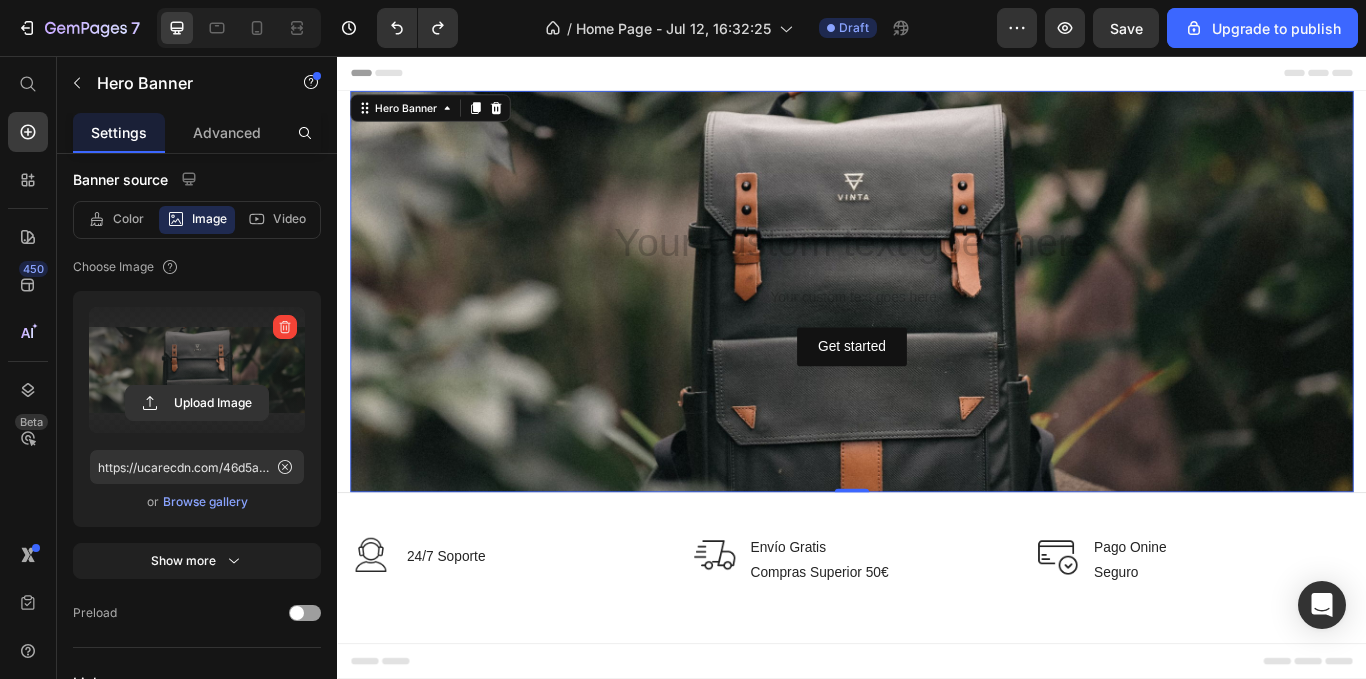 click on "Browse gallery" at bounding box center (205, 502) 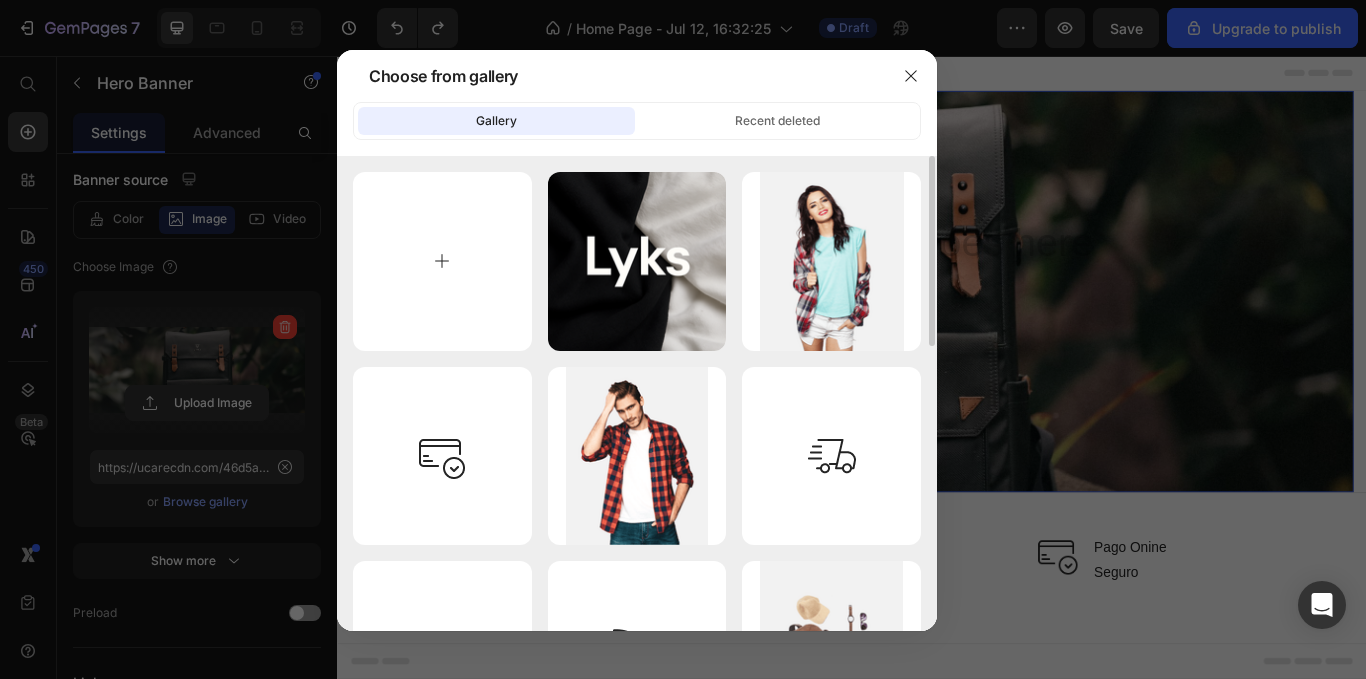 click at bounding box center (442, 261) 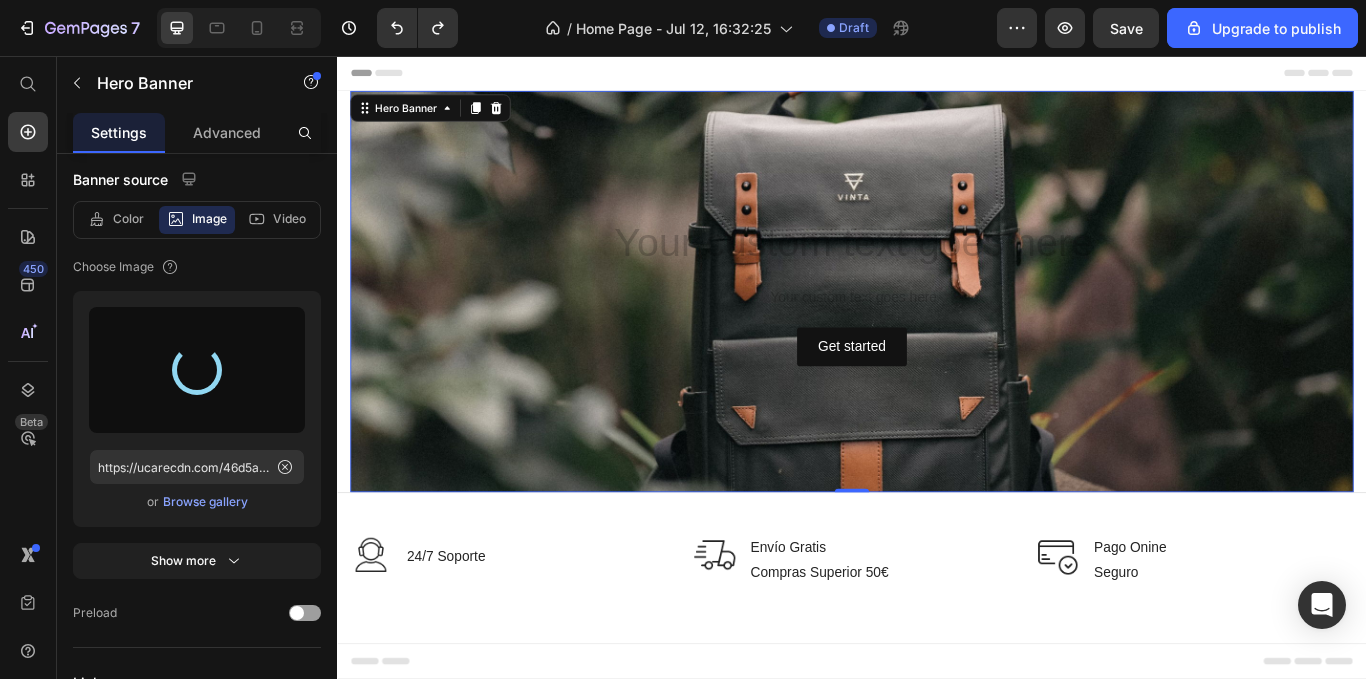 type on "https://cdn.shopify.com/s/files/1/0947/4523/1707/files/gempages_574871652806951711-df596299-f4b0-45fd-9b30-964f4efdc029.png" 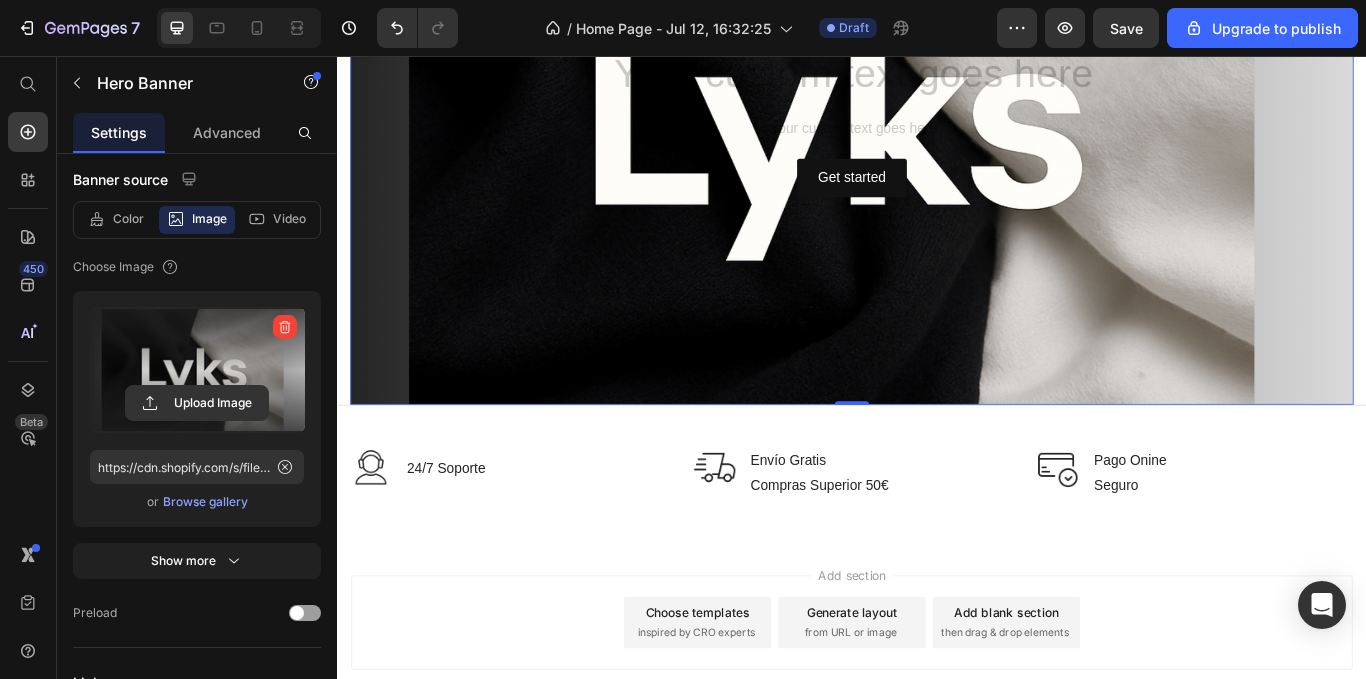 scroll, scrollTop: 300, scrollLeft: 0, axis: vertical 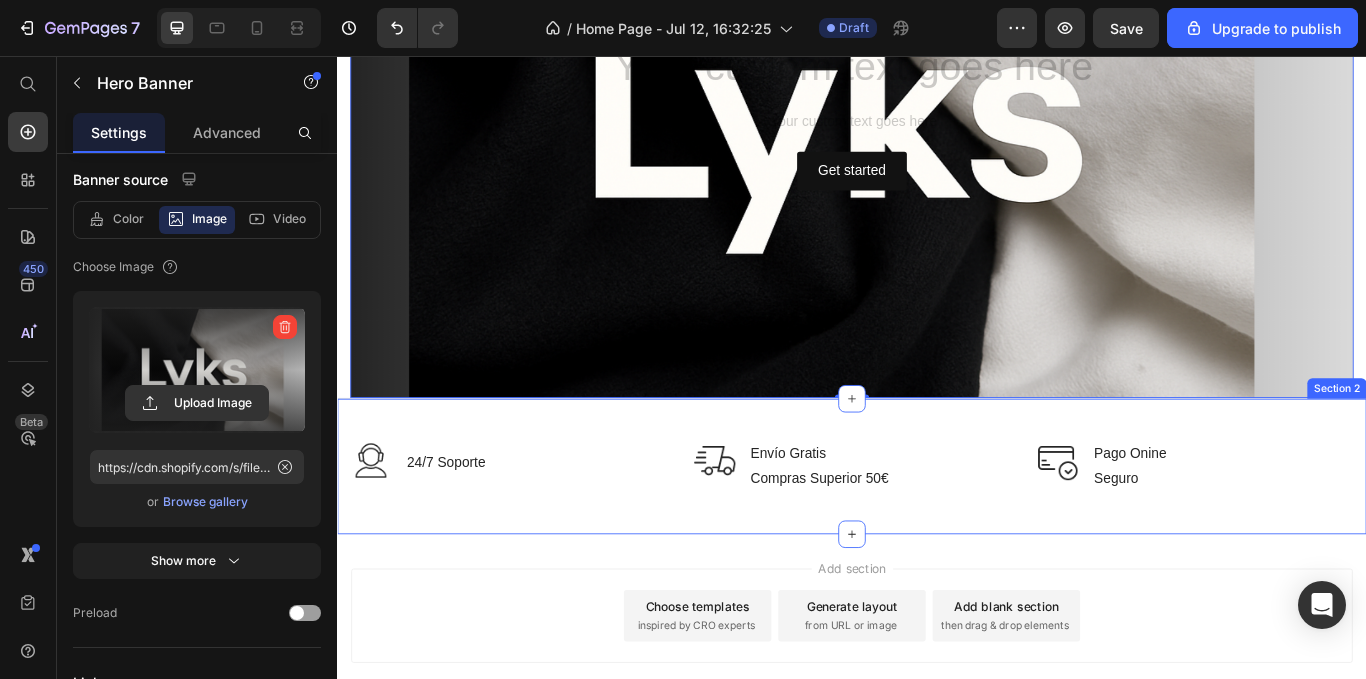click 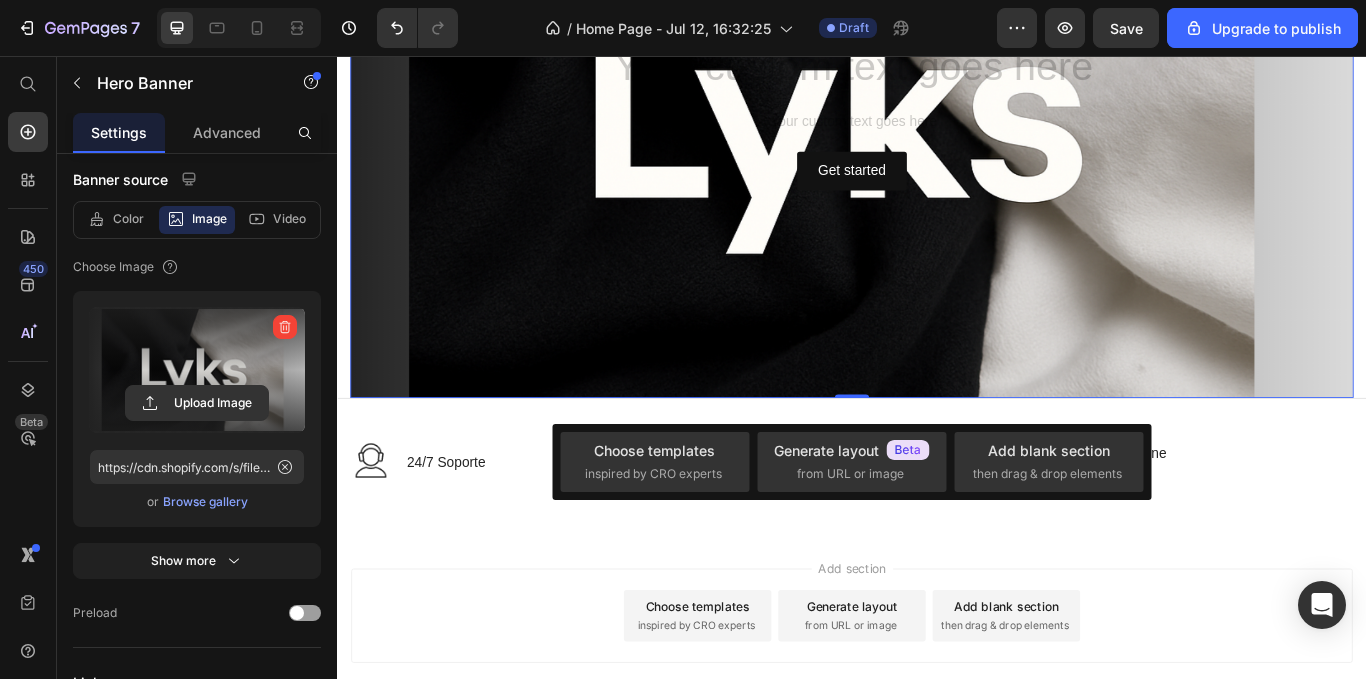 click at bounding box center (937, 126) 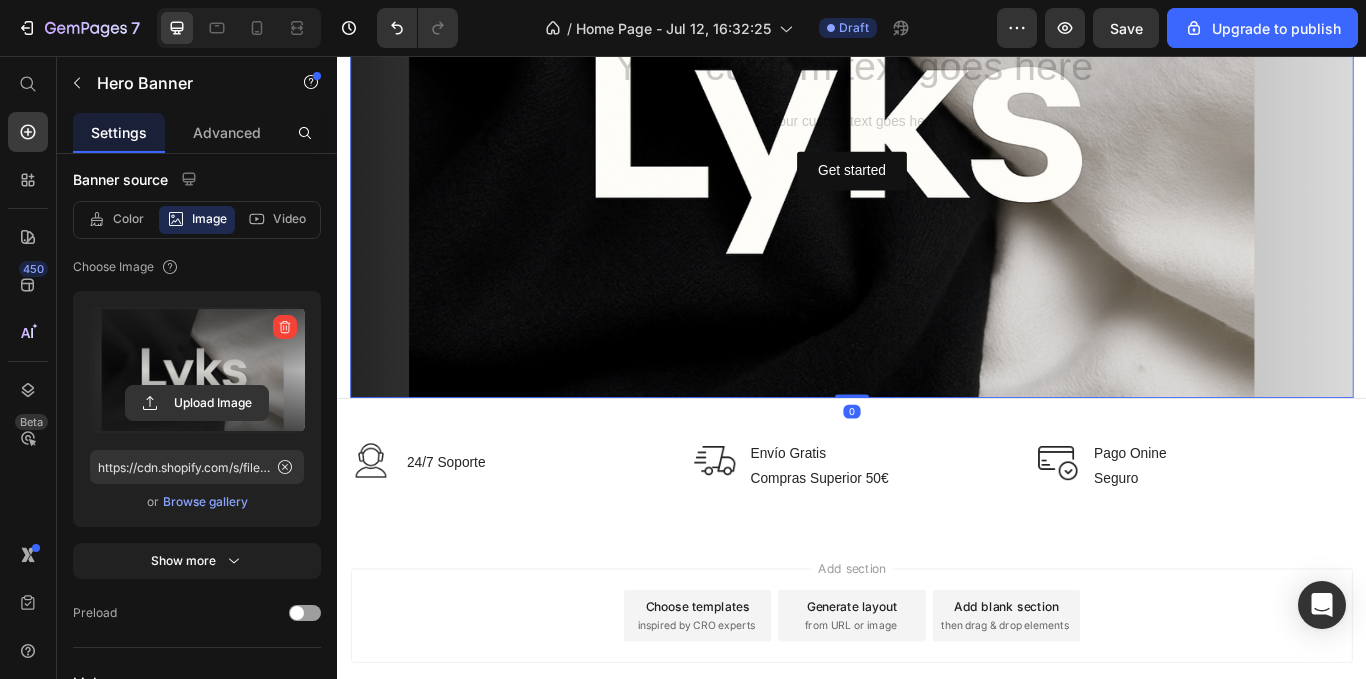 drag, startPoint x: 934, startPoint y: 445, endPoint x: 934, endPoint y: 358, distance: 87 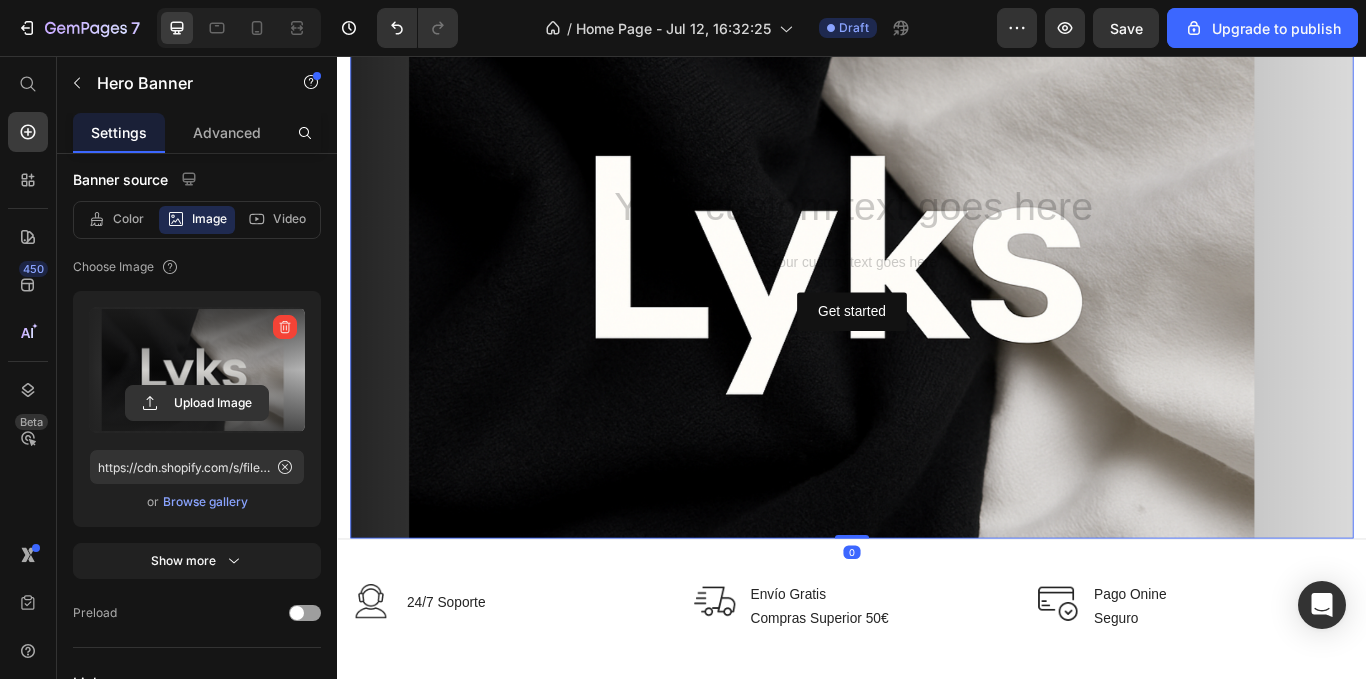 scroll, scrollTop: 100, scrollLeft: 0, axis: vertical 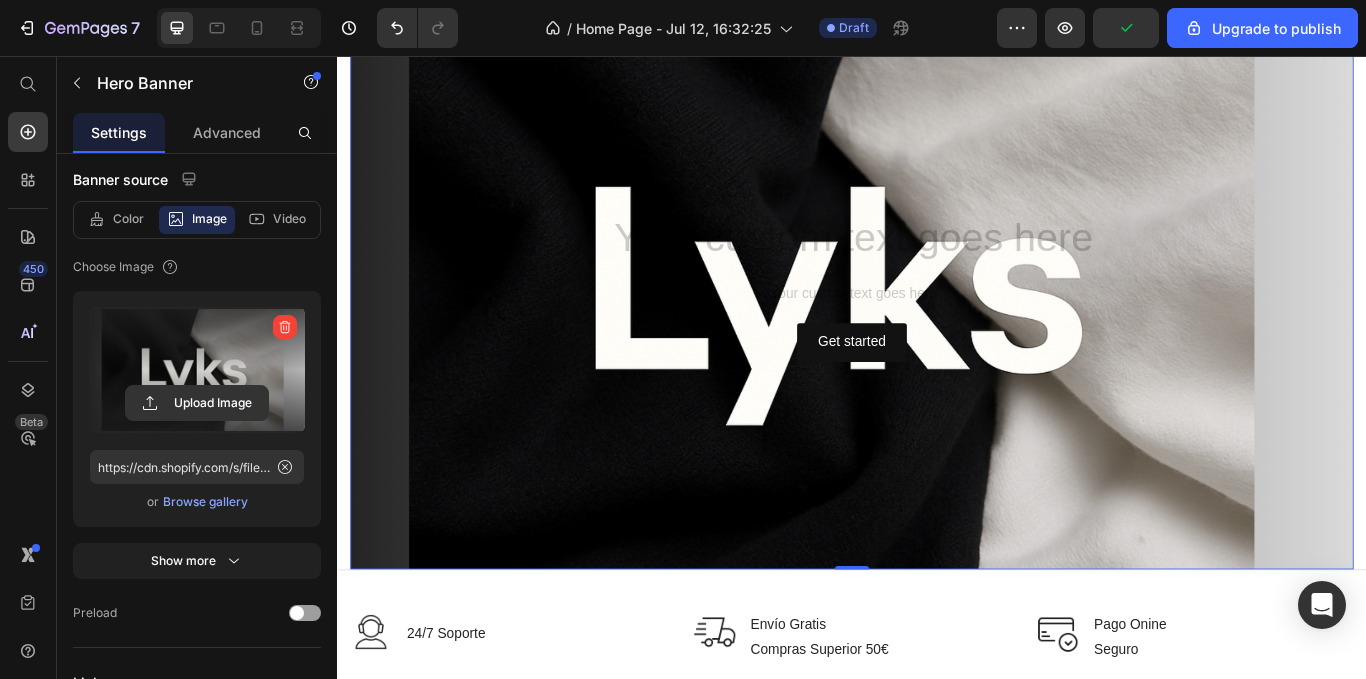click at bounding box center [197, 370] 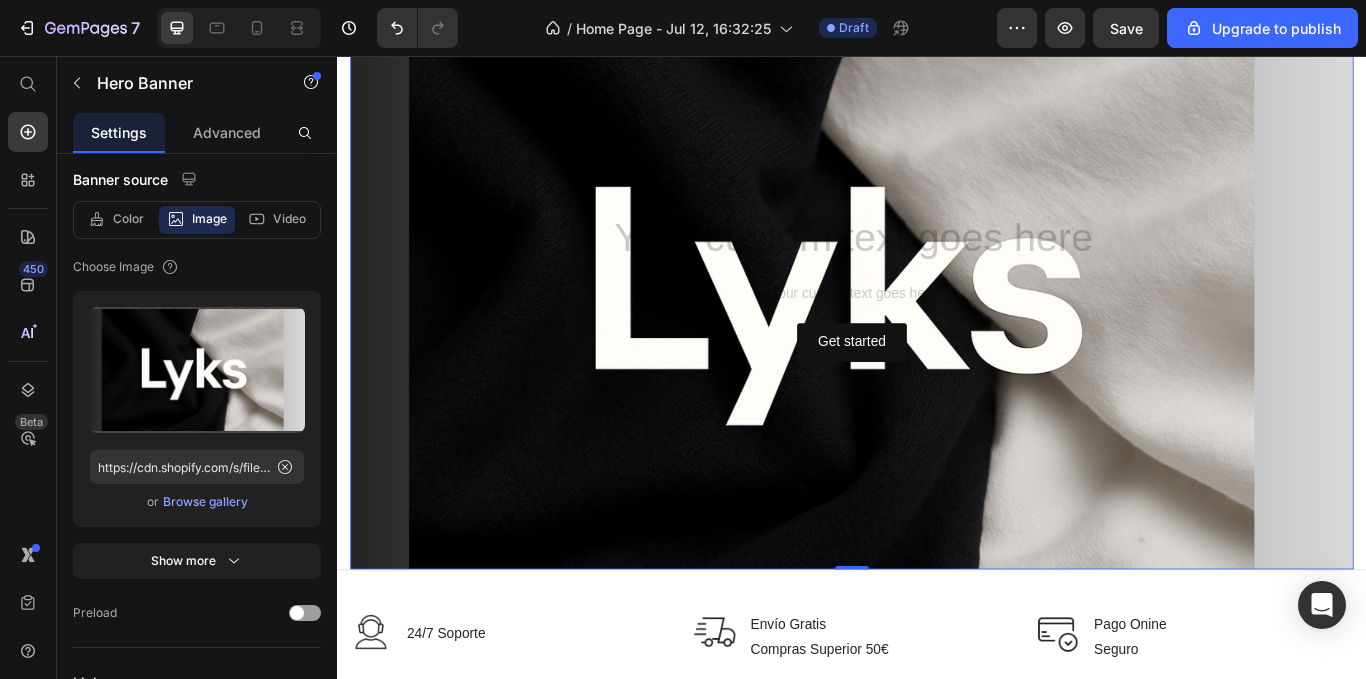 scroll, scrollTop: 400, scrollLeft: 0, axis: vertical 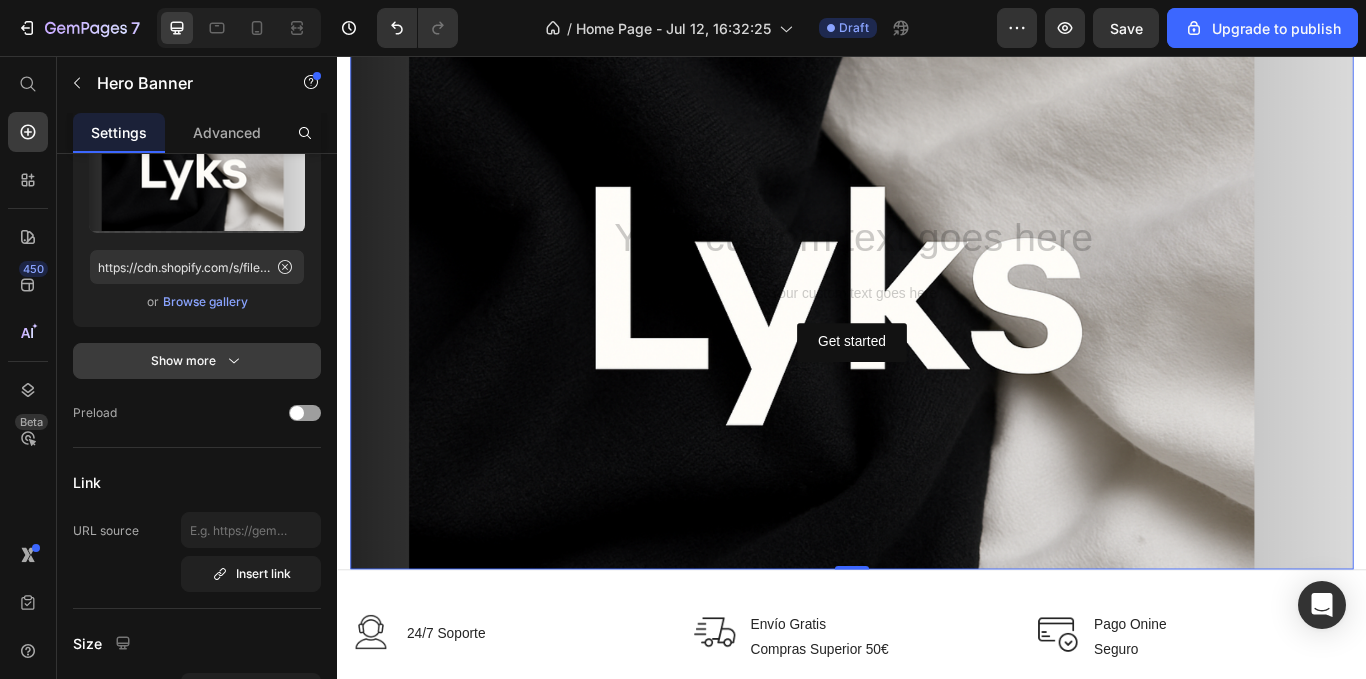 click on "Show more" at bounding box center [197, 361] 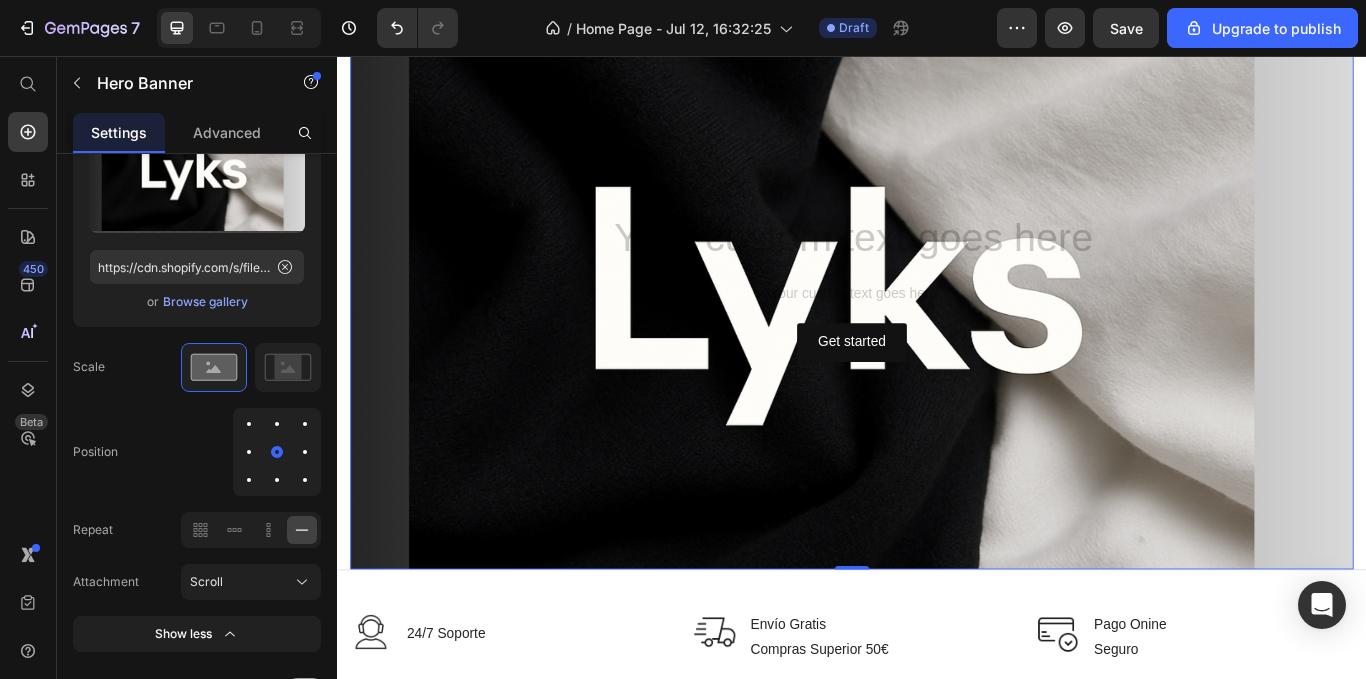 scroll, scrollTop: 500, scrollLeft: 0, axis: vertical 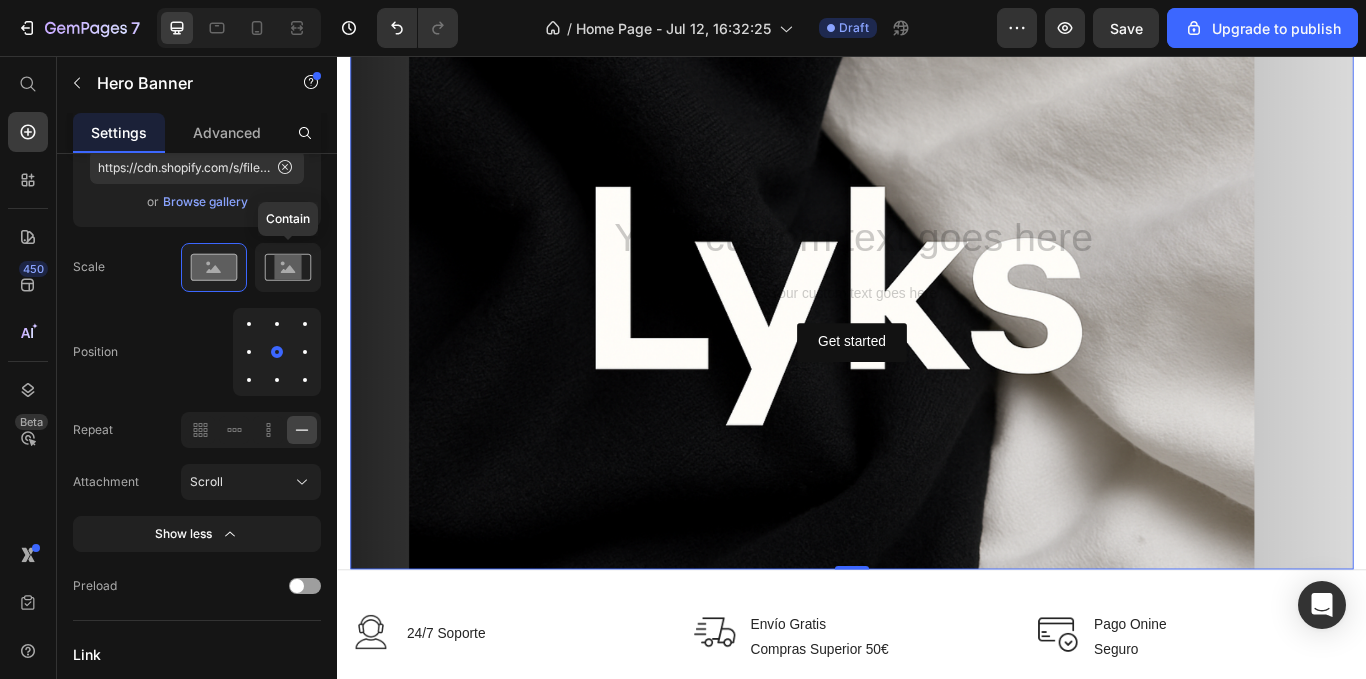 click 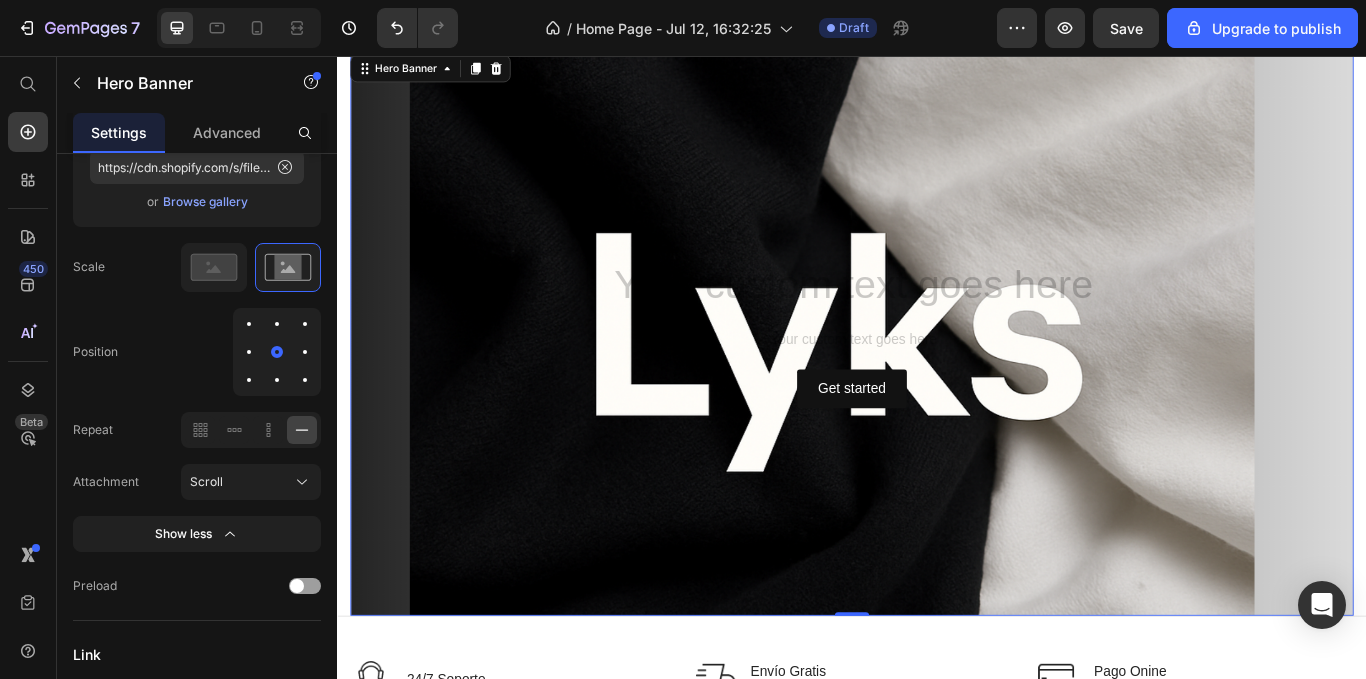 scroll, scrollTop: 0, scrollLeft: 0, axis: both 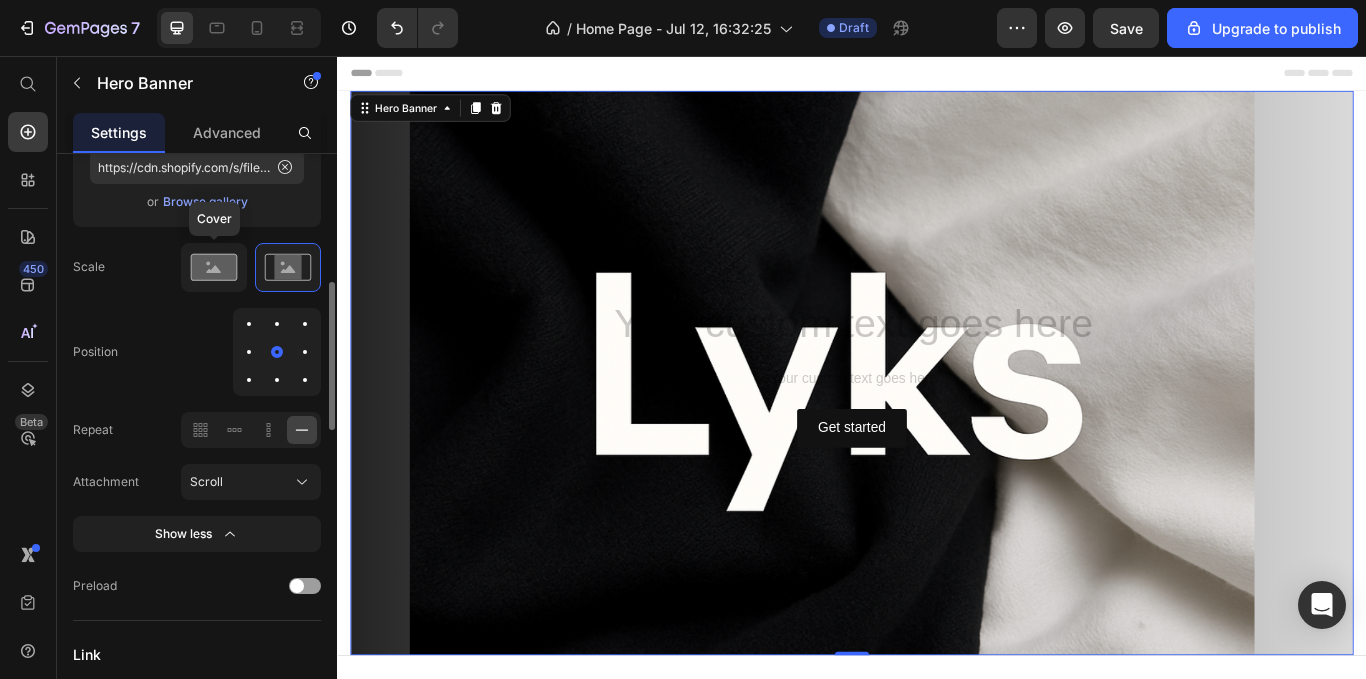click 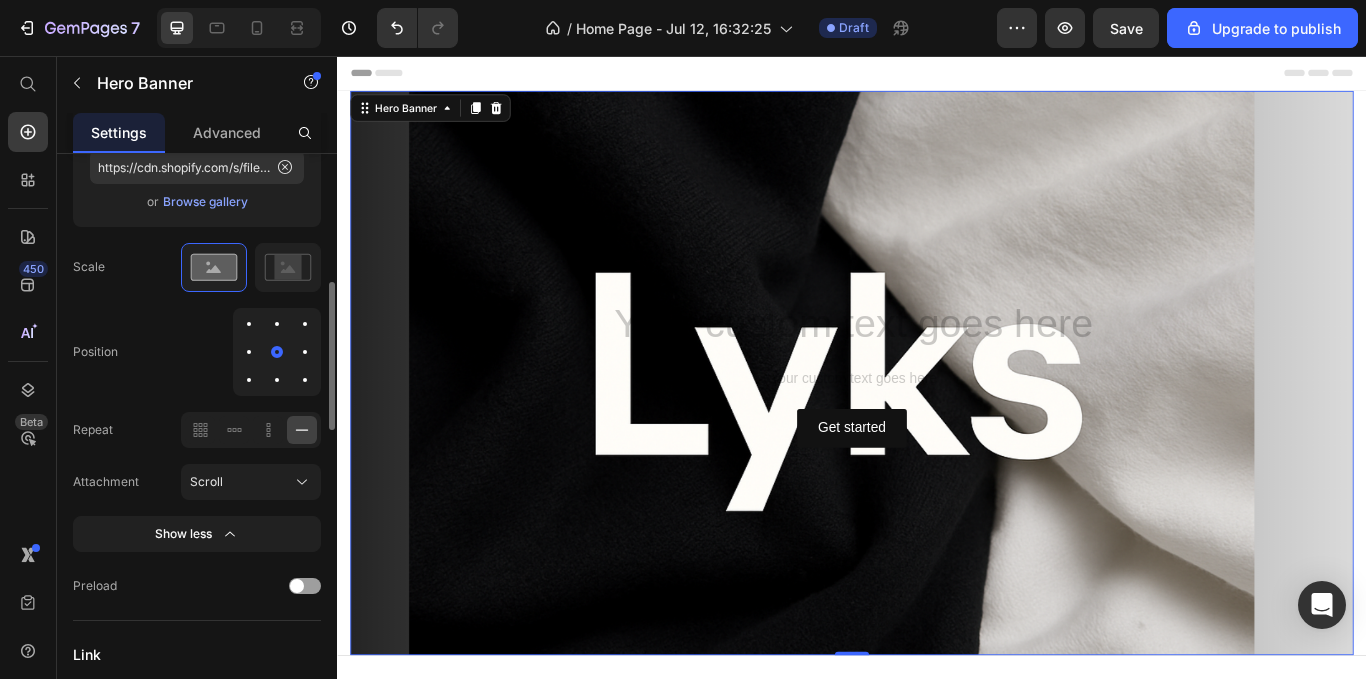 click at bounding box center [249, 324] 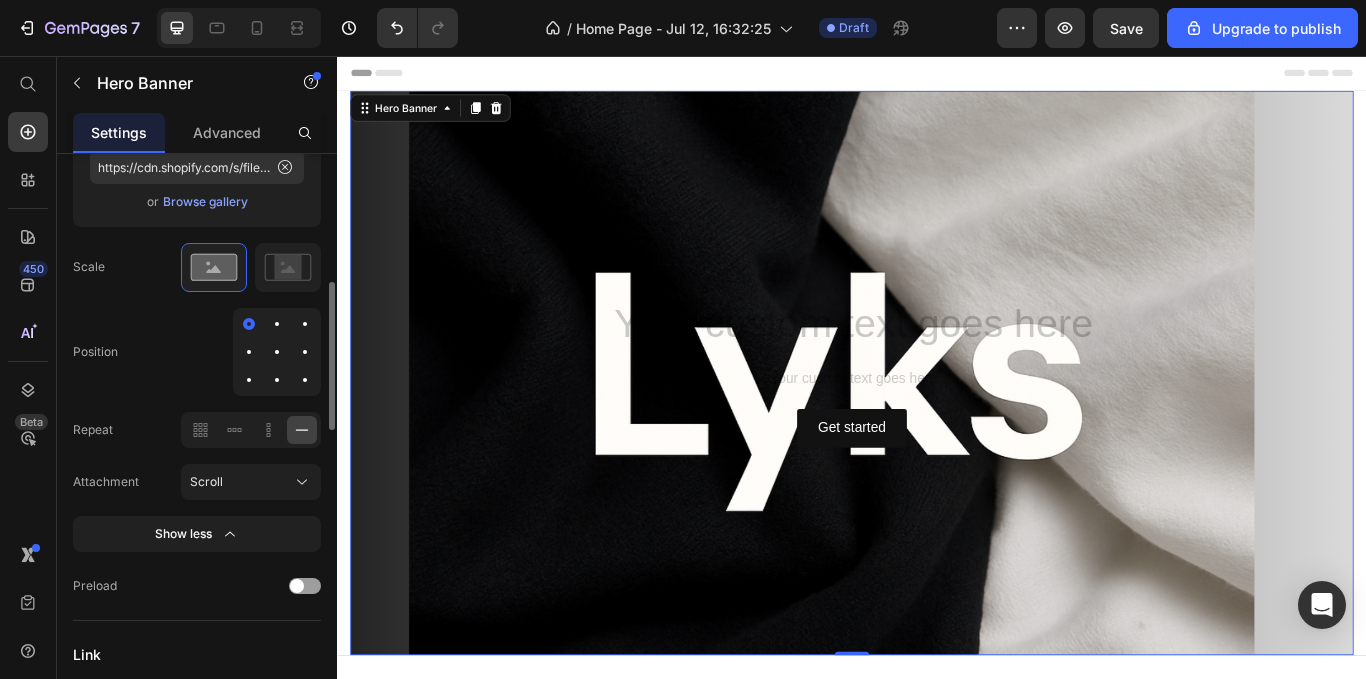 click at bounding box center (277, 352) 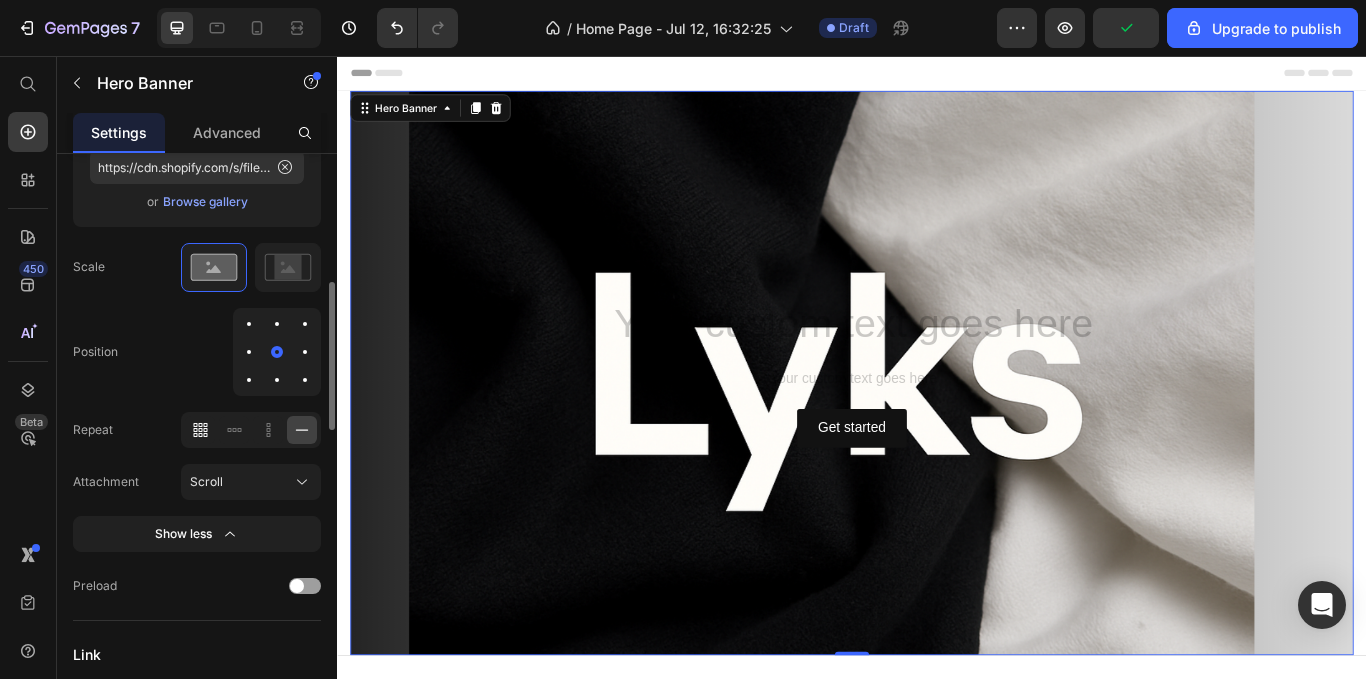 click 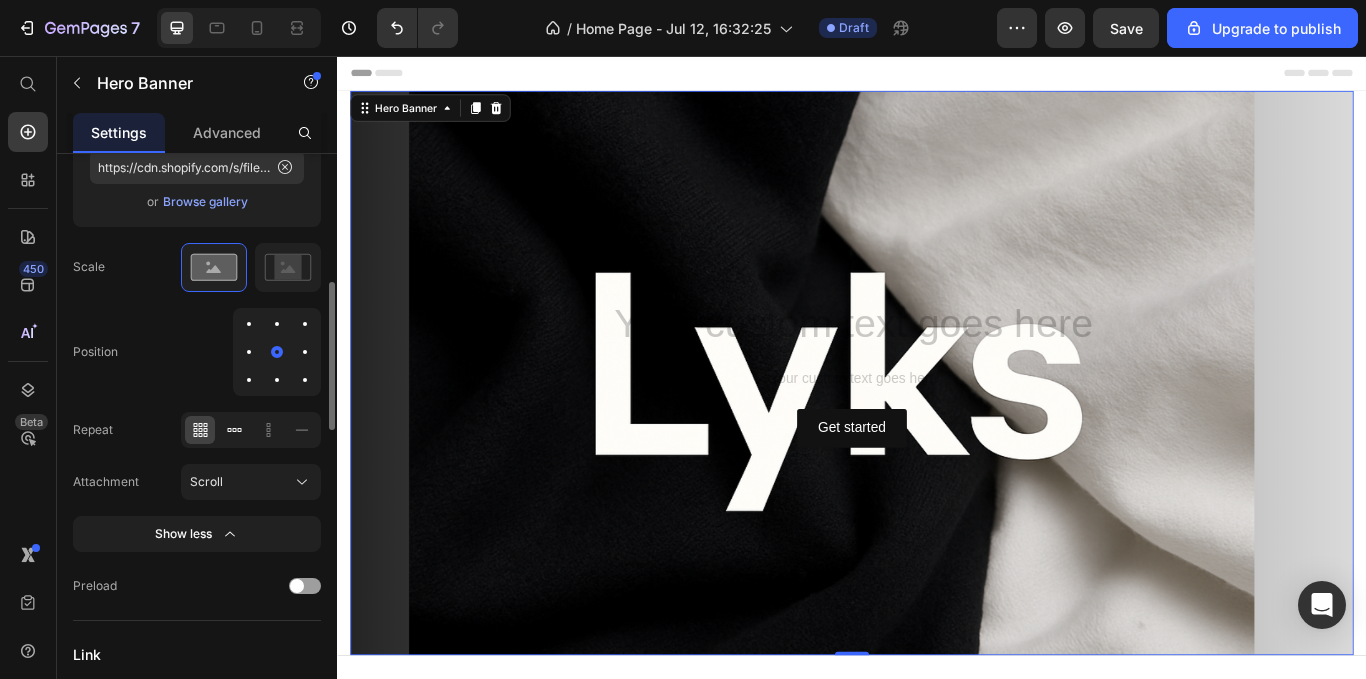 click 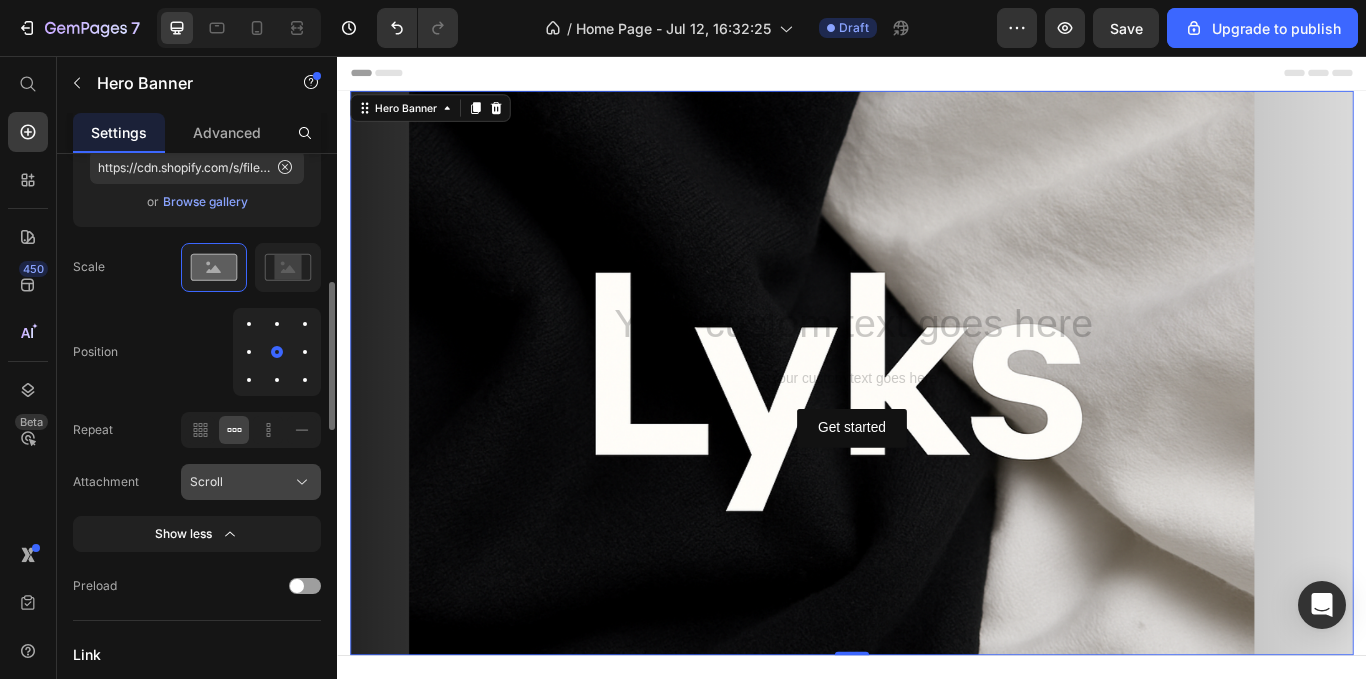 click on "Scroll" 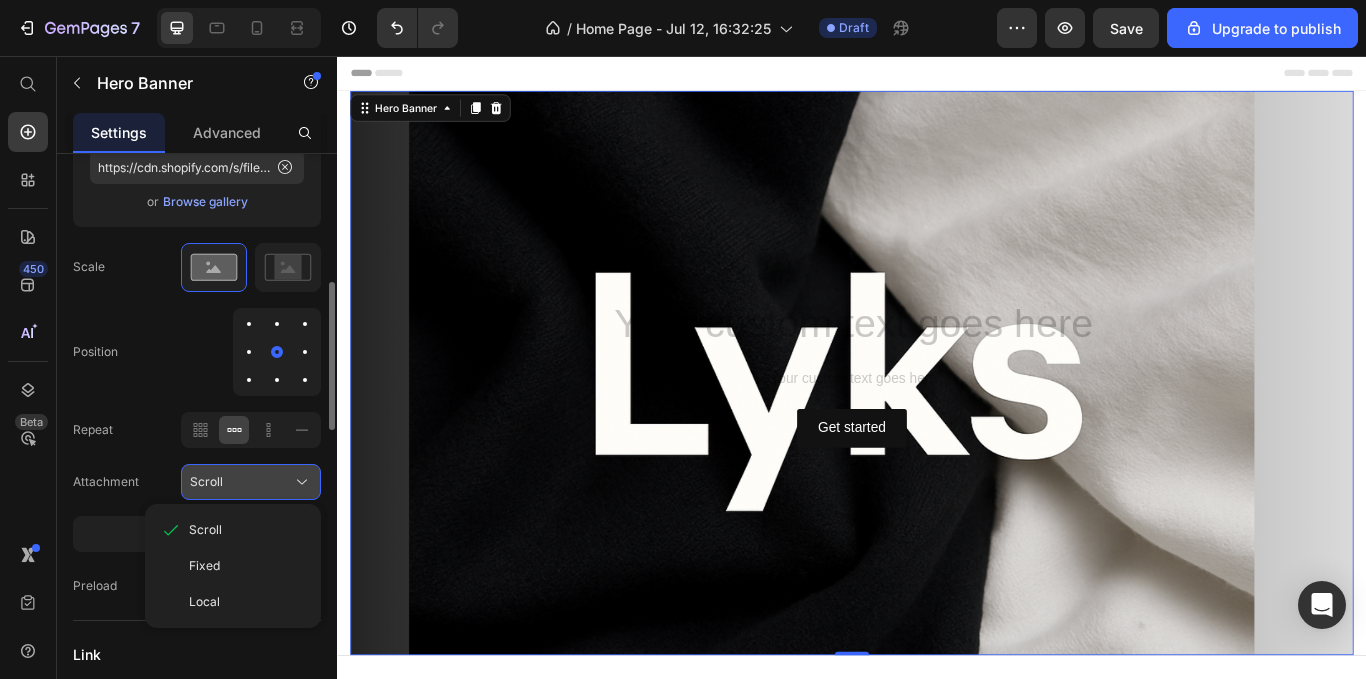 click on "Scroll" 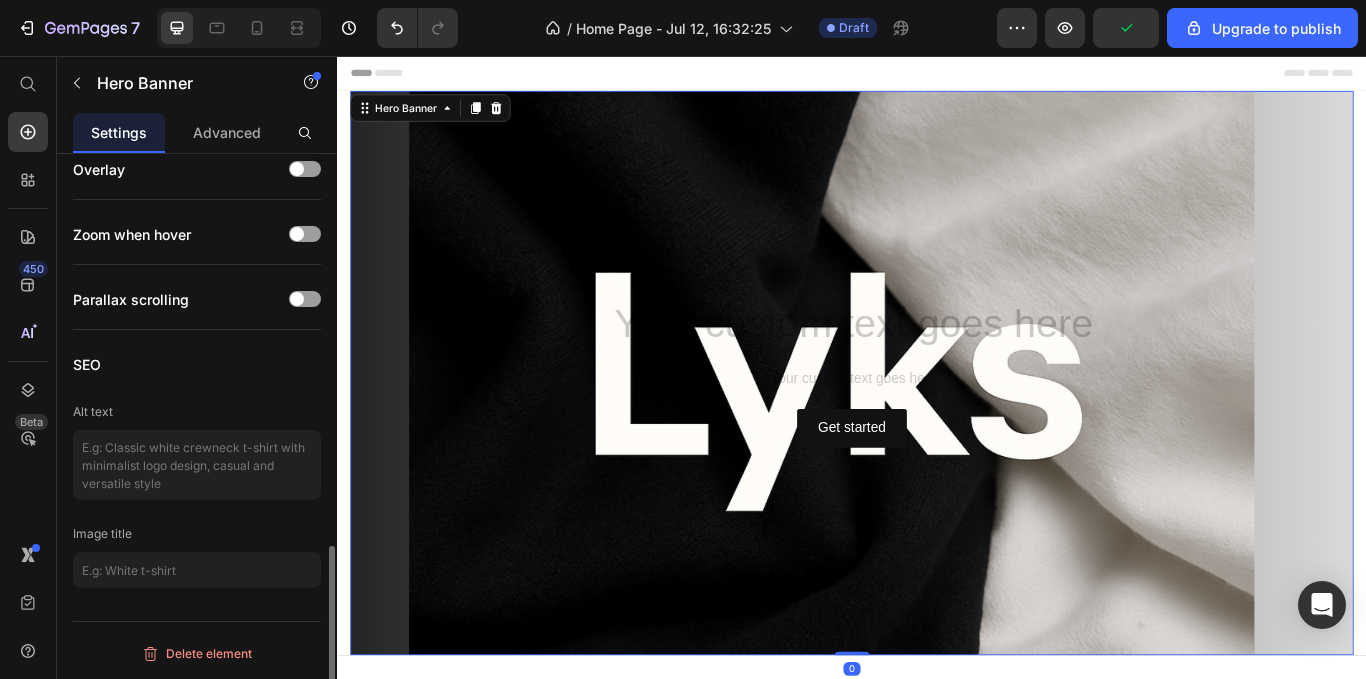 scroll, scrollTop: 1404, scrollLeft: 0, axis: vertical 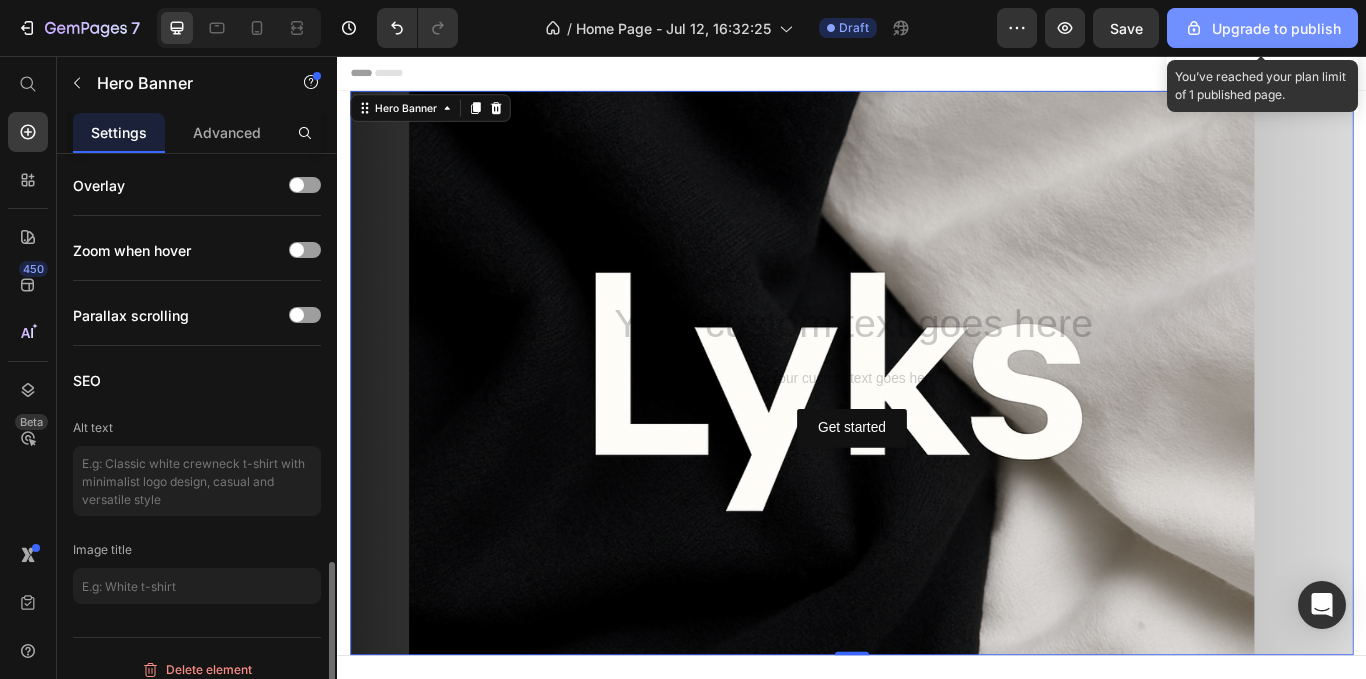click on "Upgrade to publish" at bounding box center [1262, 28] 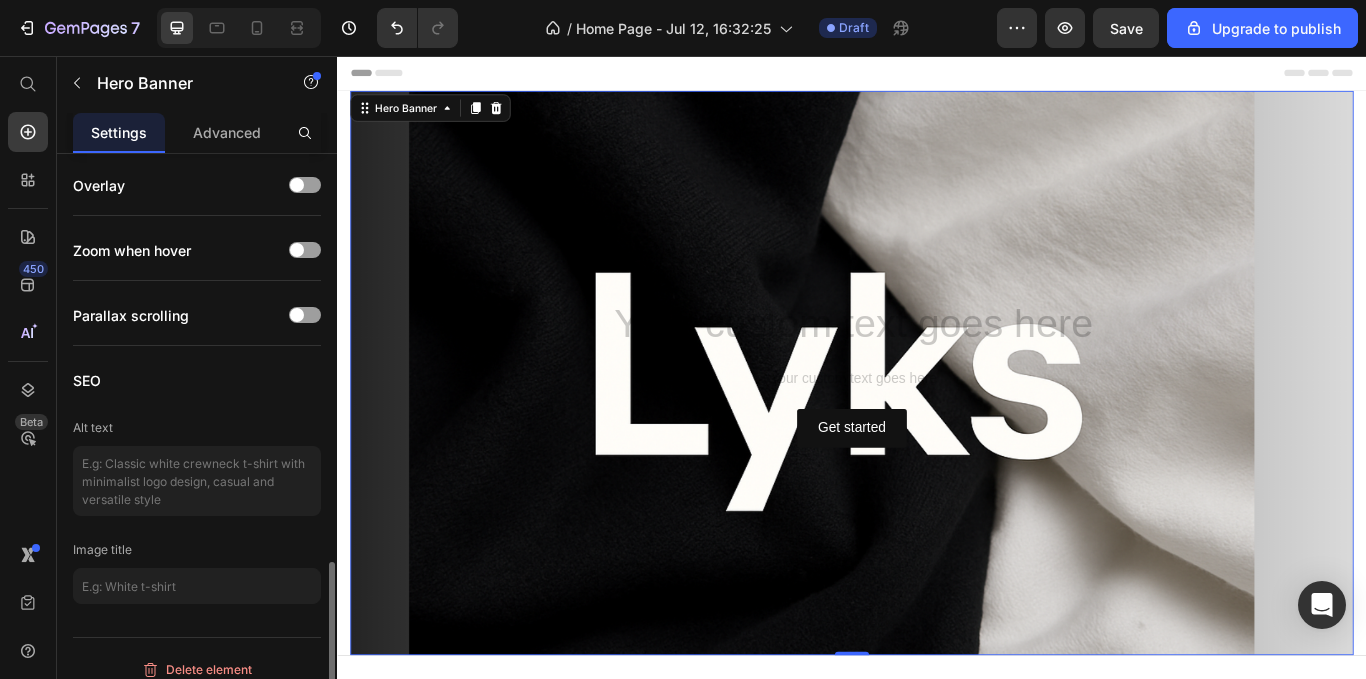 click at bounding box center (937, 426) 